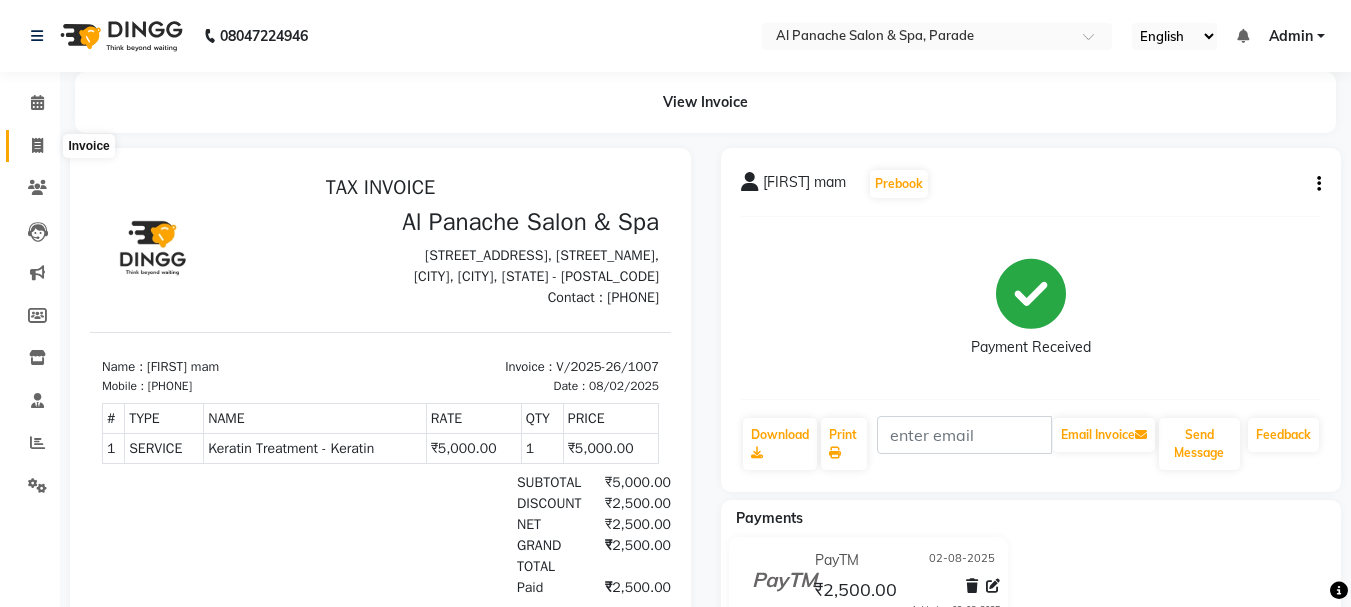 scroll, scrollTop: 0, scrollLeft: 0, axis: both 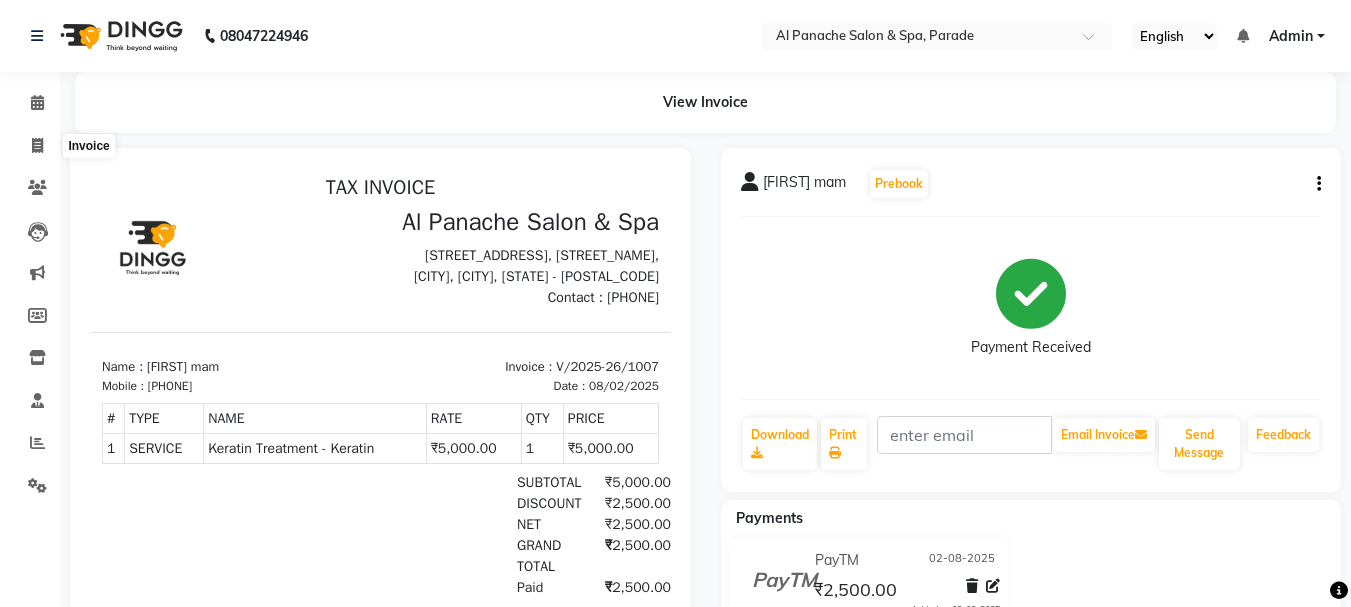 select on "service" 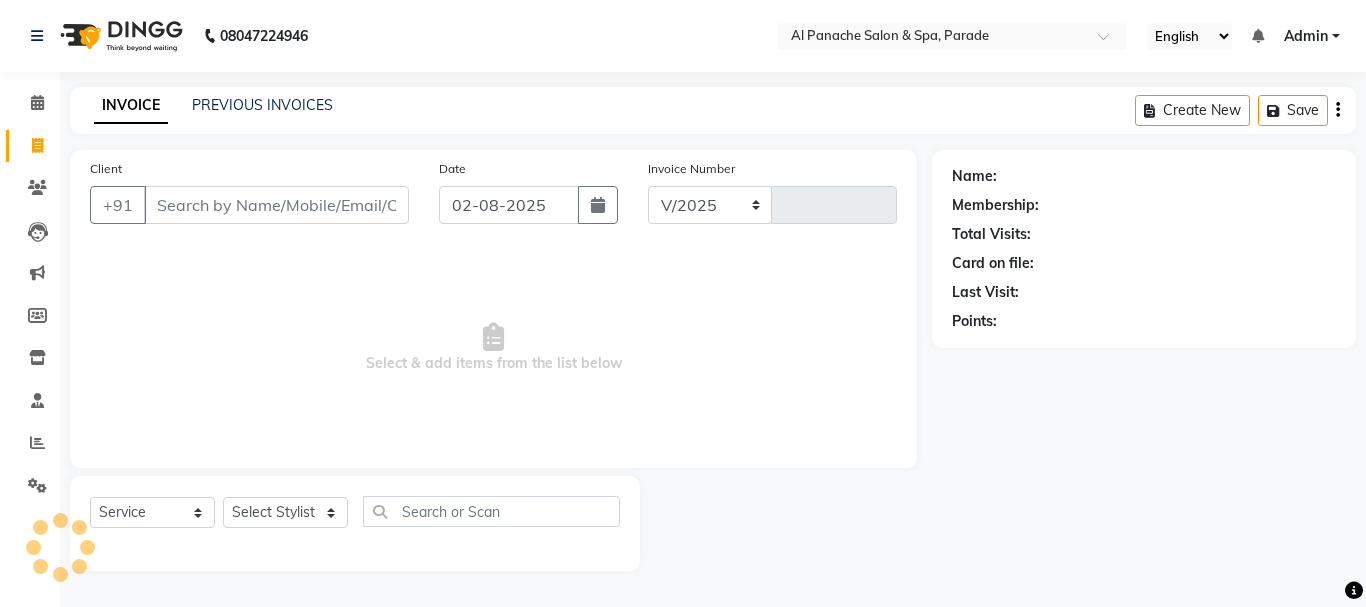 select on "463" 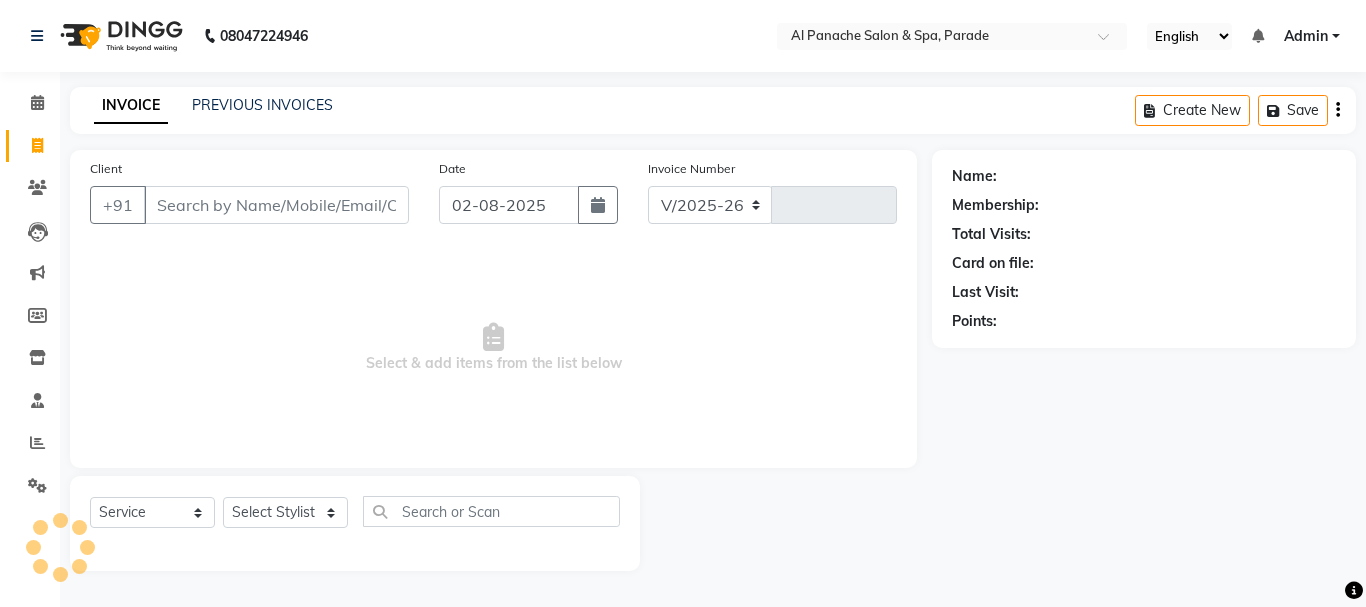 type on "1008" 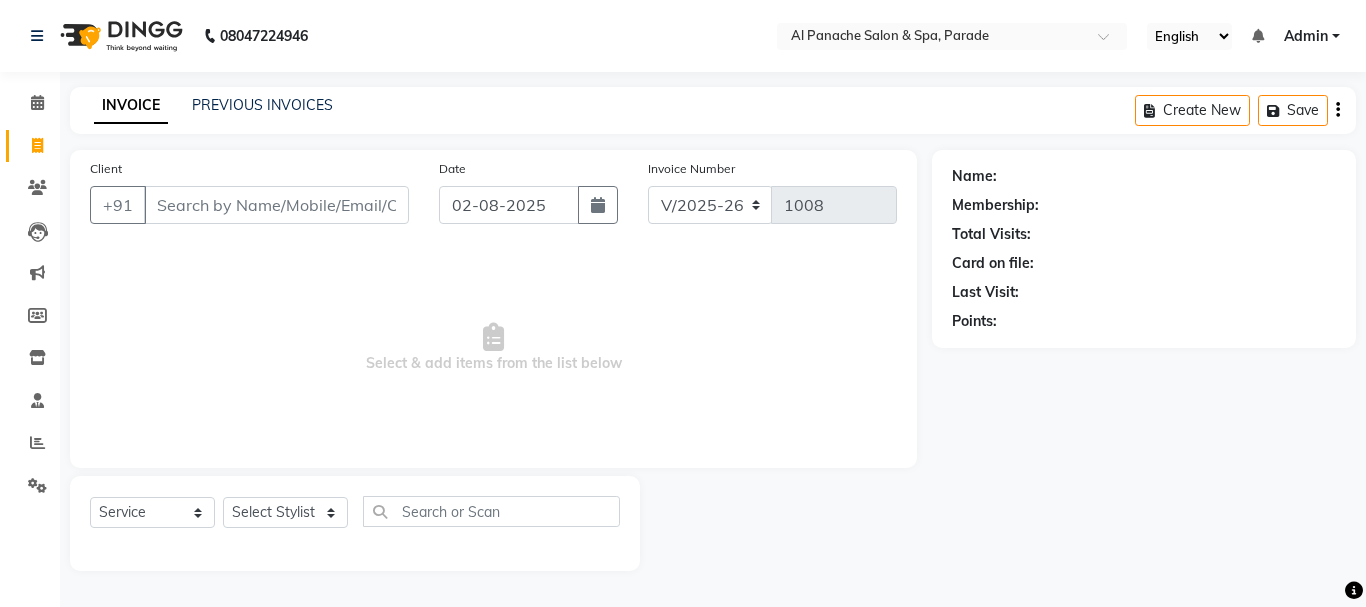 click on "Client" at bounding box center [276, 205] 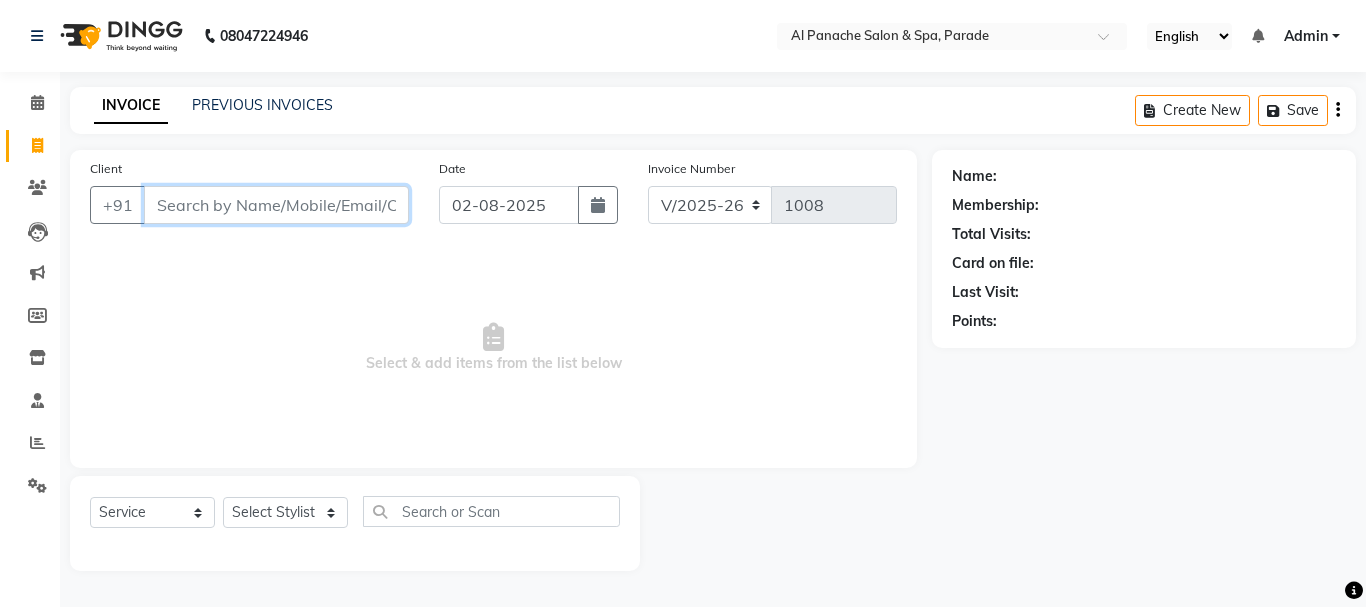 click on "Client" at bounding box center [276, 205] 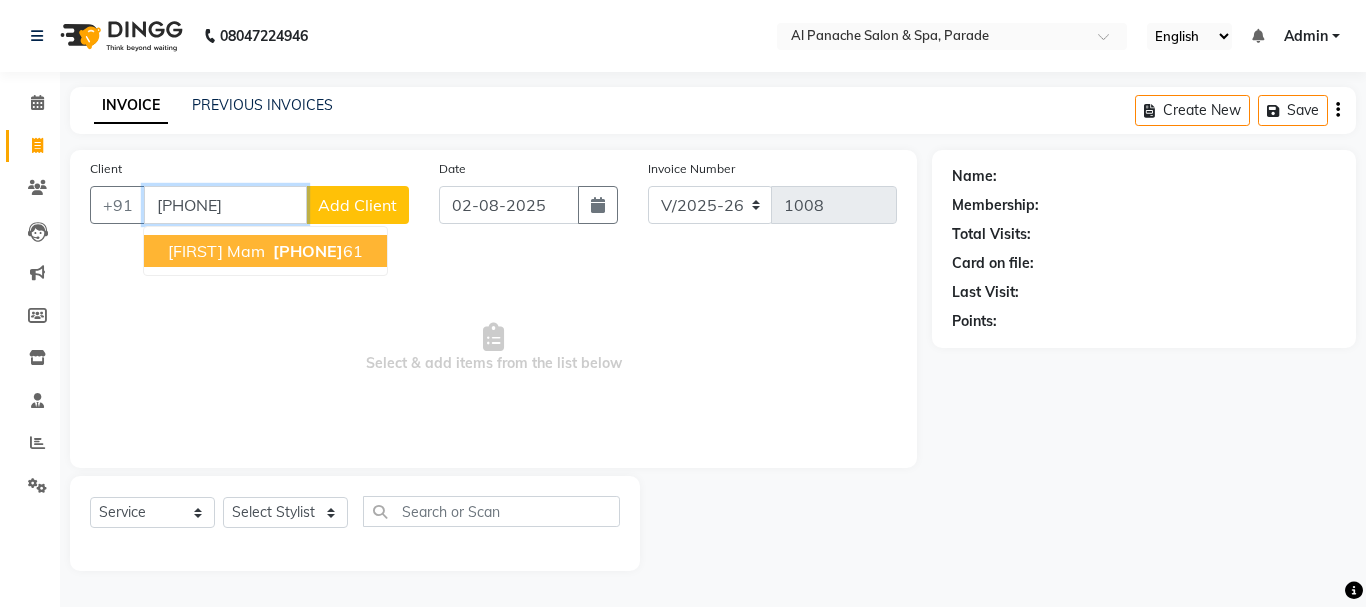 click on "[FIRST] Mam" at bounding box center [216, 251] 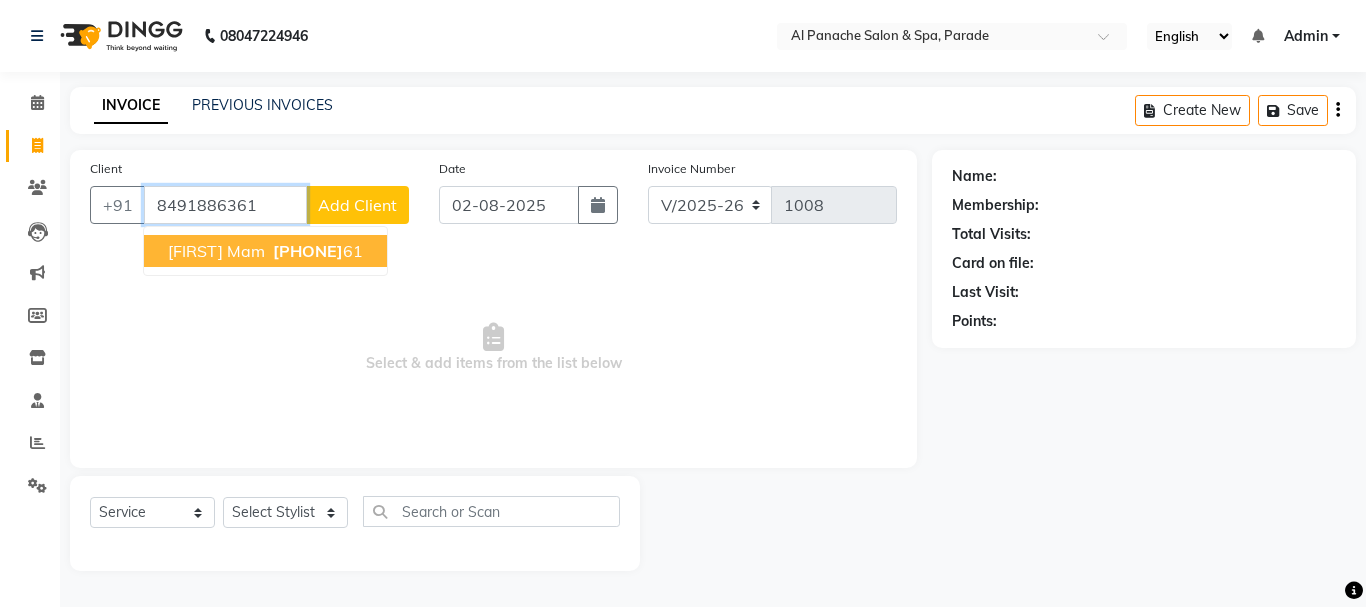 type on "8491886361" 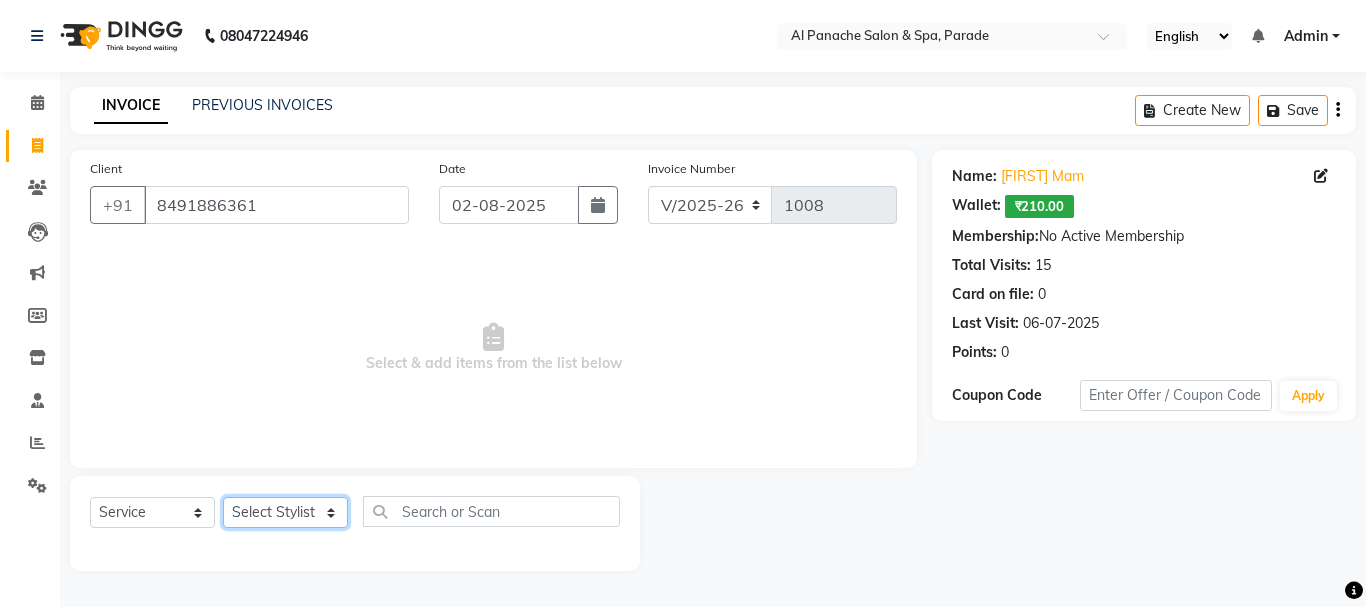 click on "Select Stylist AMAN Anu Karan Komal  MANAGER Nitin RAJVEER  SEEMA SNEHA Sunakshi" 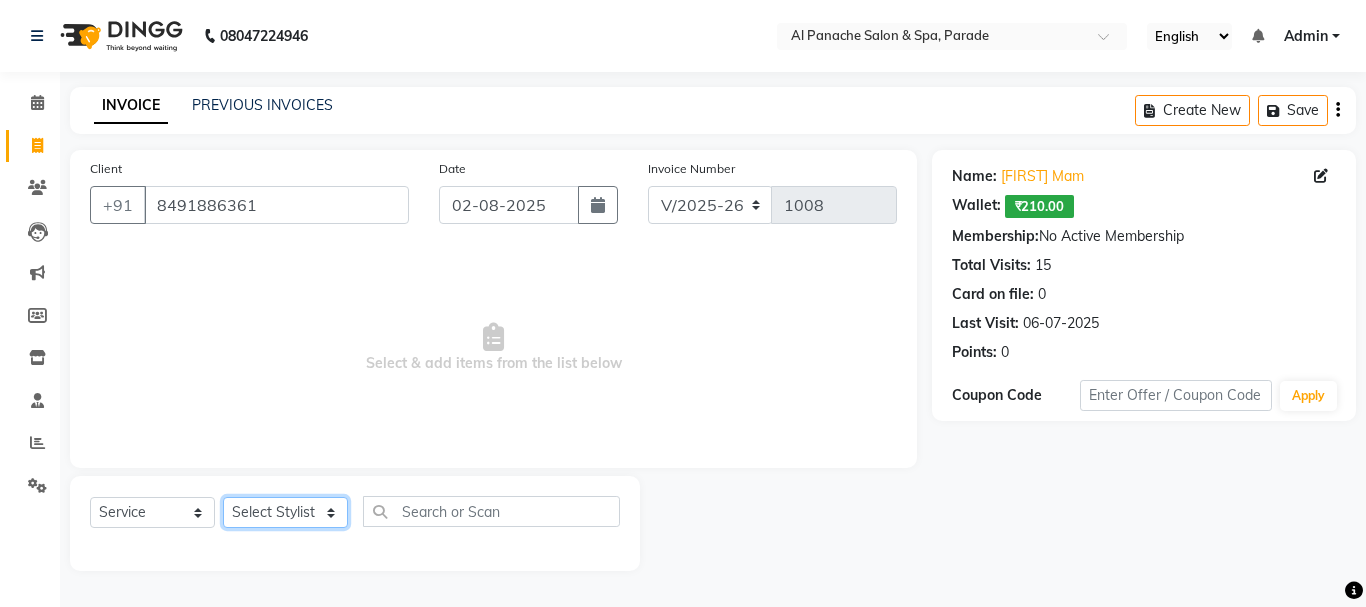 click on "Select Stylist AMAN Anu Karan Komal  MANAGER Nitin RAJVEER  SEEMA SNEHA Sunakshi" 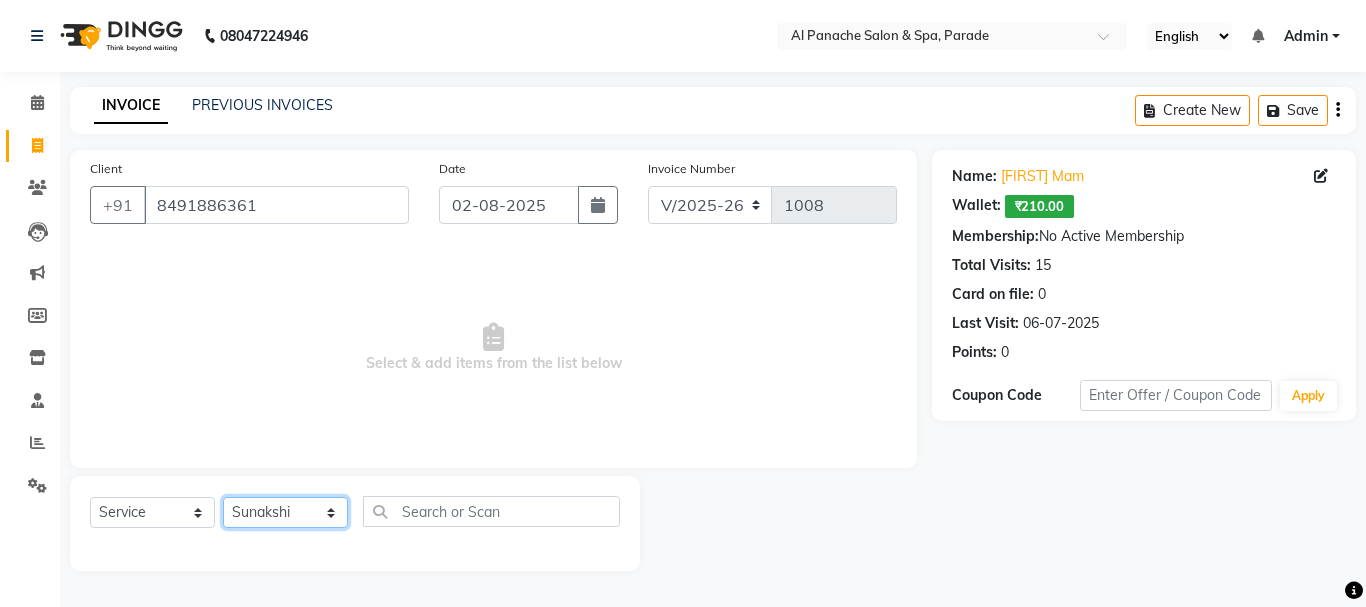 click on "Select Stylist AMAN Anu Karan Komal  MANAGER Nitin RAJVEER  SEEMA SNEHA Sunakshi" 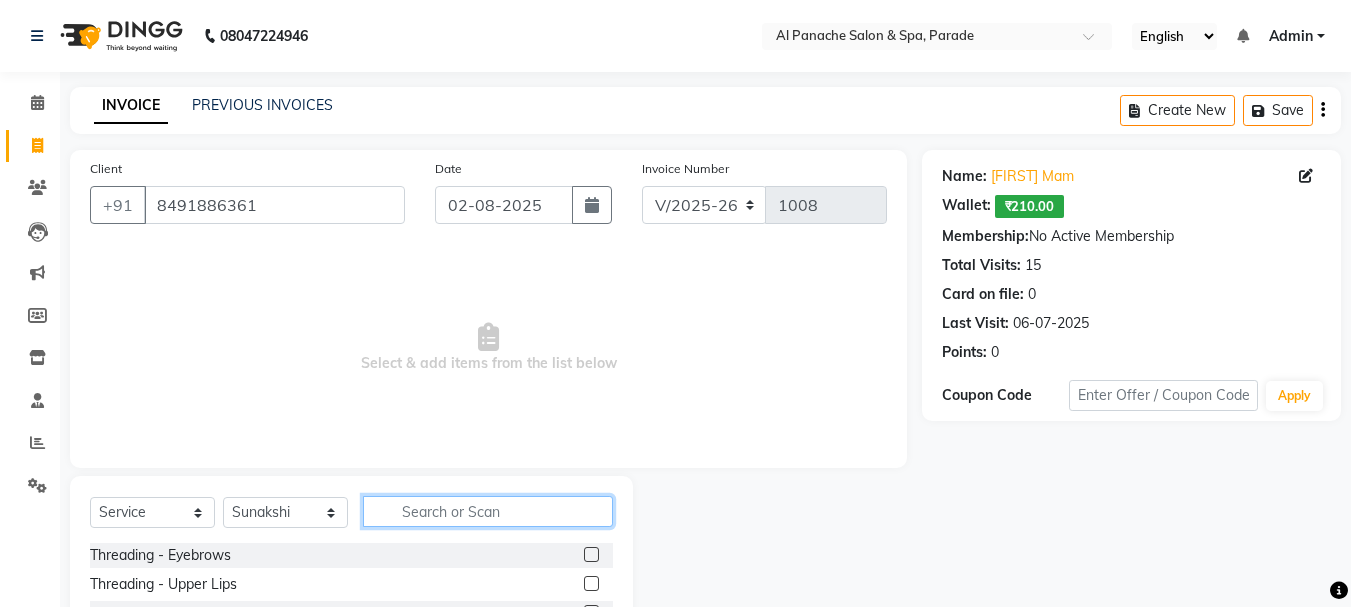click 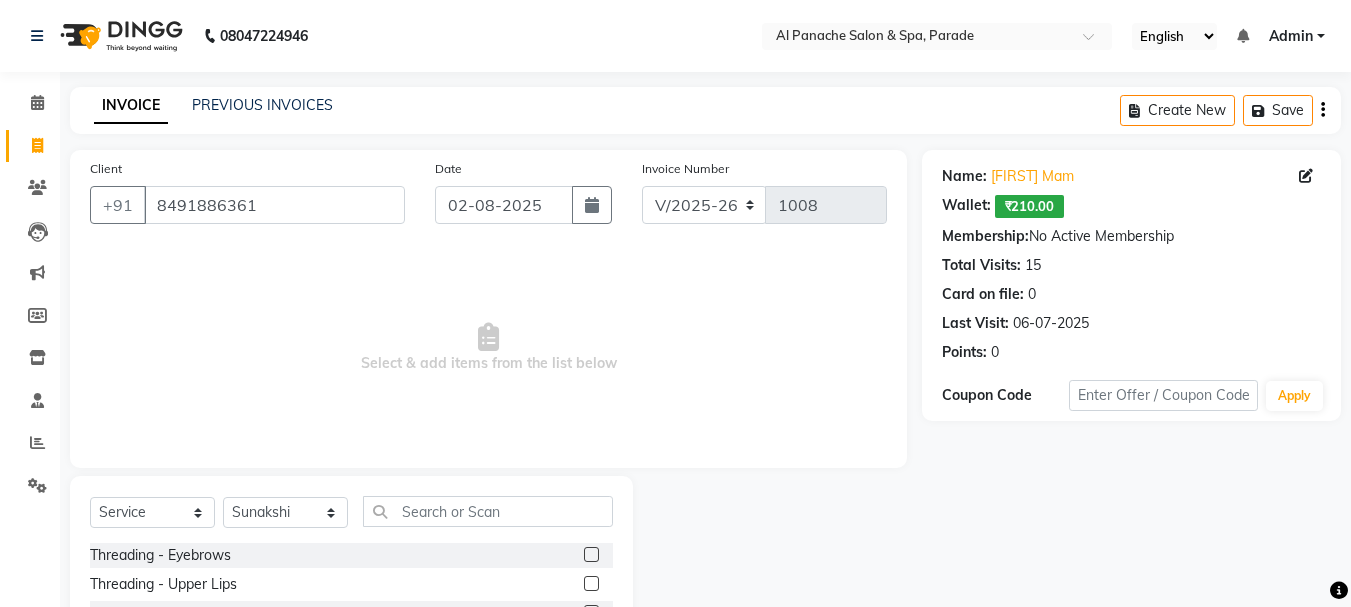 click 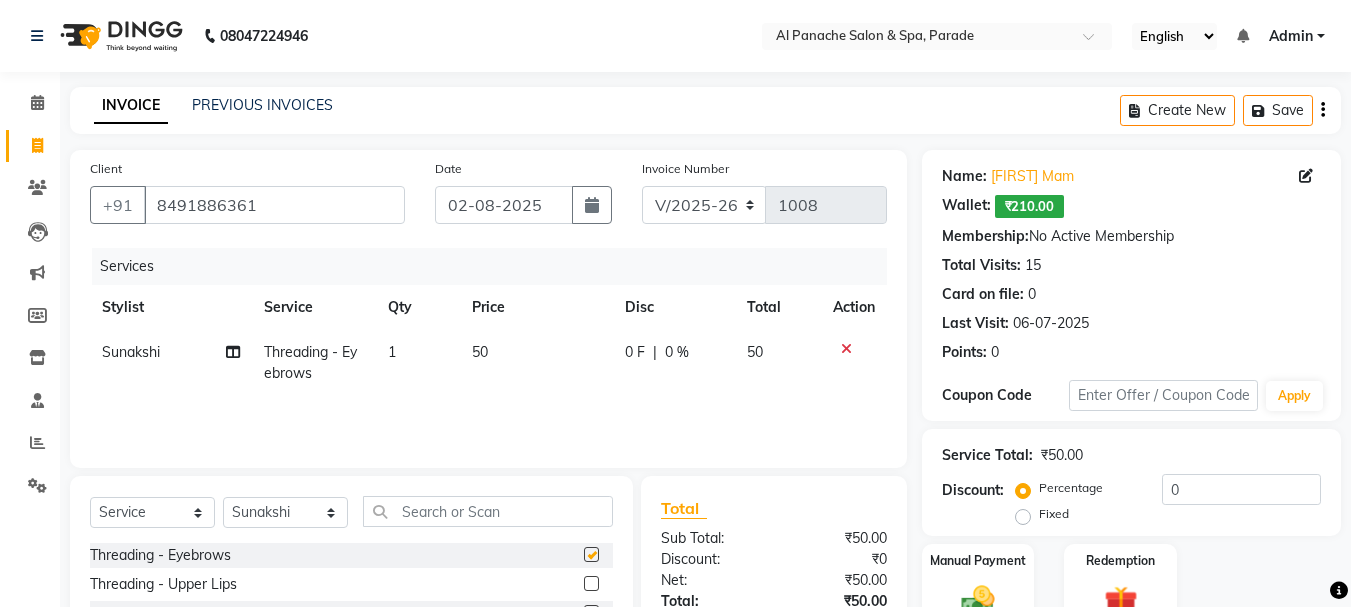 checkbox on "false" 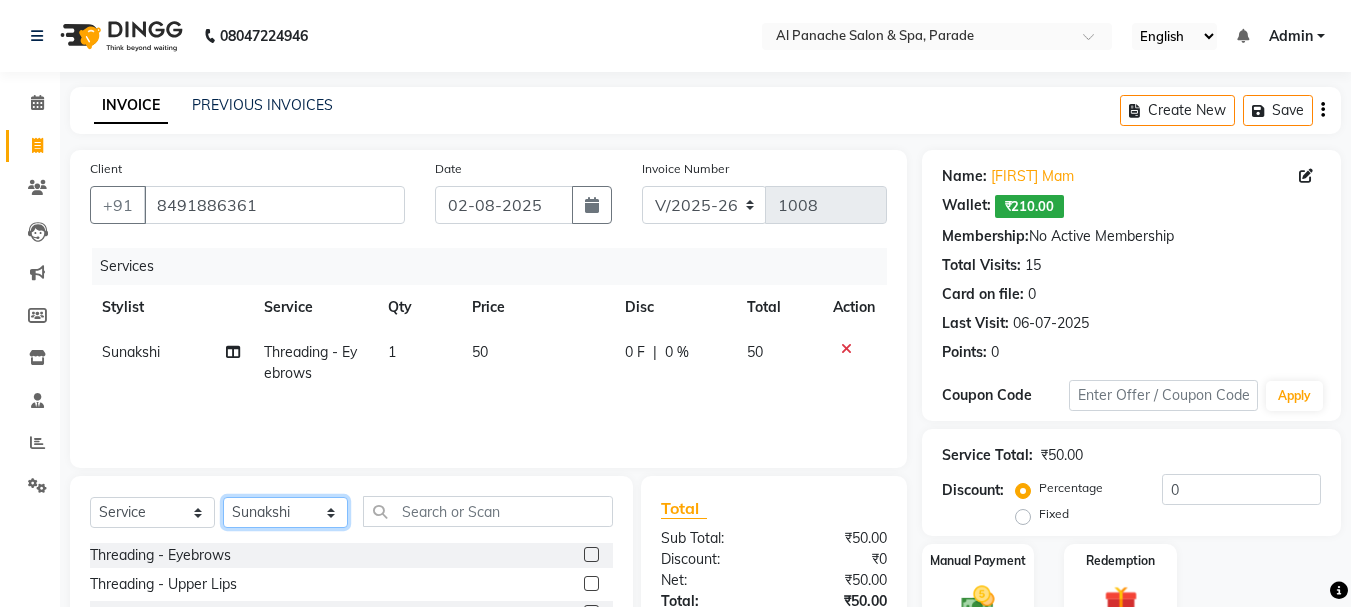 click on "Select Stylist AMAN Anu Karan Komal  MANAGER Nitin RAJVEER  SEEMA SNEHA Sunakshi" 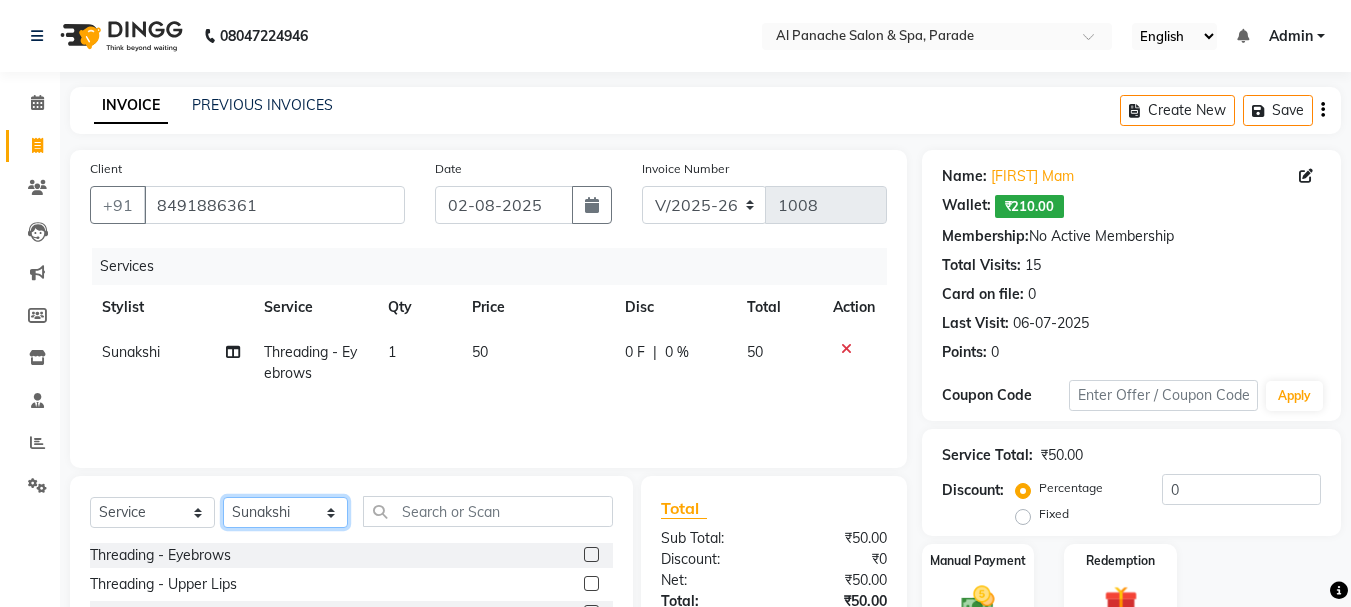 select on "40179" 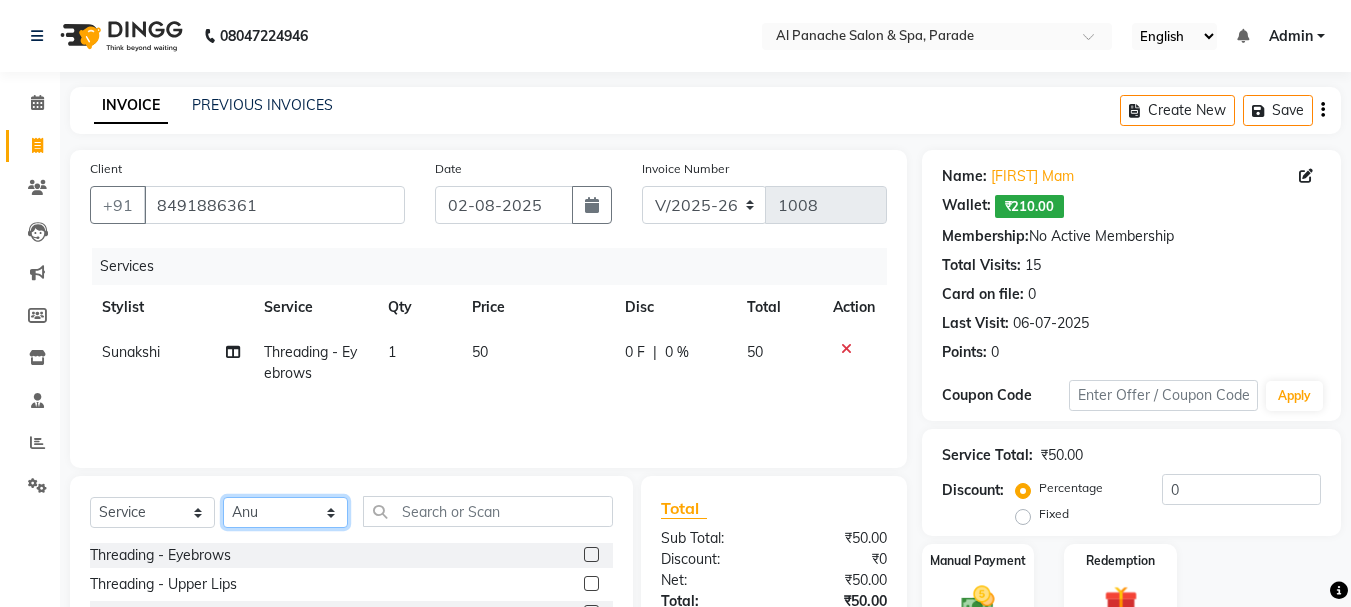 click on "Select Stylist AMAN Anu Karan Komal  MANAGER Nitin RAJVEER  SEEMA SNEHA Sunakshi" 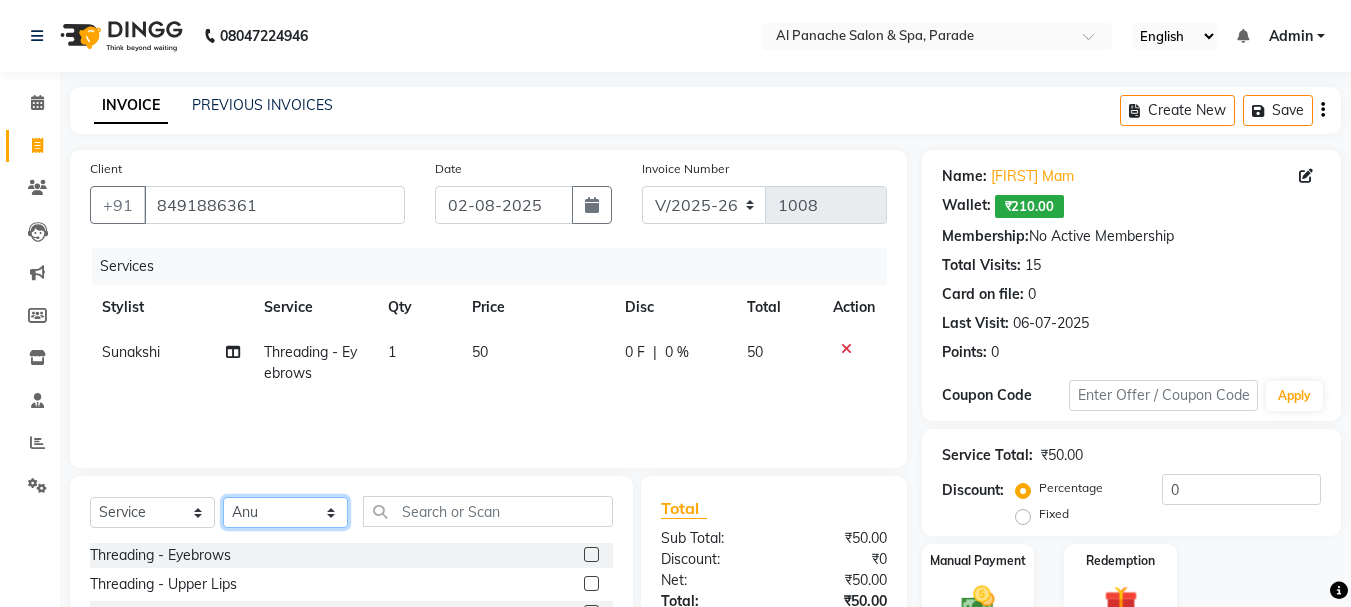 scroll, scrollTop: 194, scrollLeft: 0, axis: vertical 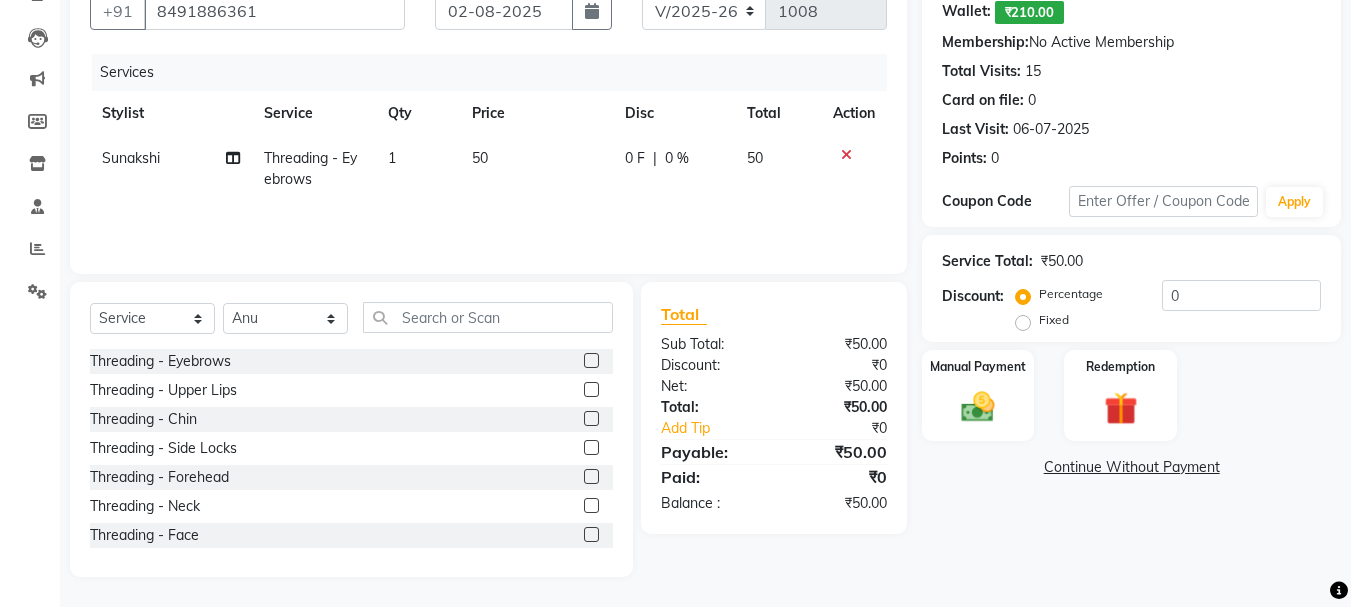 click 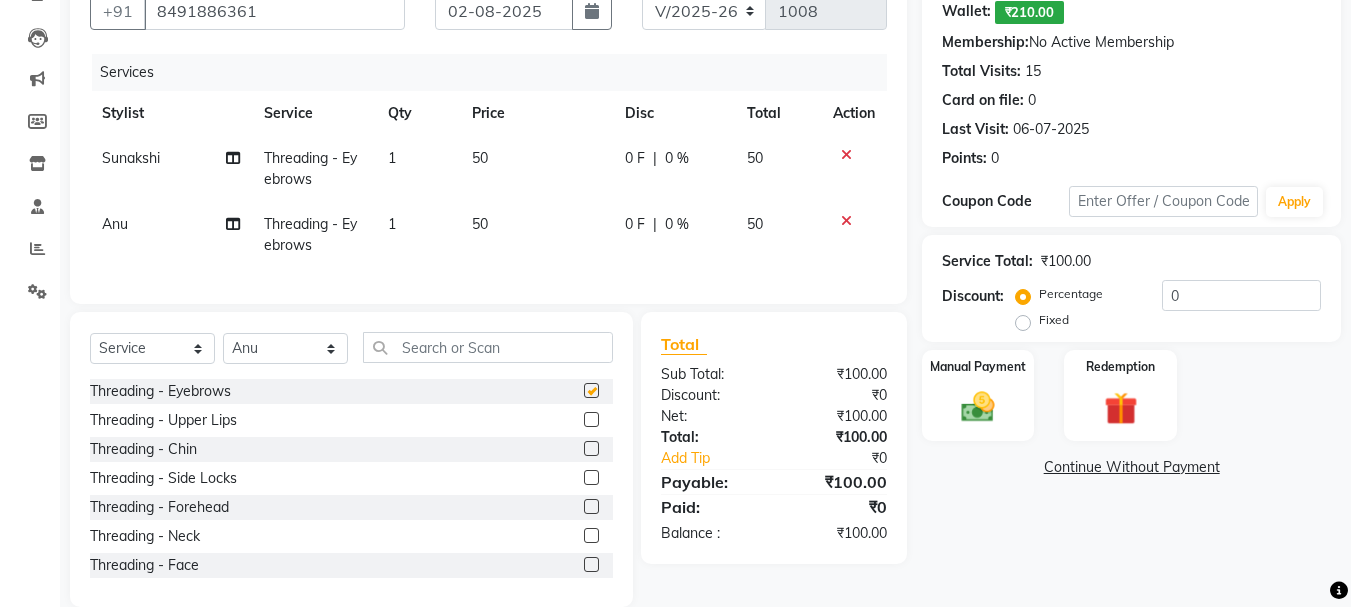 checkbox on "false" 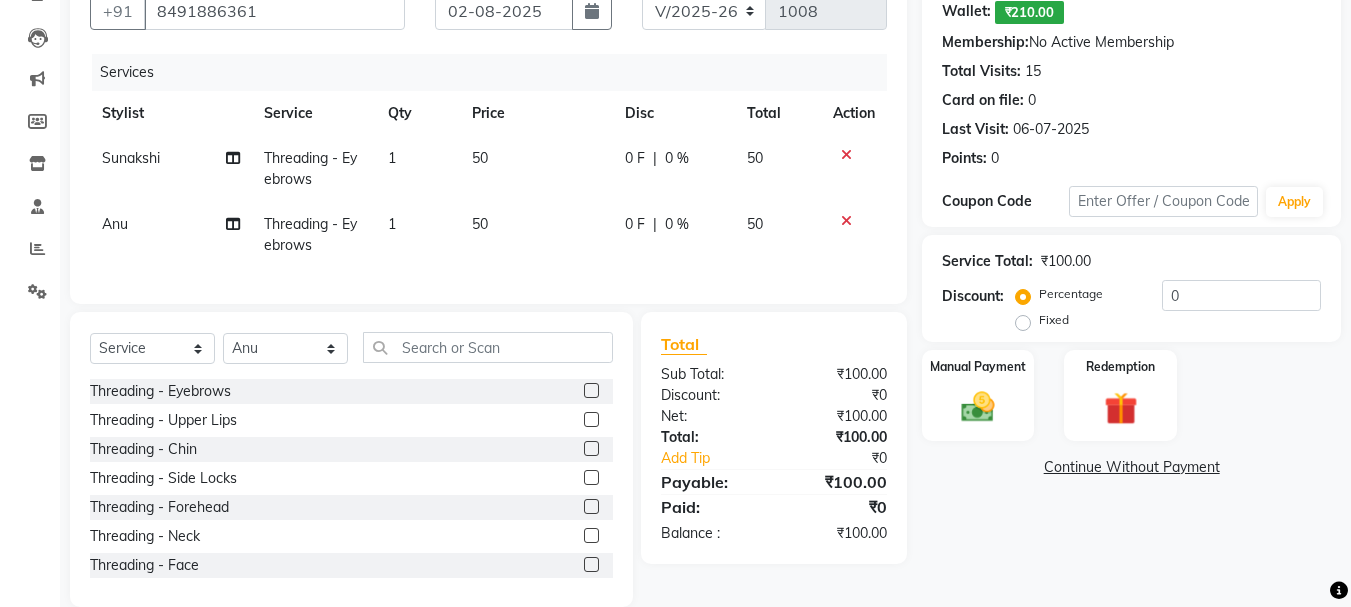 click 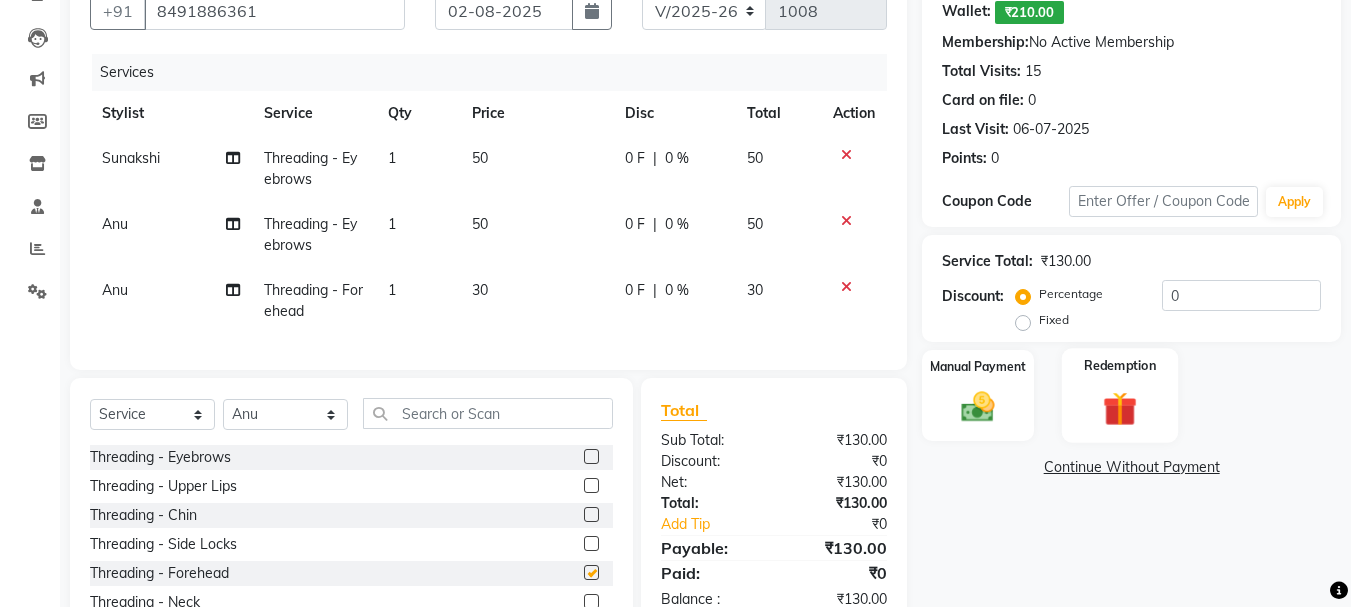 checkbox on "false" 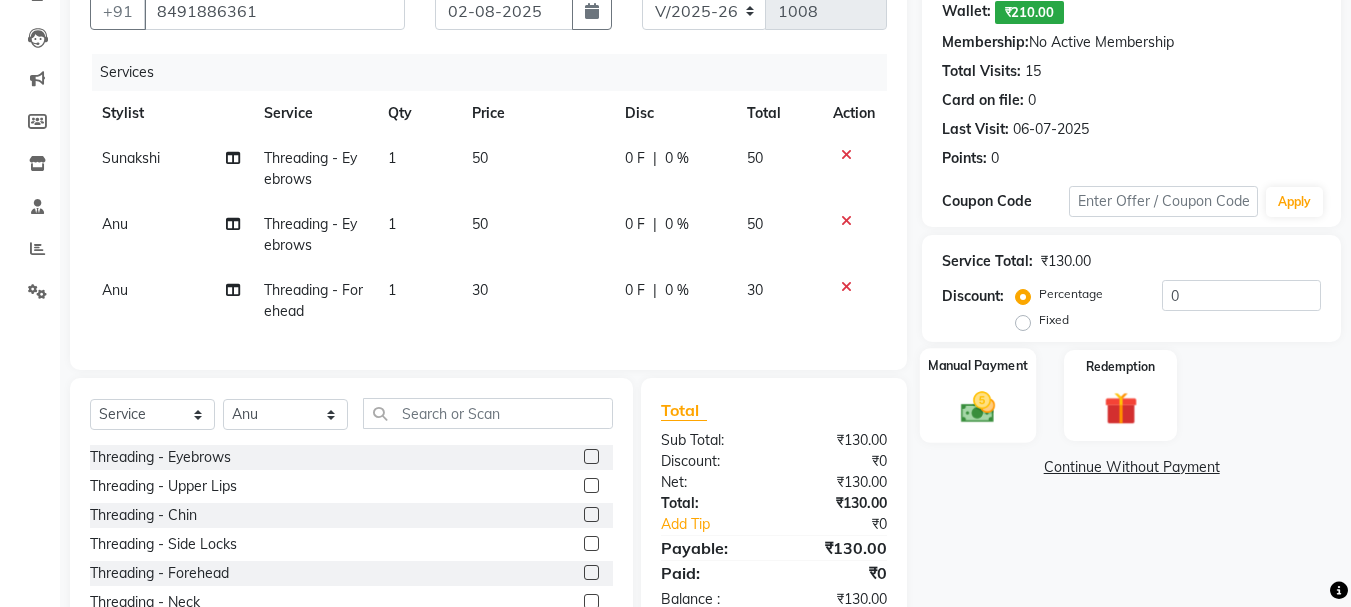 click 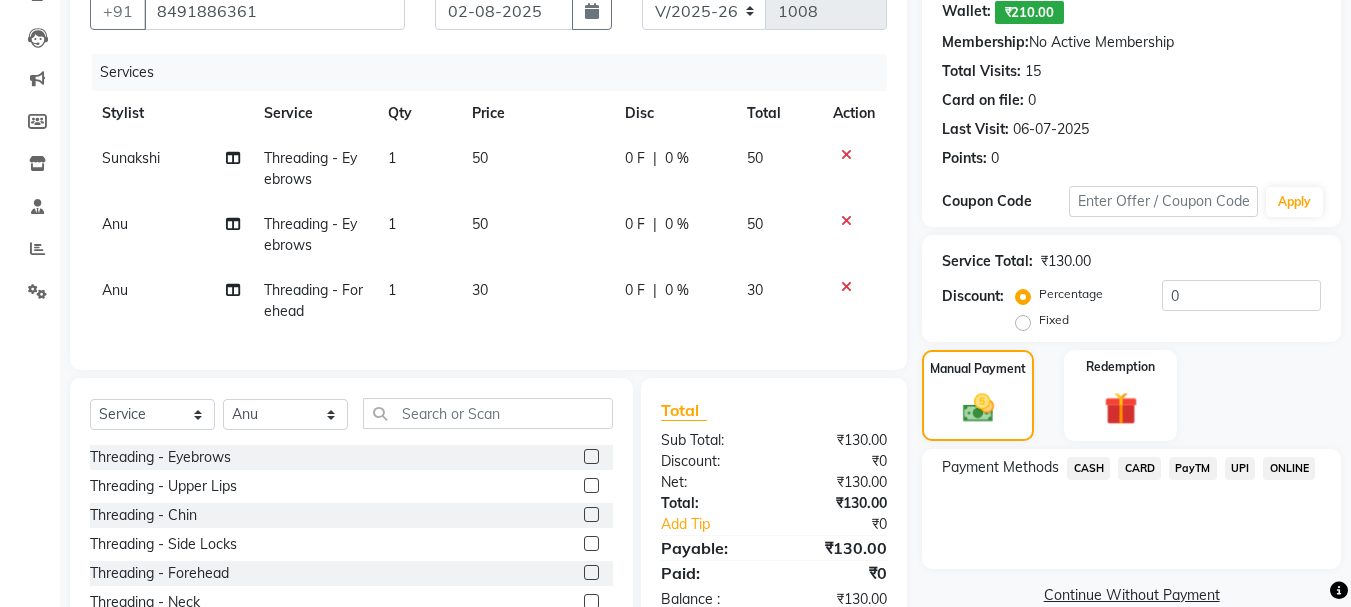 click on "CASH" 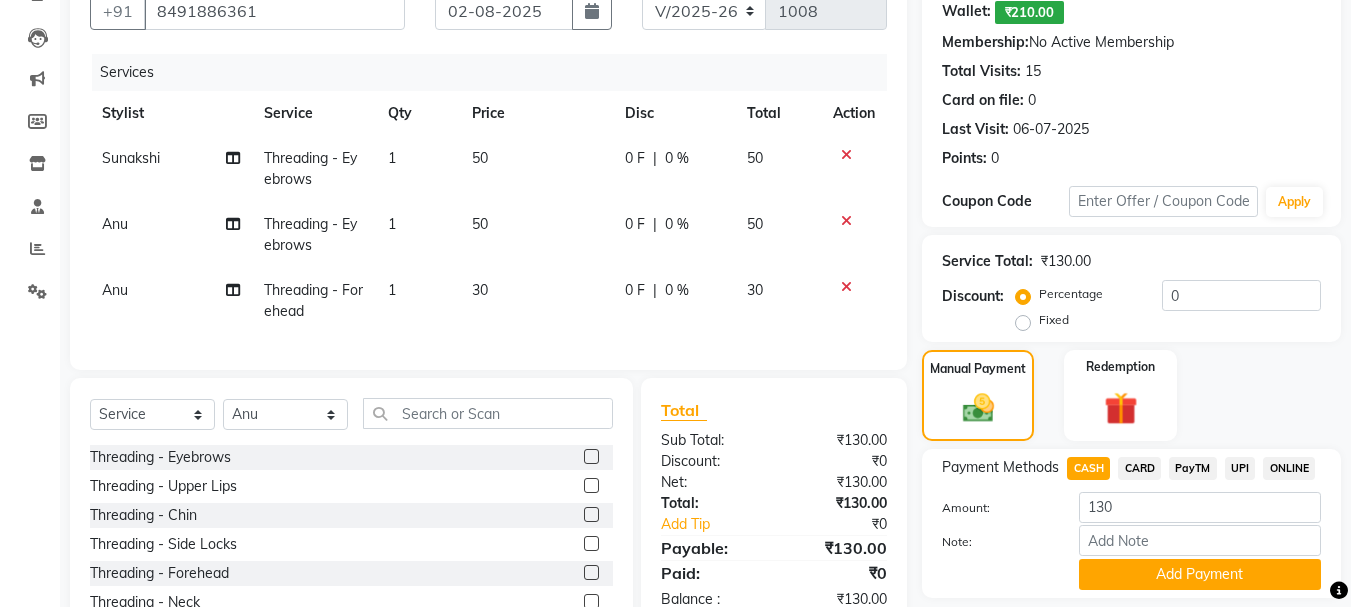 scroll, scrollTop: 305, scrollLeft: 0, axis: vertical 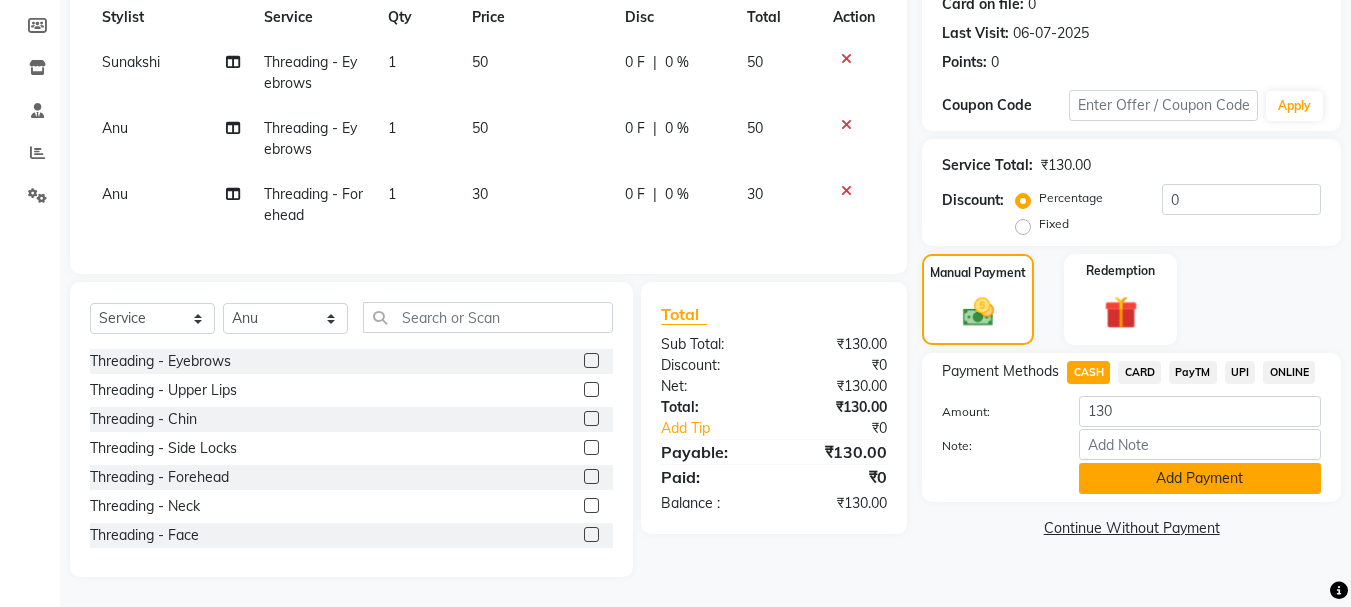 click on "Add Payment" 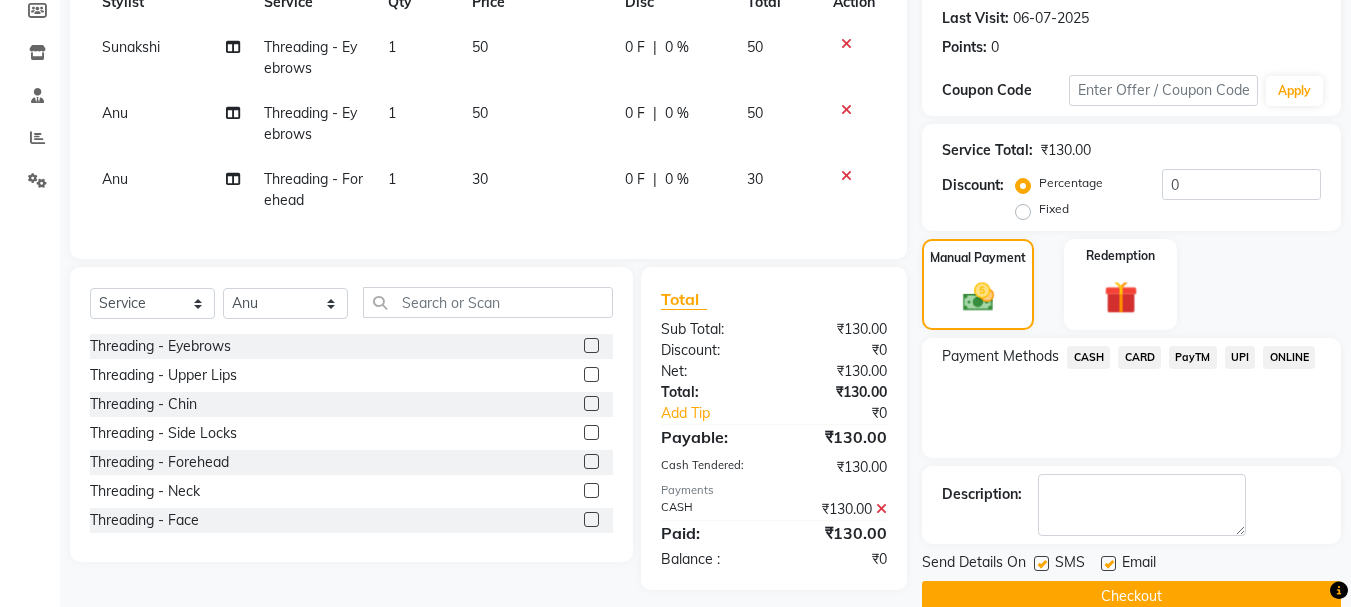 scroll, scrollTop: 340, scrollLeft: 0, axis: vertical 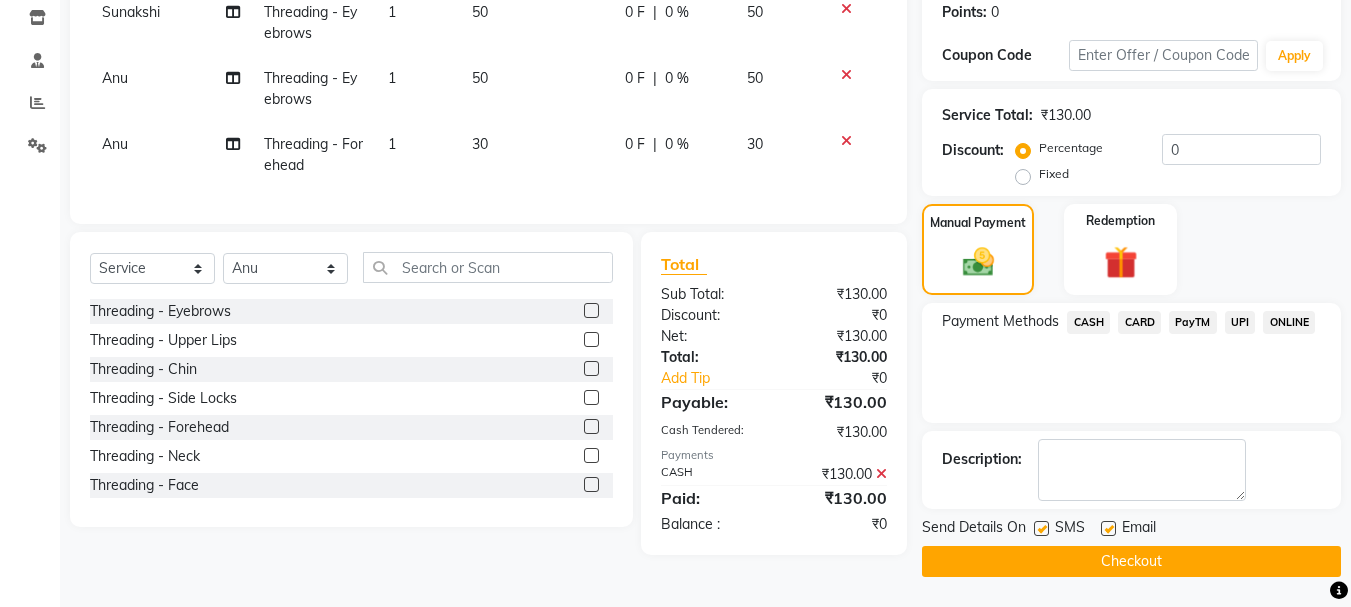 click on "Checkout" 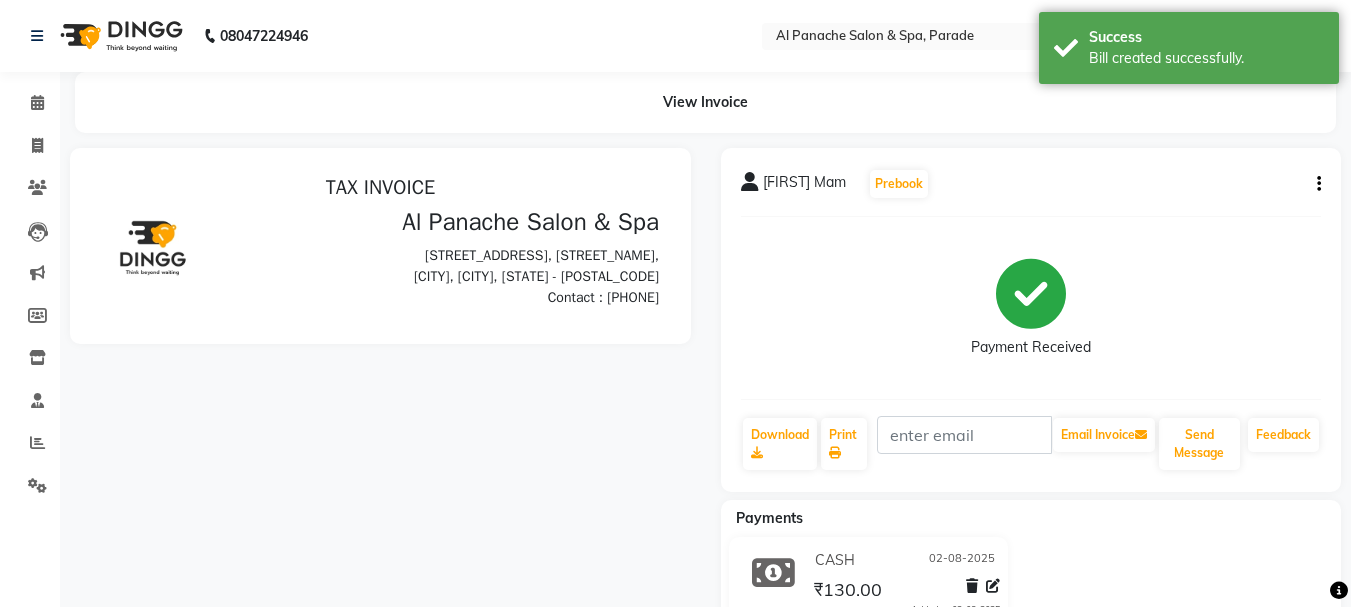 scroll, scrollTop: 0, scrollLeft: 0, axis: both 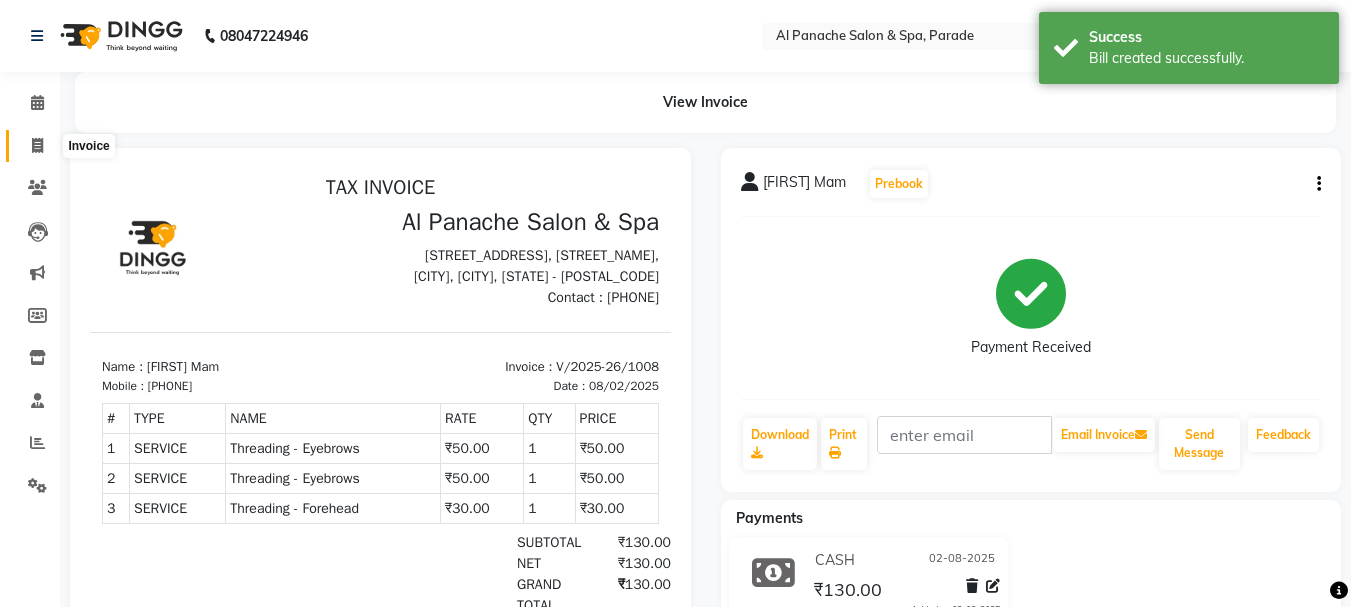 click 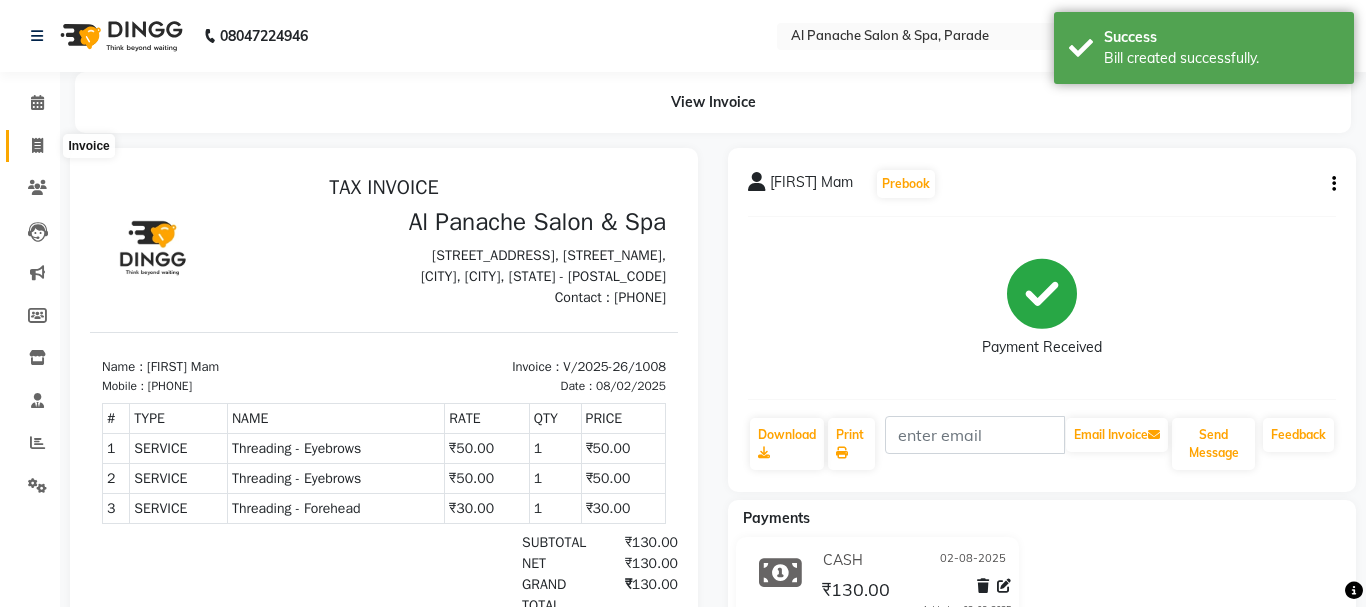 select on "service" 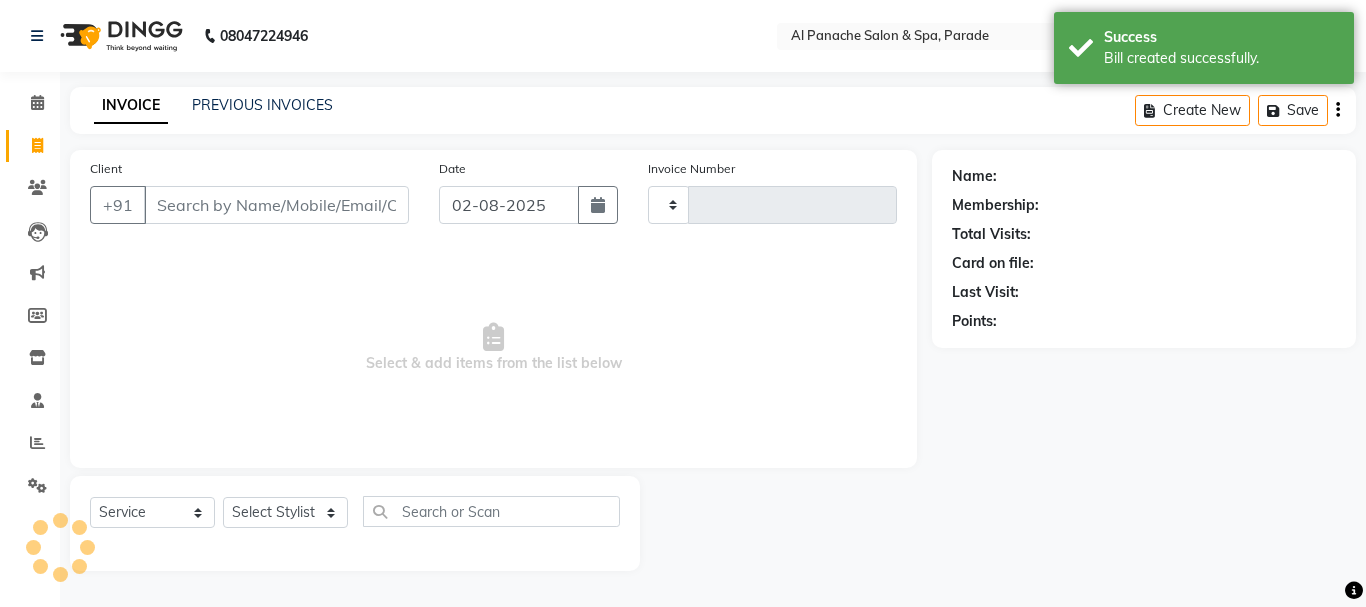type on "1009" 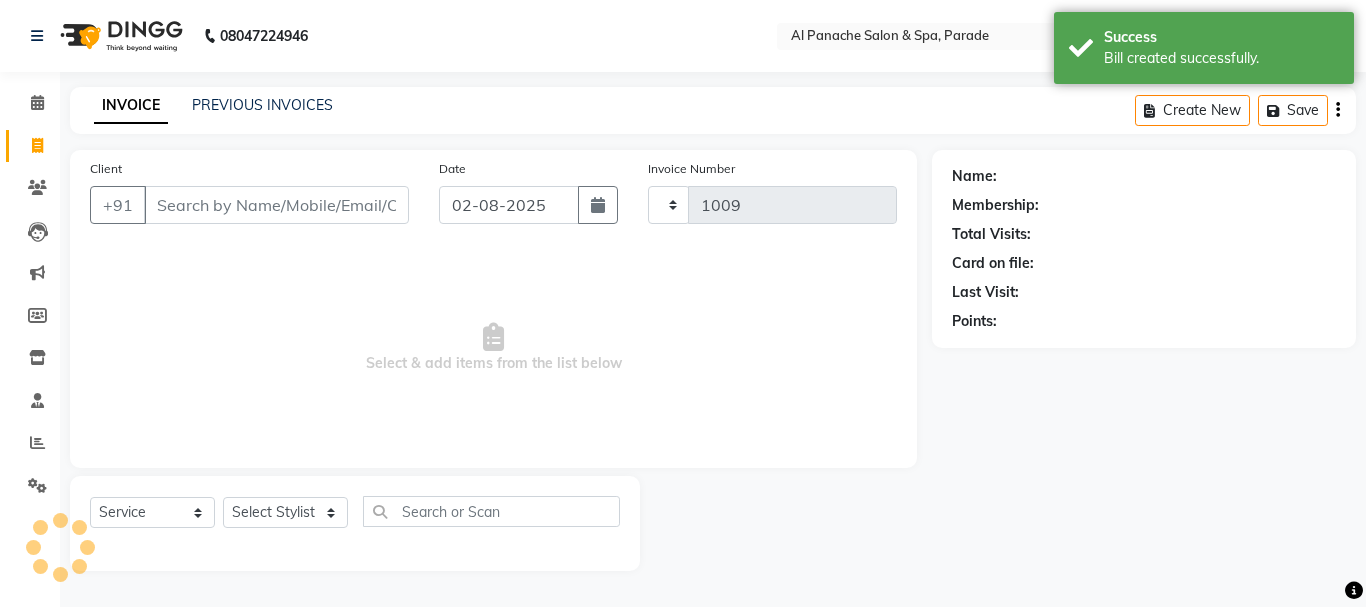 select on "463" 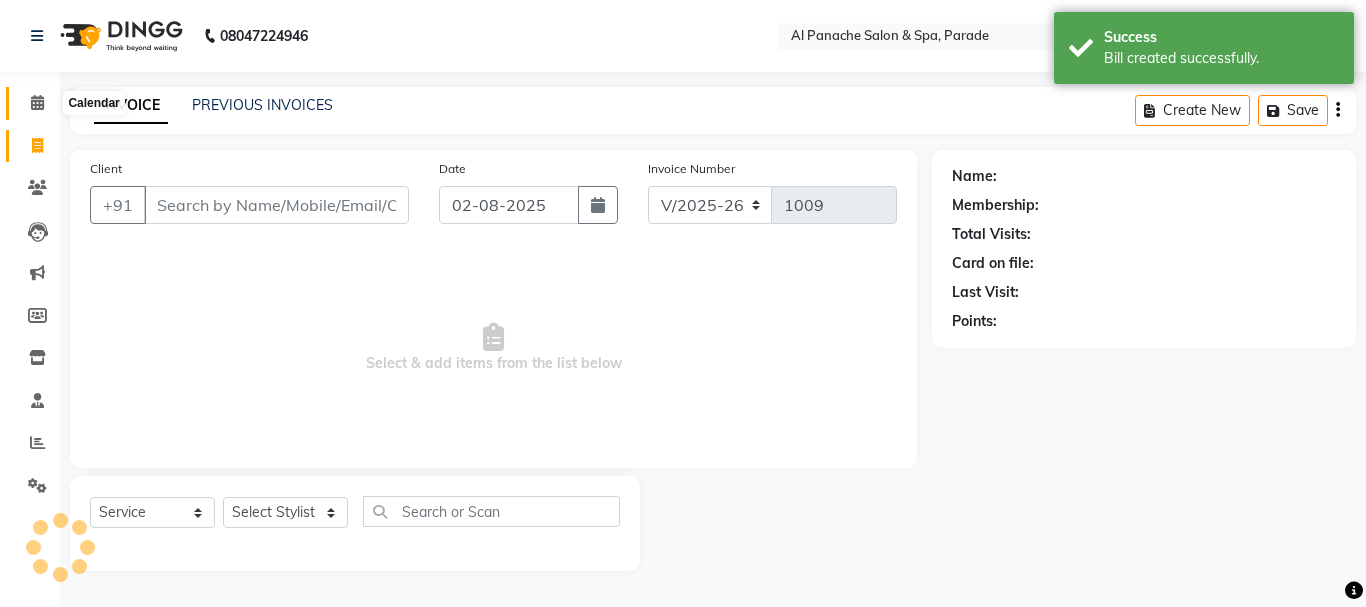 click 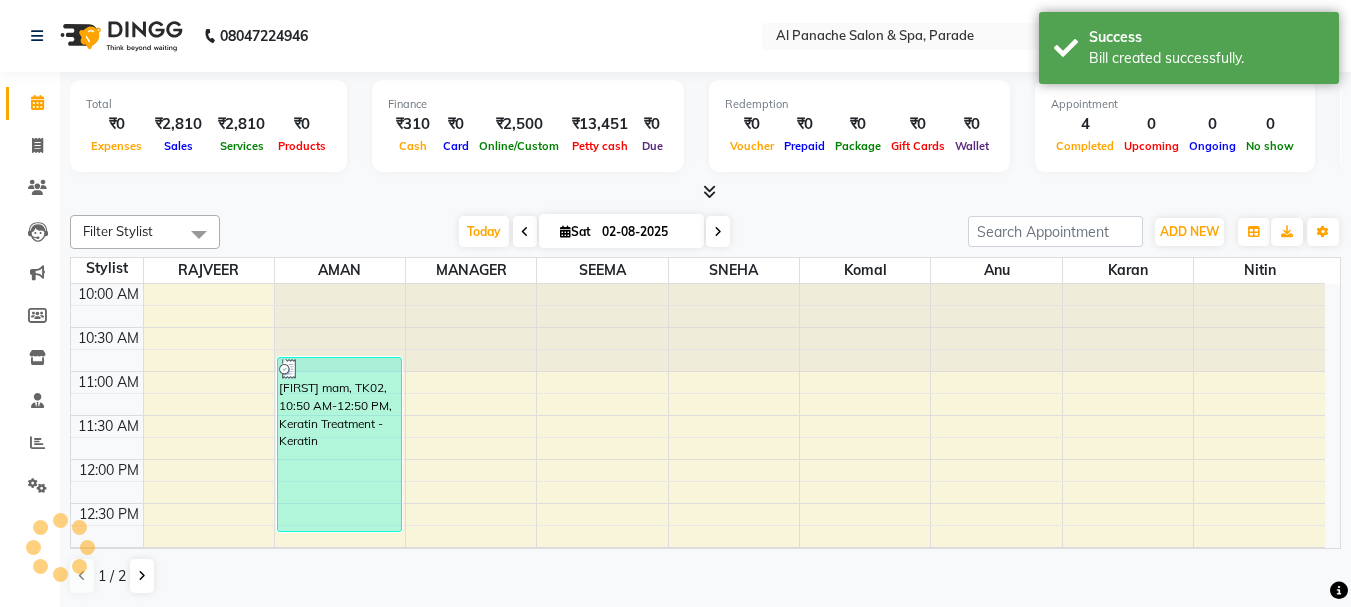 scroll, scrollTop: 0, scrollLeft: 0, axis: both 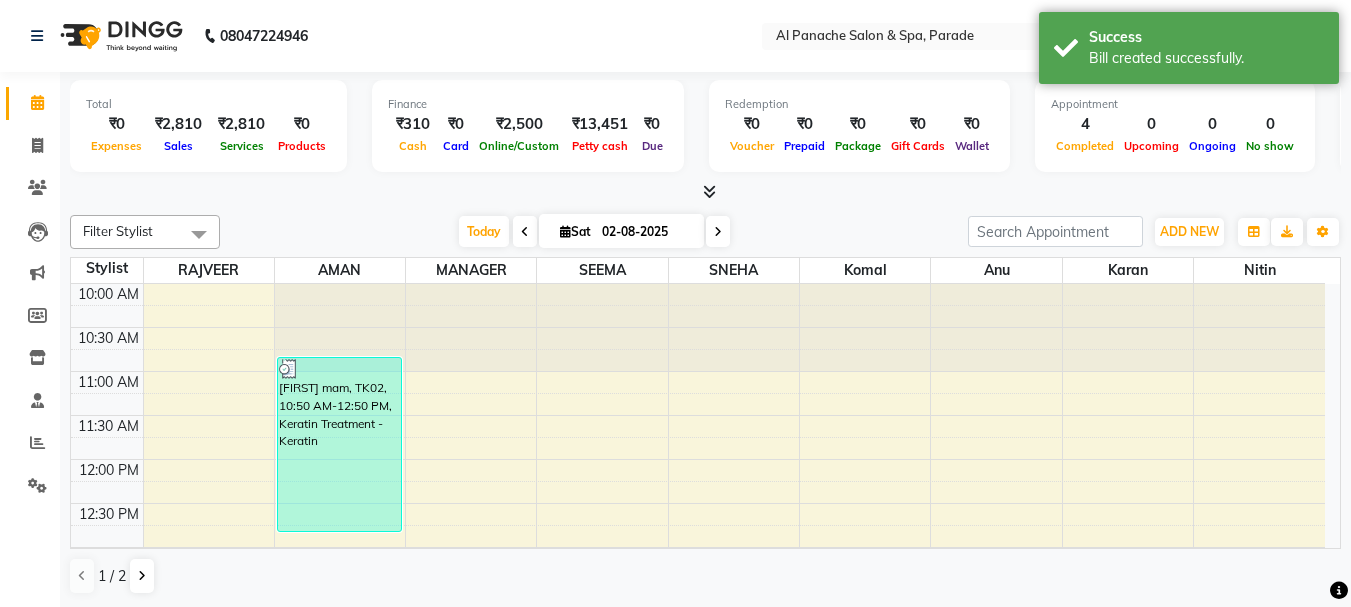 click at bounding box center (709, 191) 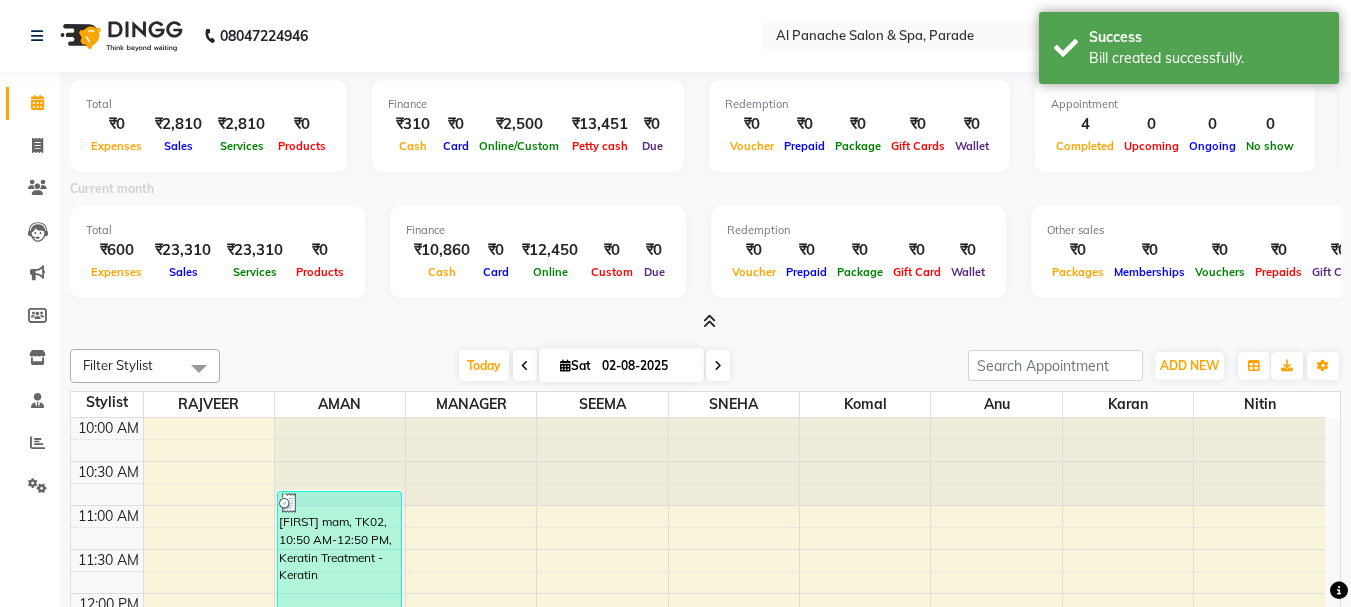 click at bounding box center (709, 321) 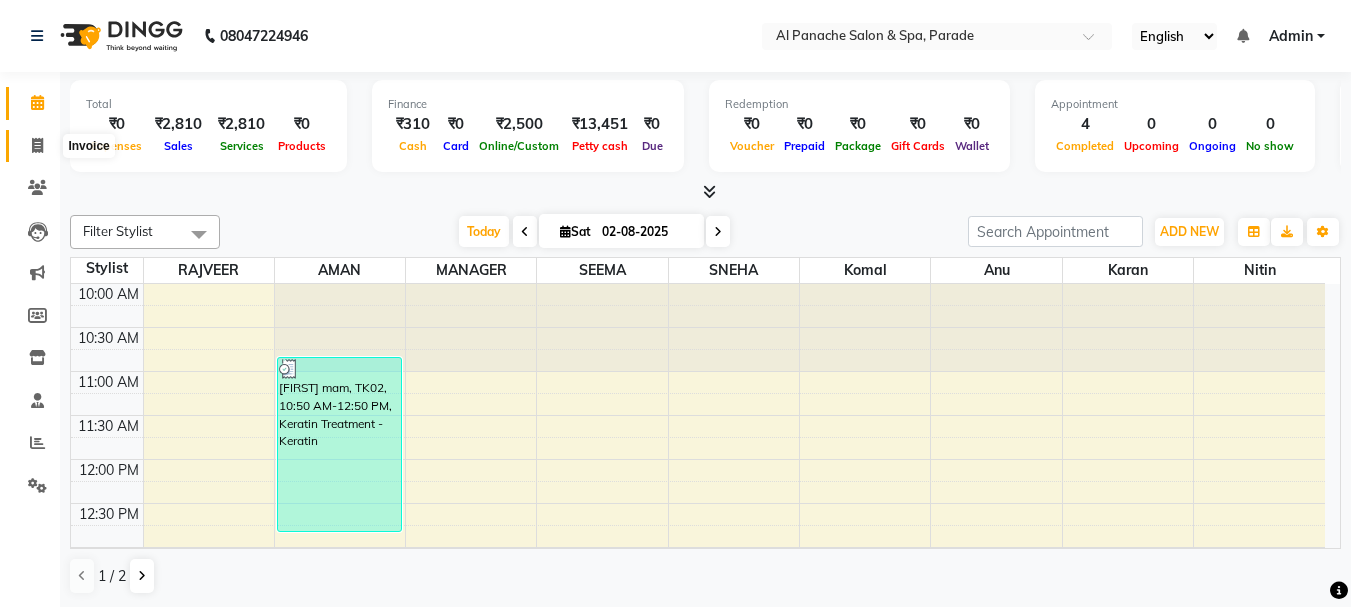click 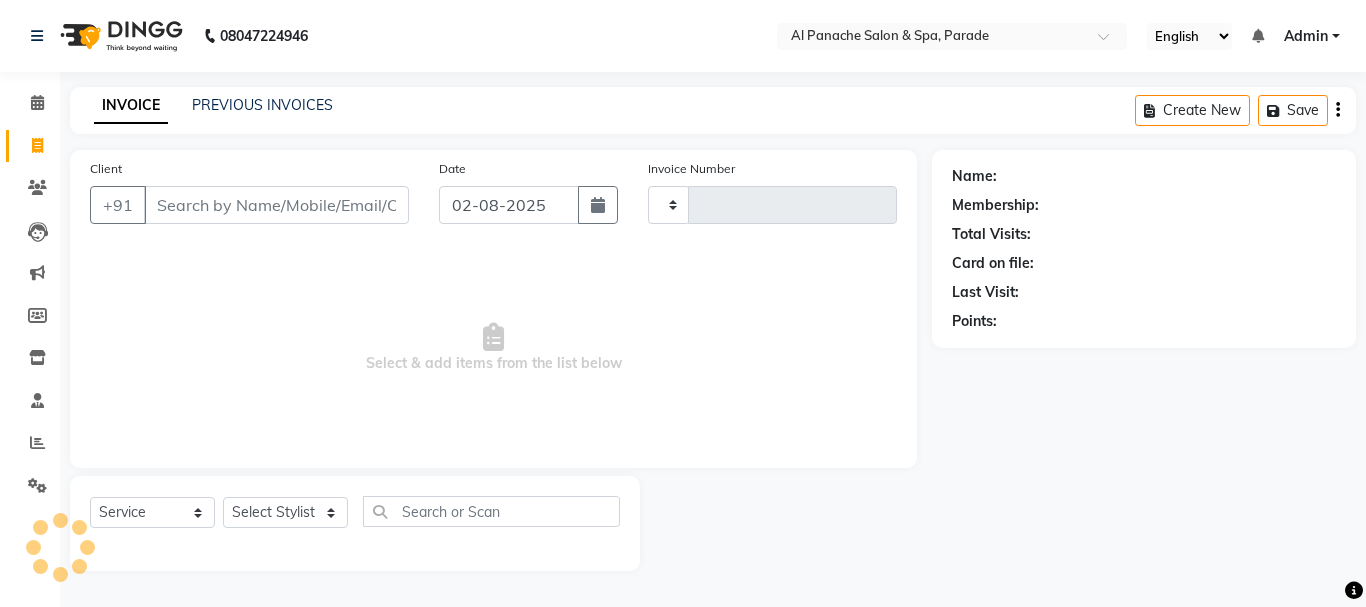 type on "1009" 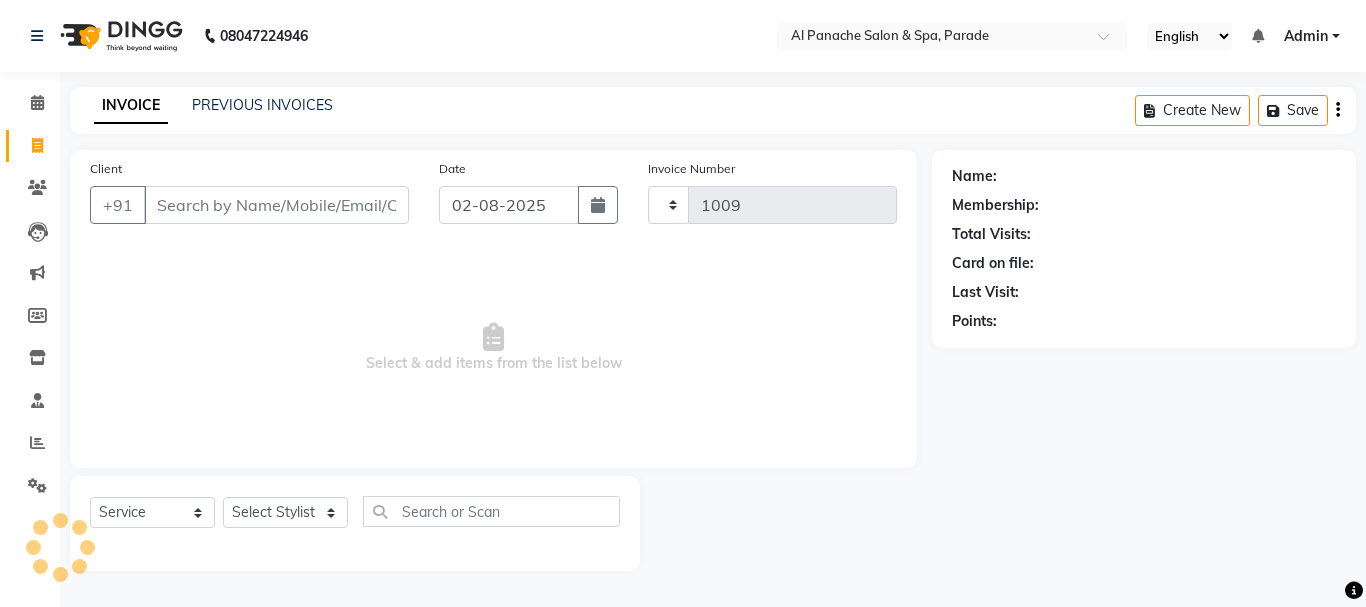 select on "463" 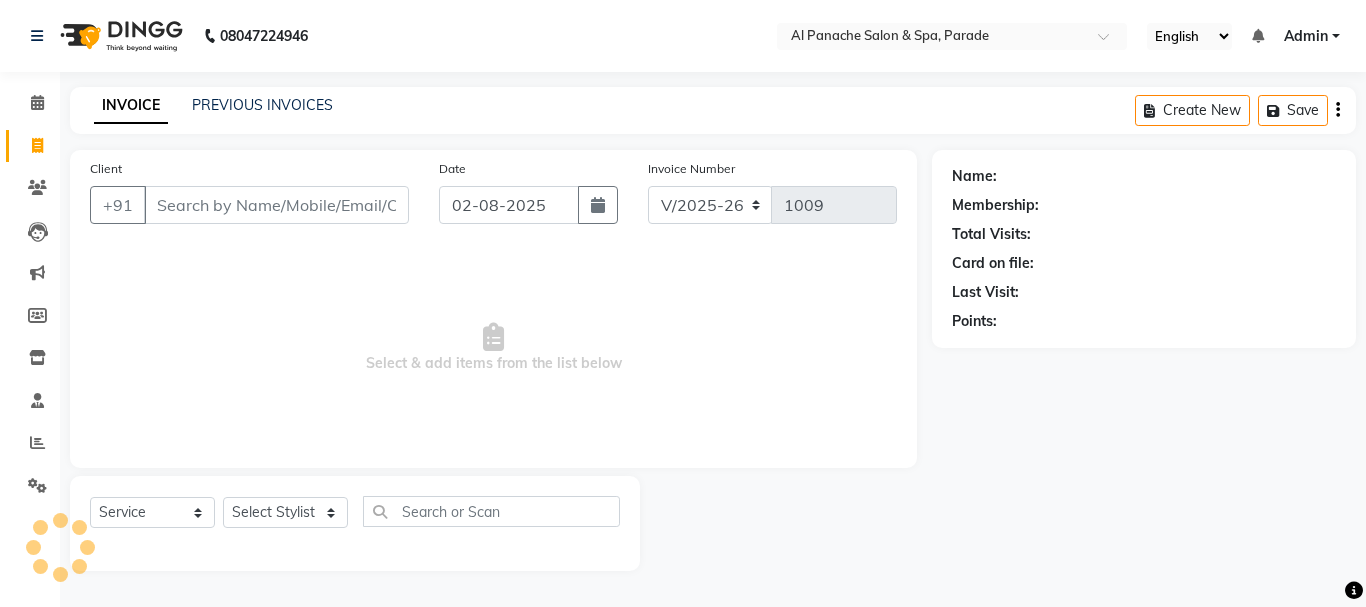 click on "Client" at bounding box center (276, 205) 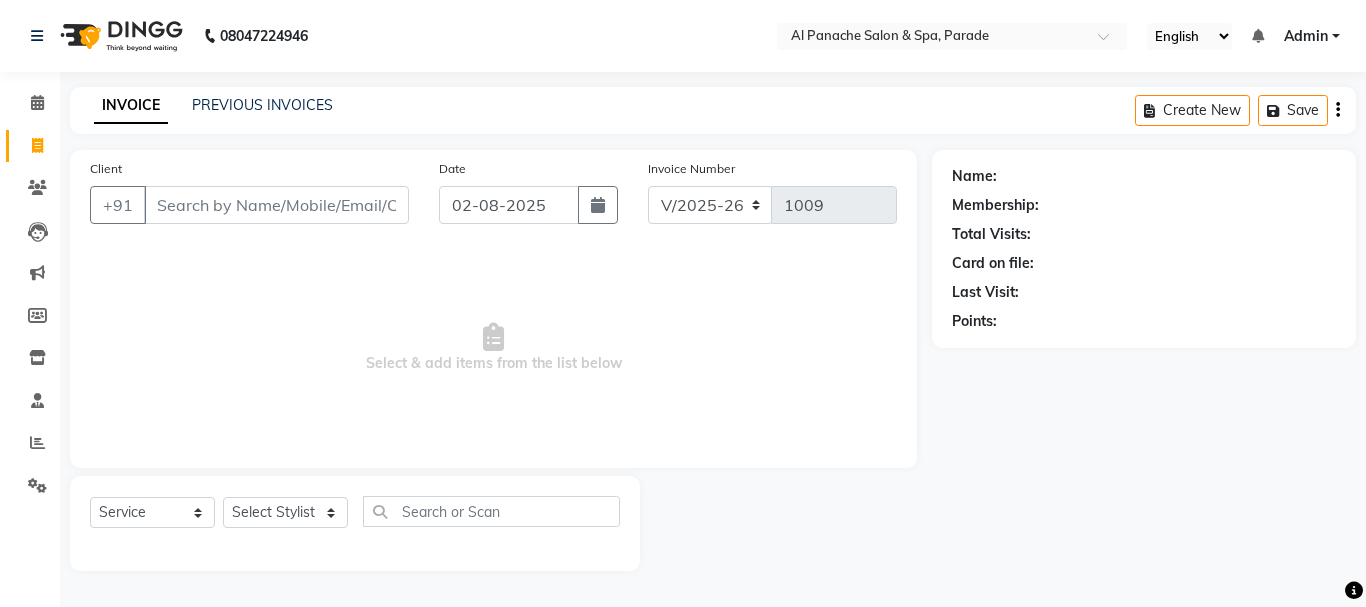 click on "Client" at bounding box center (276, 205) 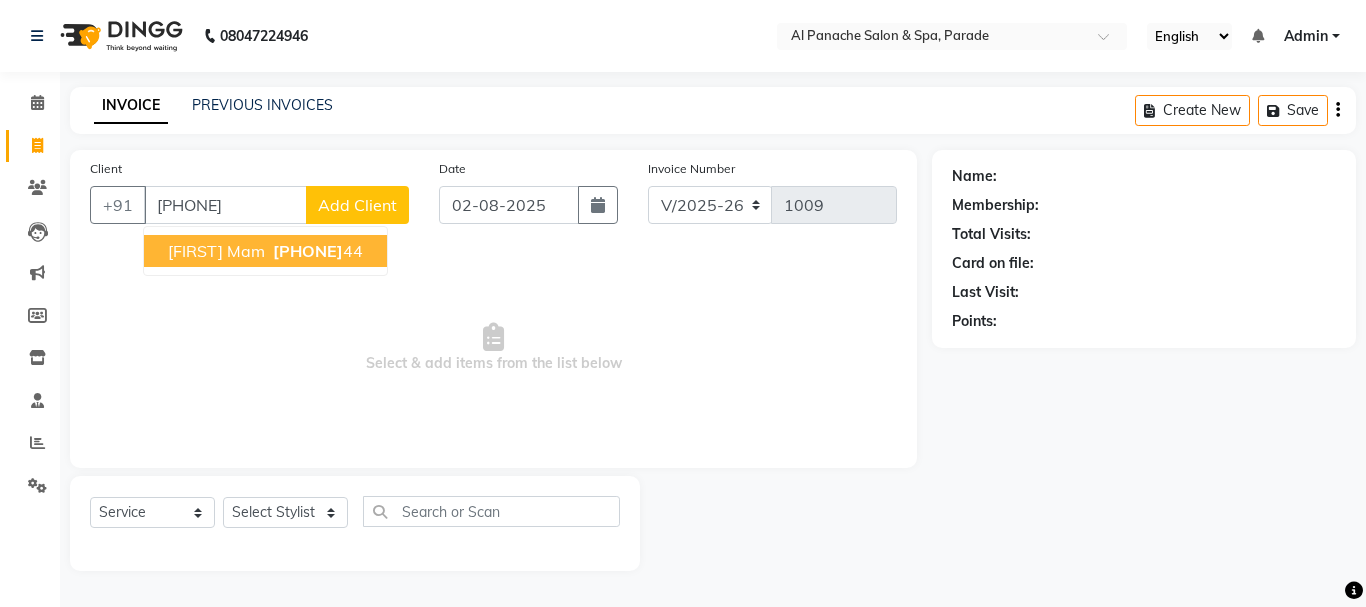 click on "[FIRST] mam" at bounding box center (216, 251) 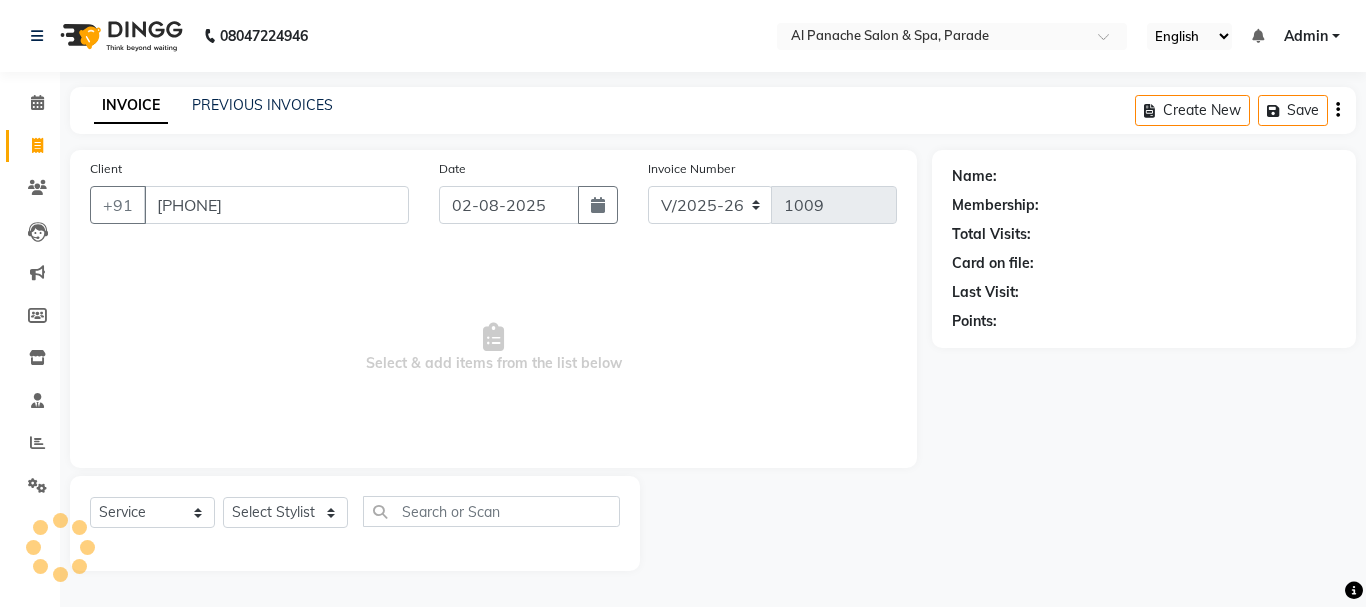 type on "[PHONE]" 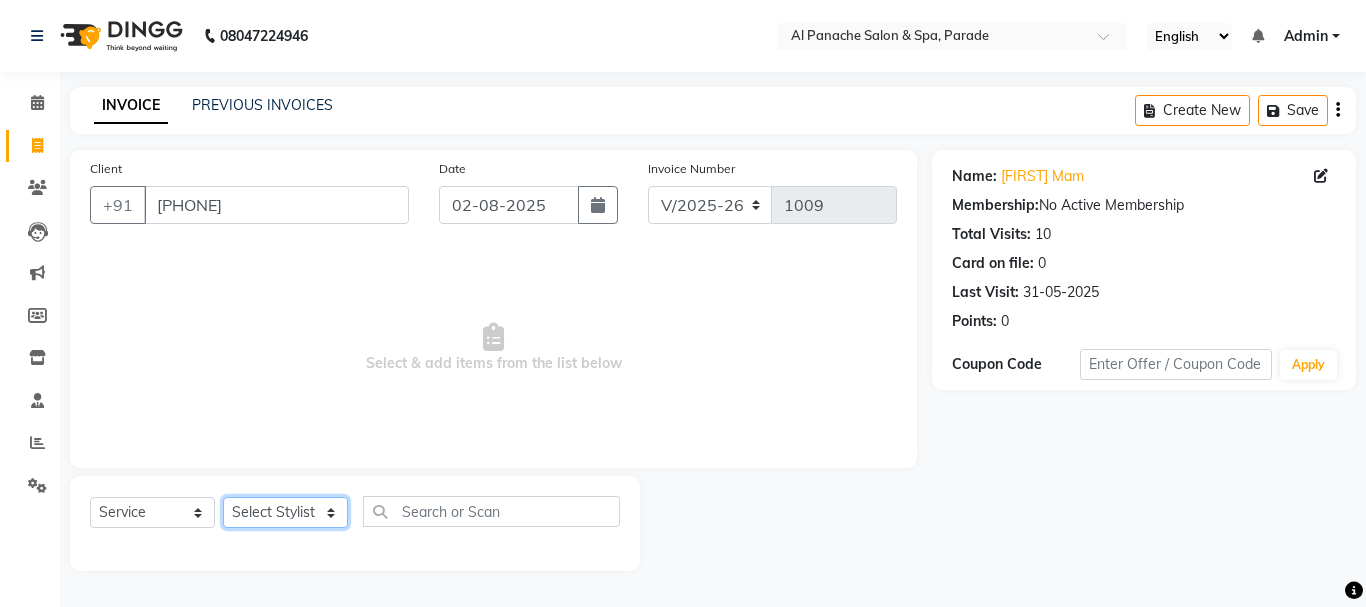 click on "Select Stylist AMAN Anu Karan Komal  MANAGER Nitin RAJVEER  SEEMA SNEHA Sunakshi" 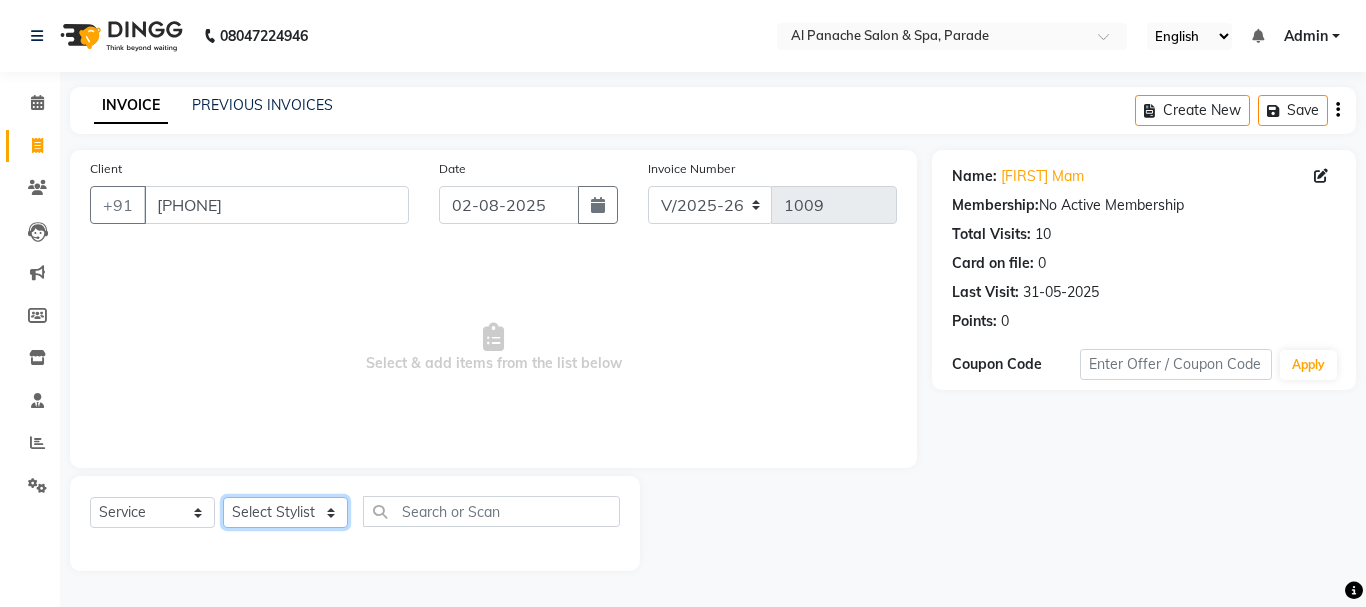 click on "Select Stylist AMAN Anu Karan Komal  MANAGER Nitin RAJVEER  SEEMA SNEHA Sunakshi" 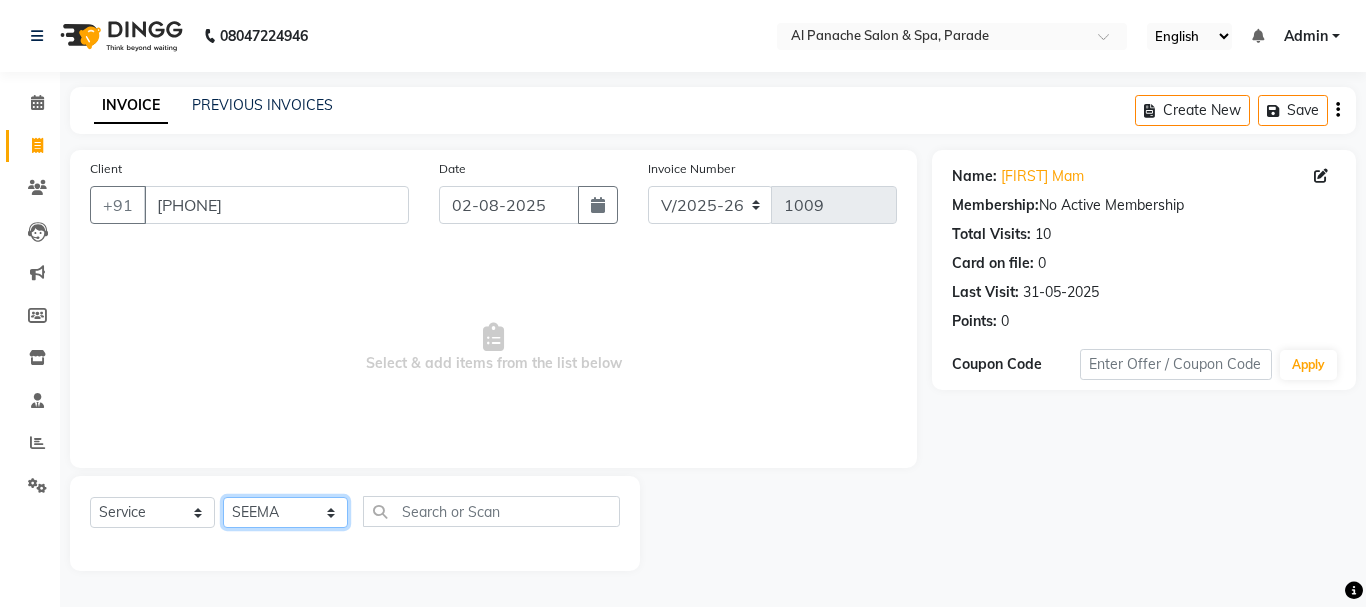 click on "Select Stylist AMAN Anu Karan Komal  MANAGER Nitin RAJVEER  SEEMA SNEHA Sunakshi" 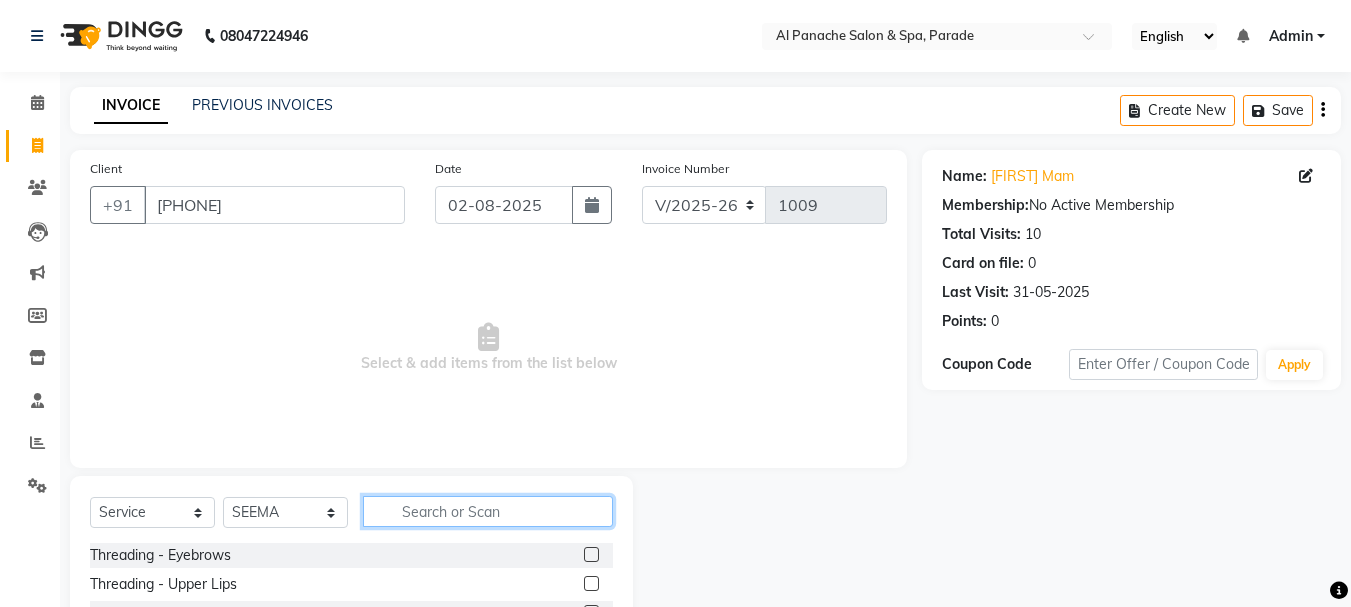 click 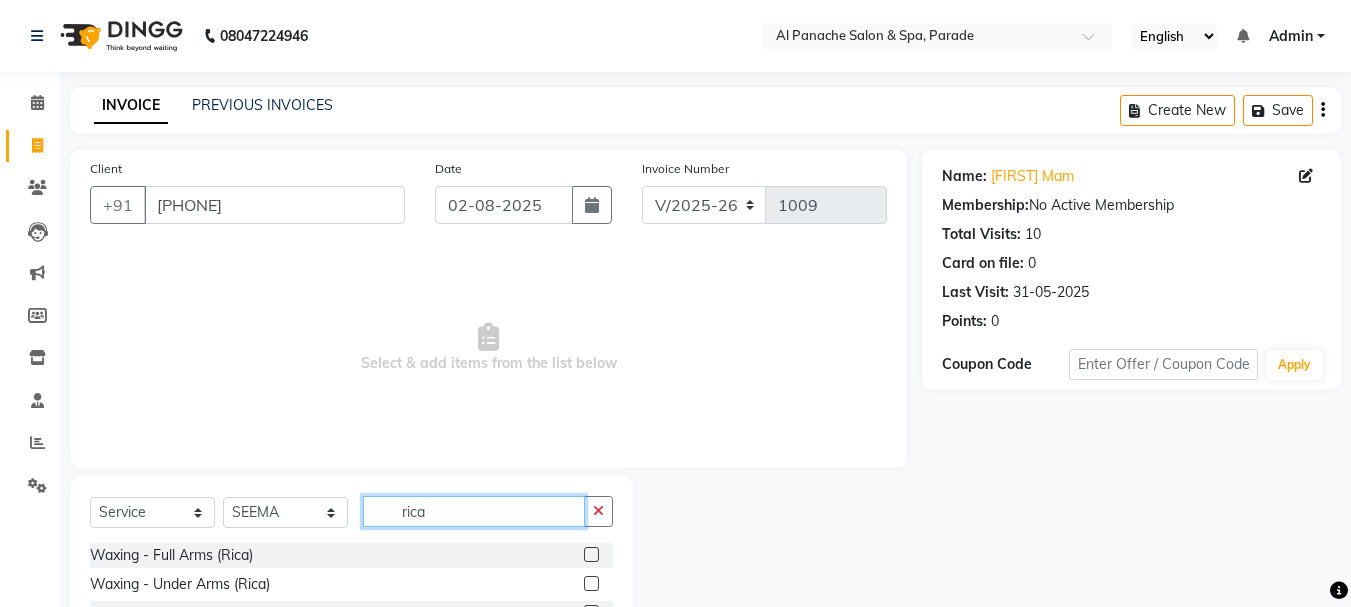 type on "rica" 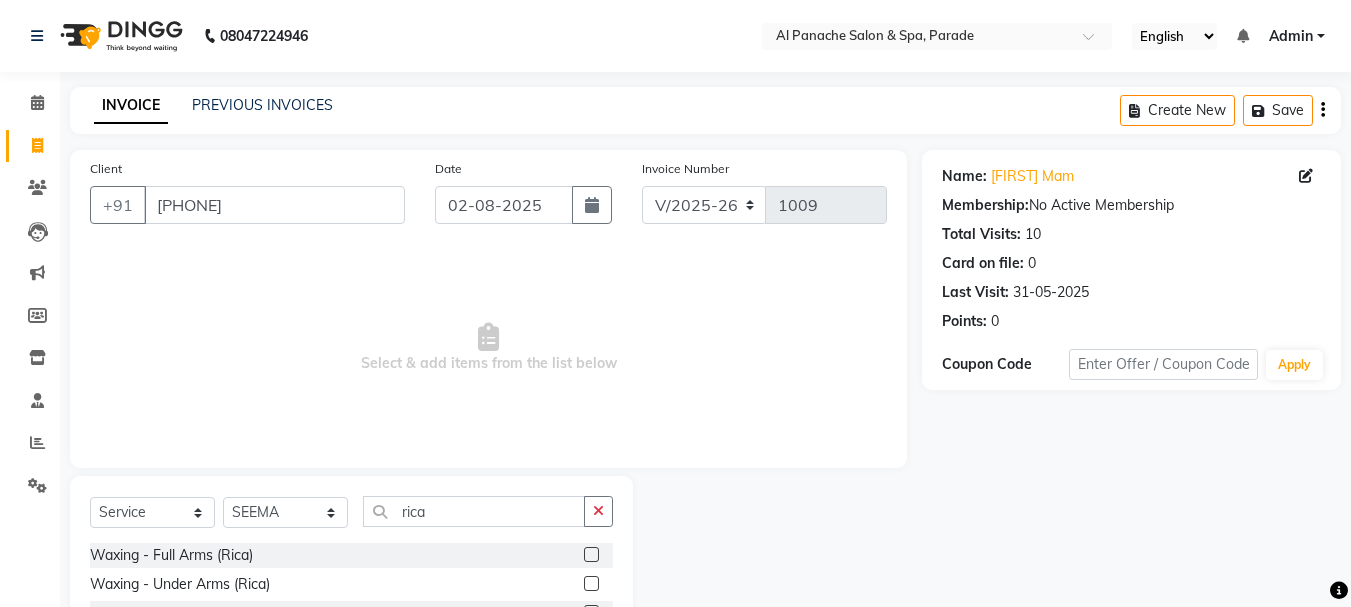click 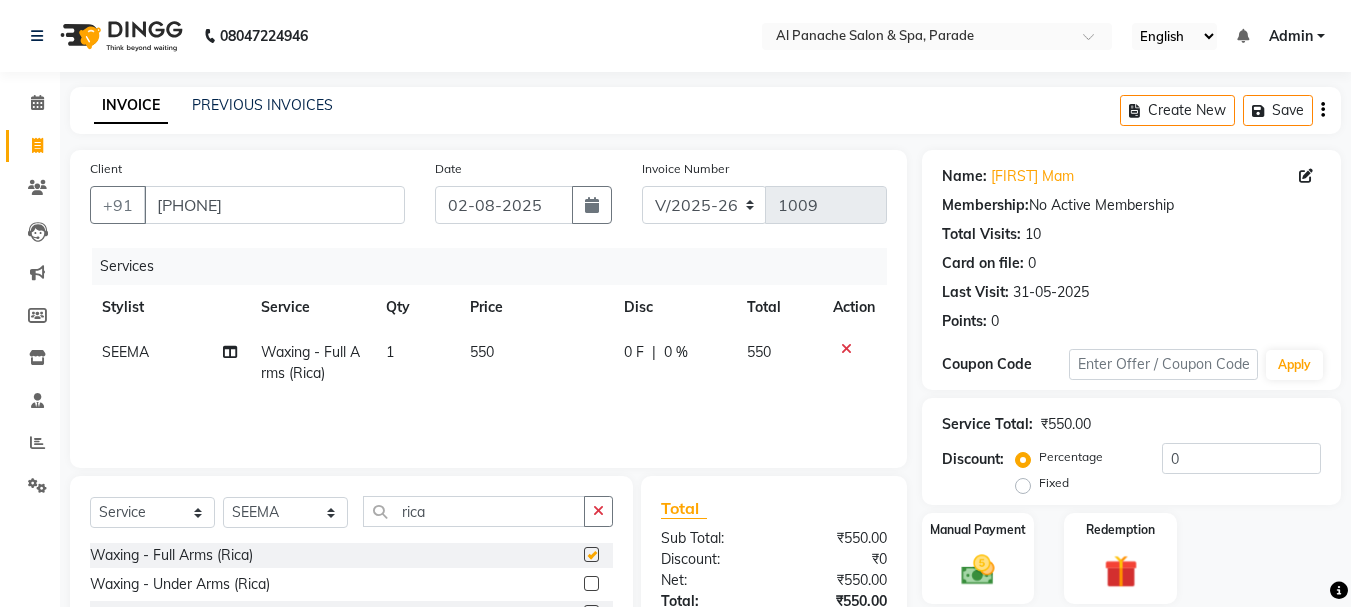 checkbox on "false" 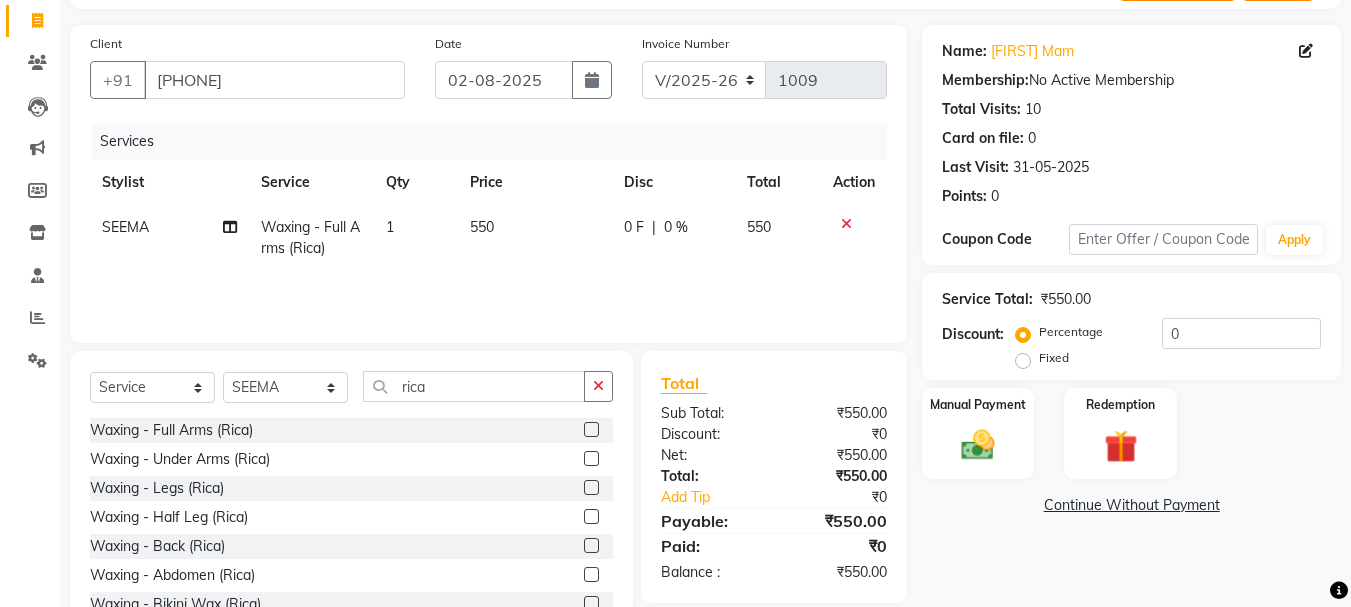 scroll, scrollTop: 194, scrollLeft: 0, axis: vertical 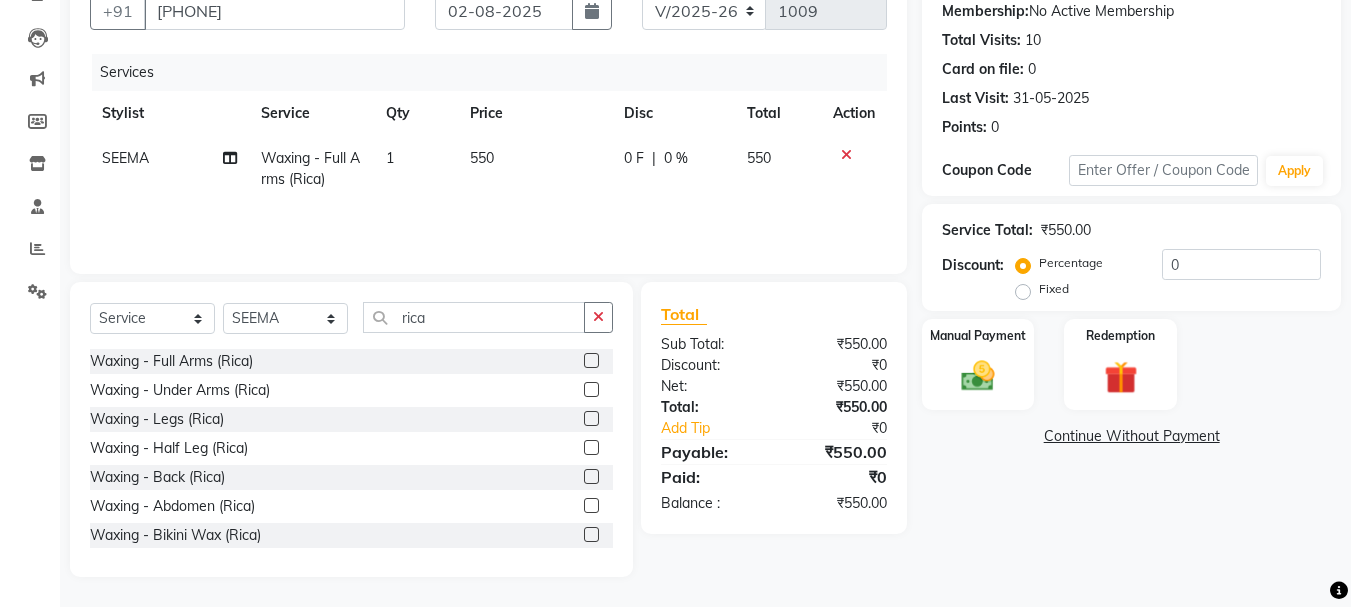 click 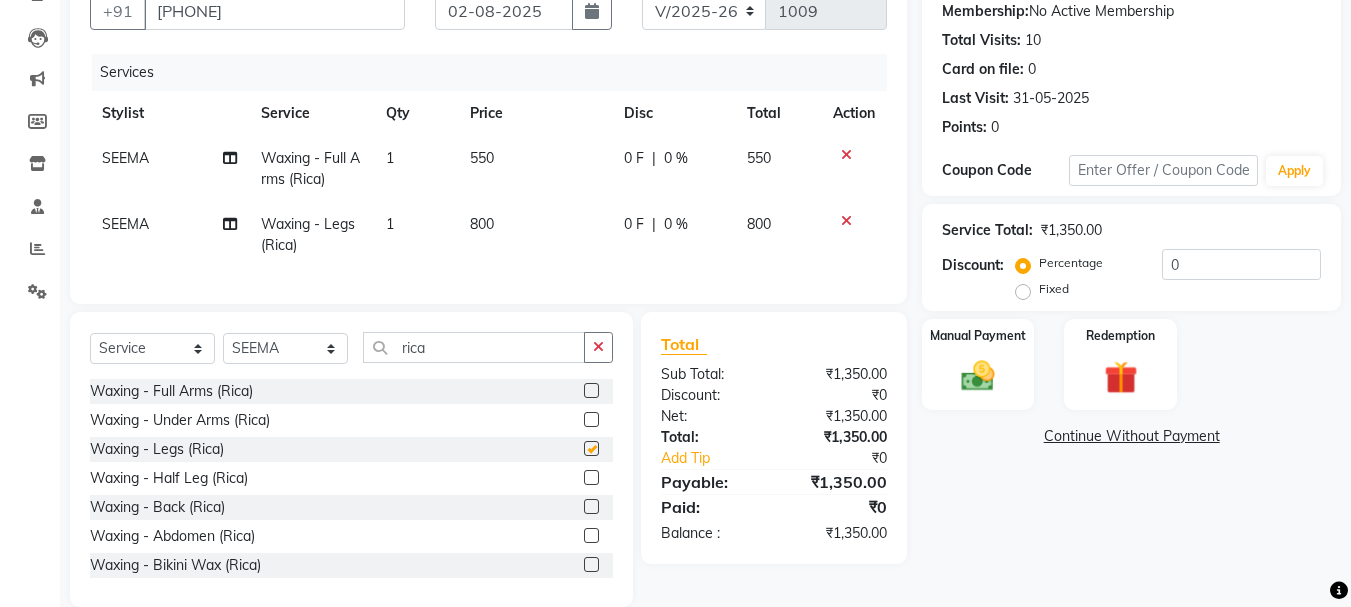 checkbox on "false" 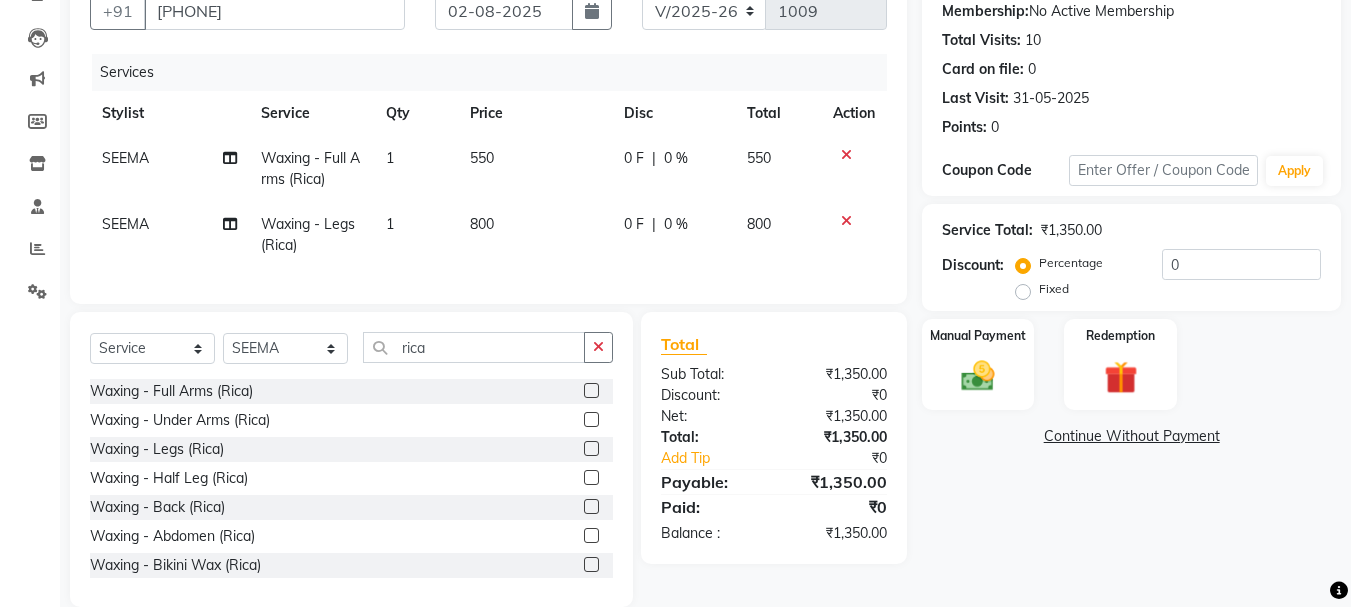 click 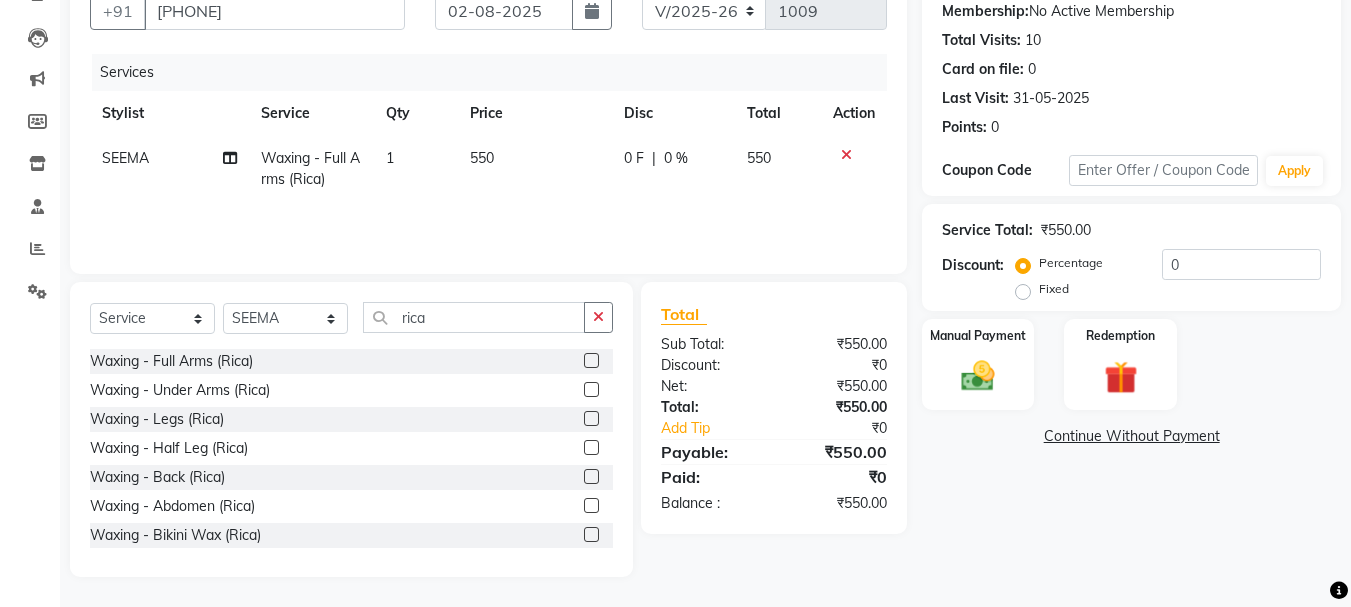 click 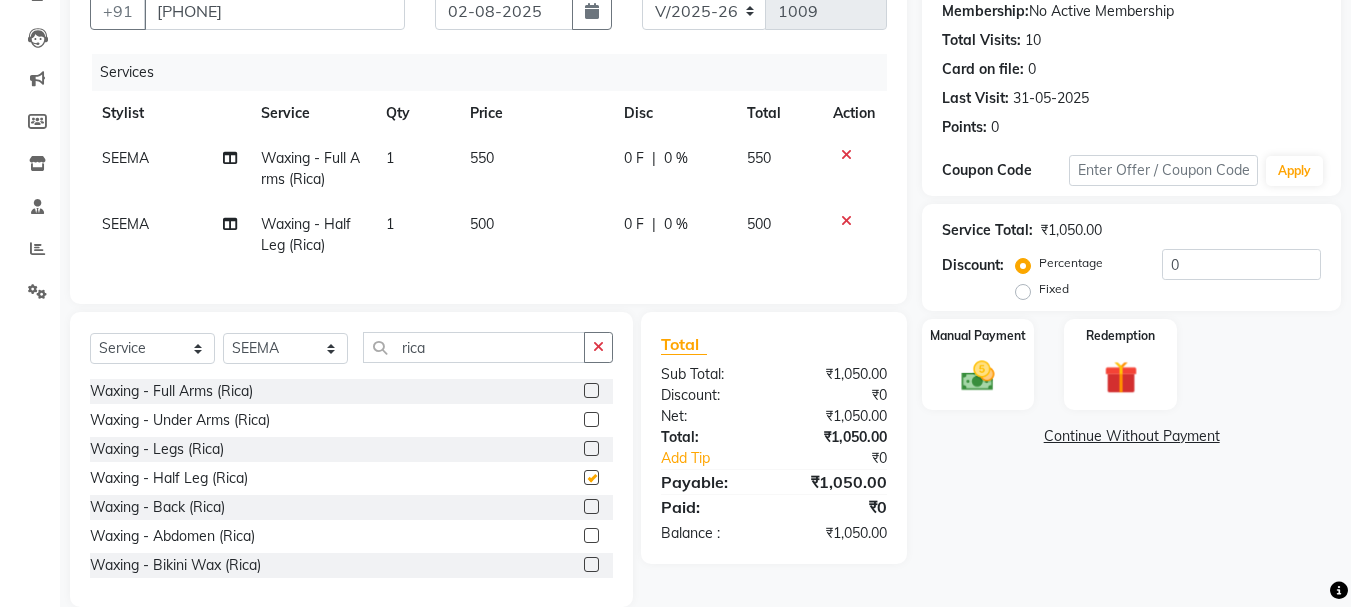 checkbox on "false" 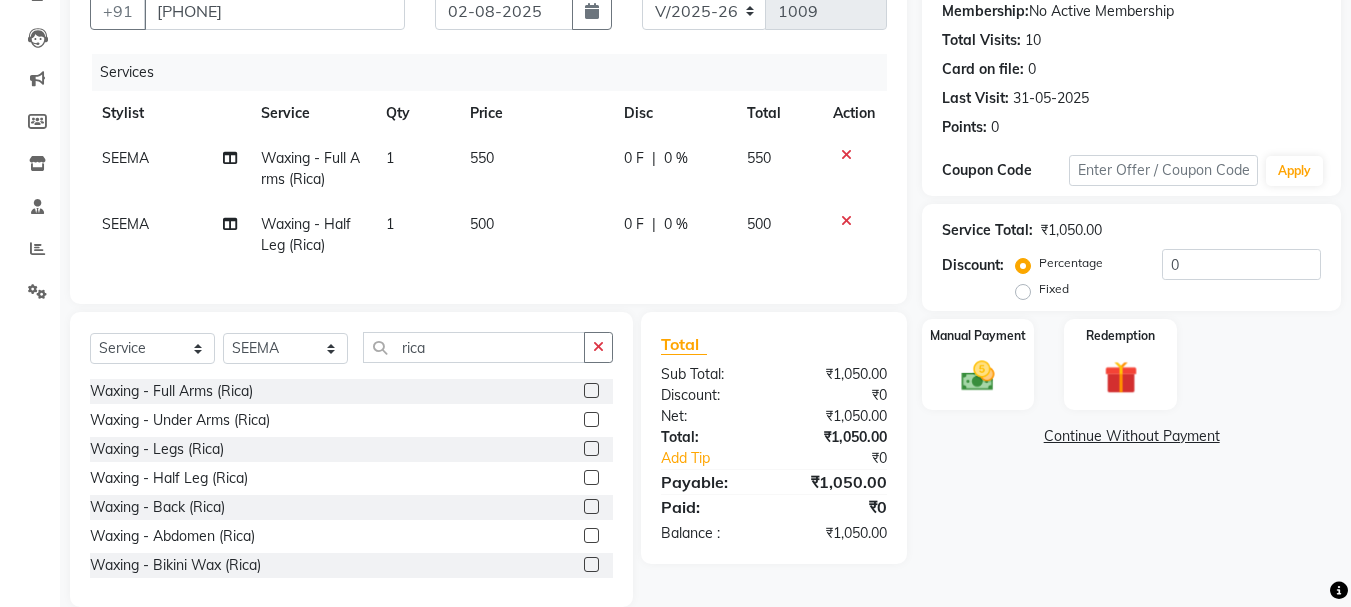 click on "0 %" 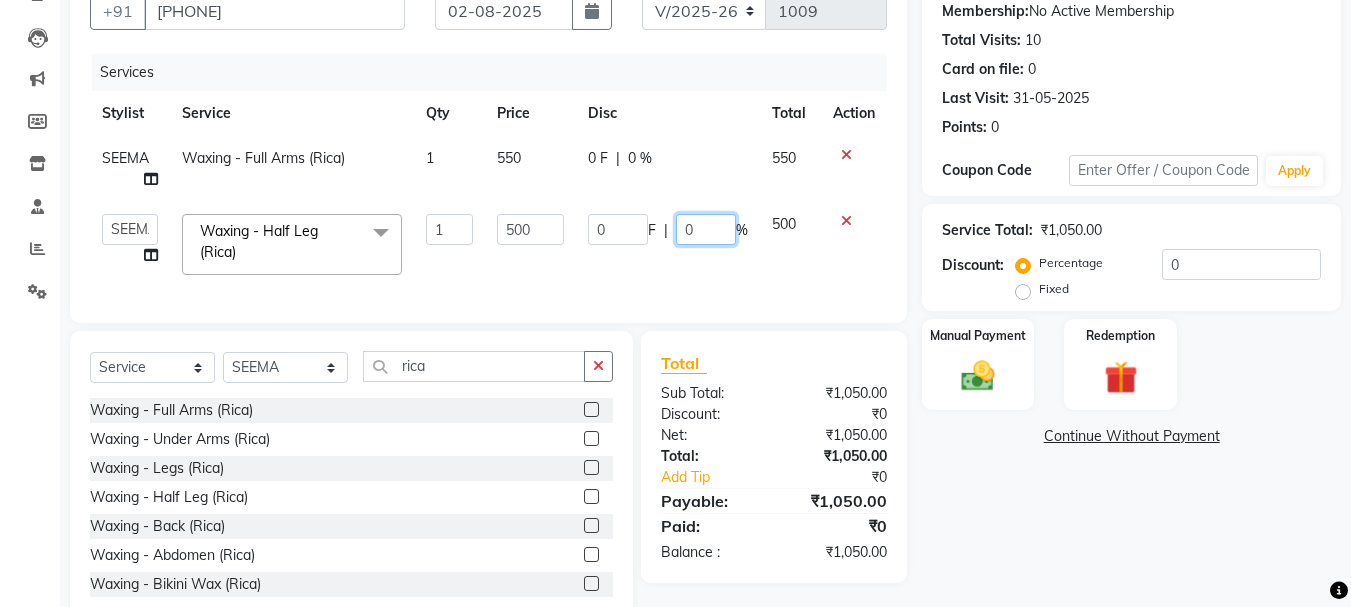 click on "0" 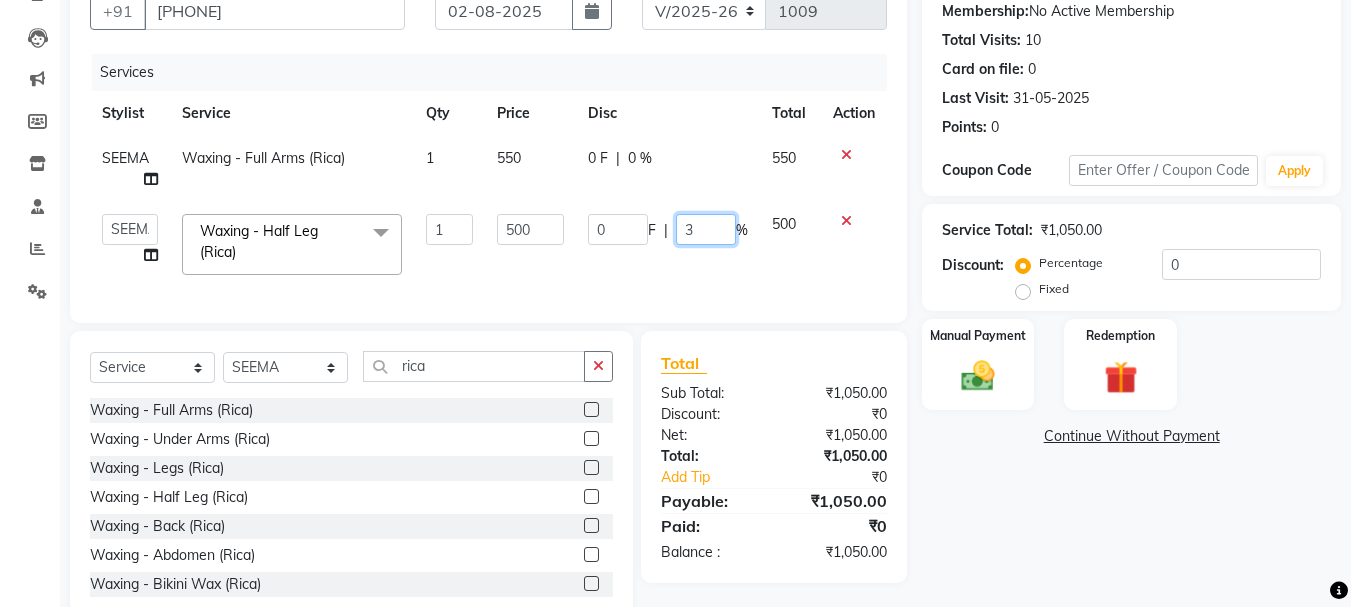 type on "30" 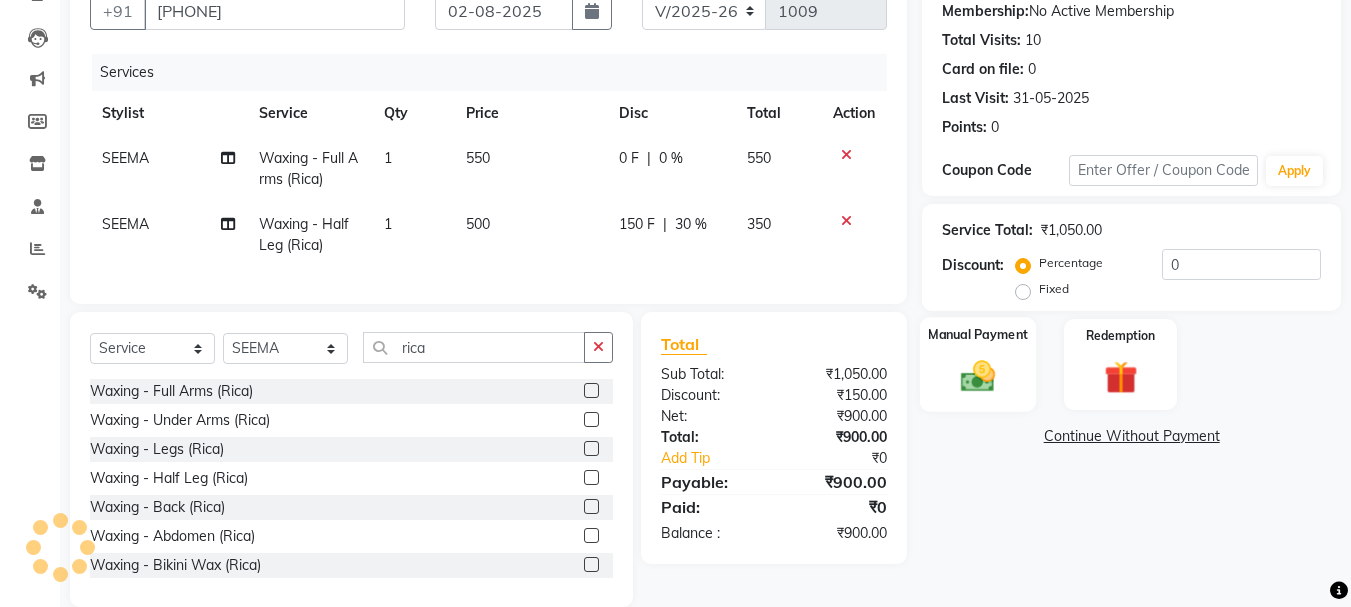 click 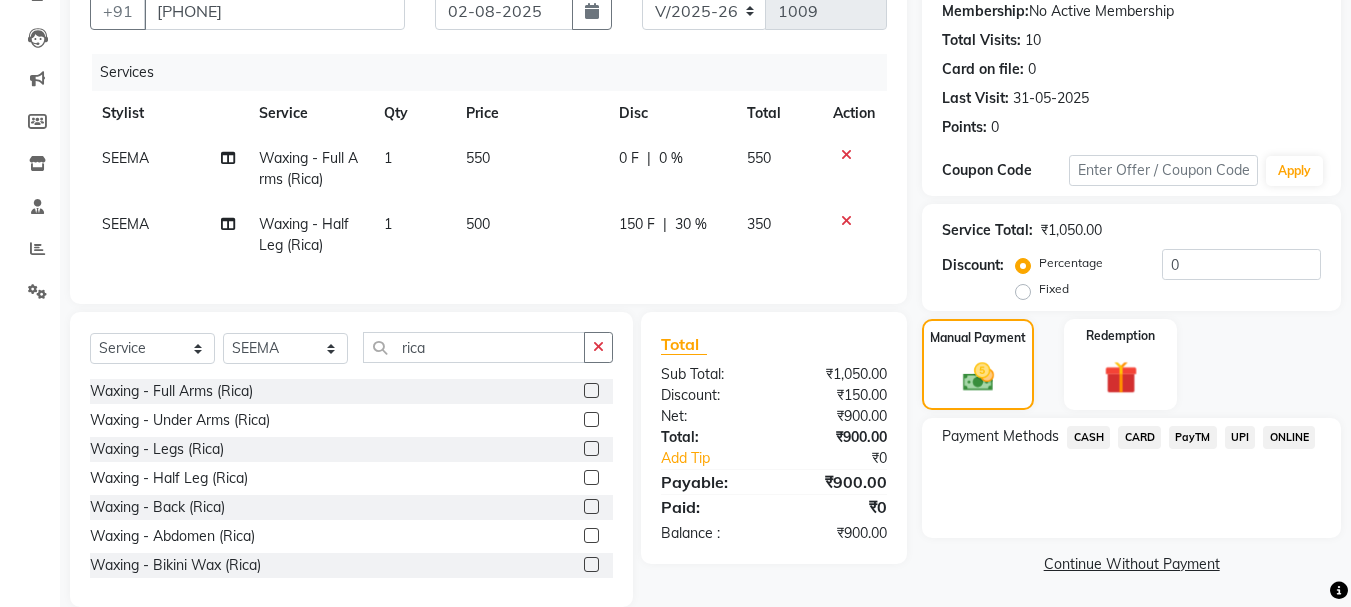 click on "CASH" 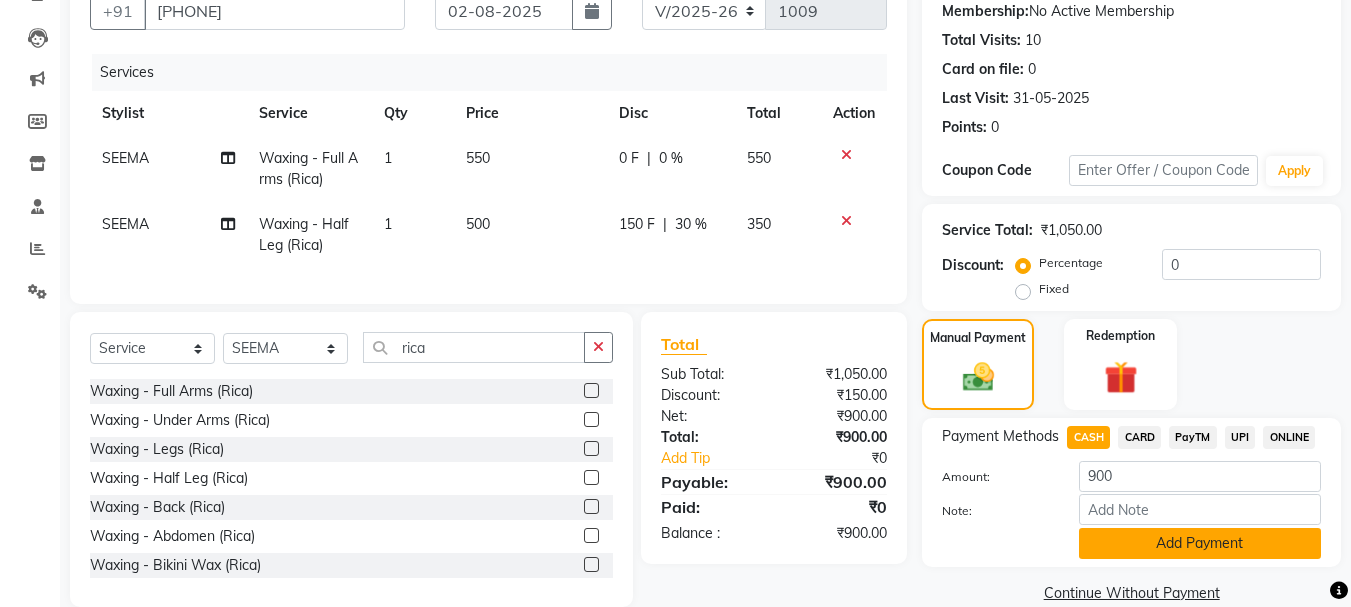 click on "Add Payment" 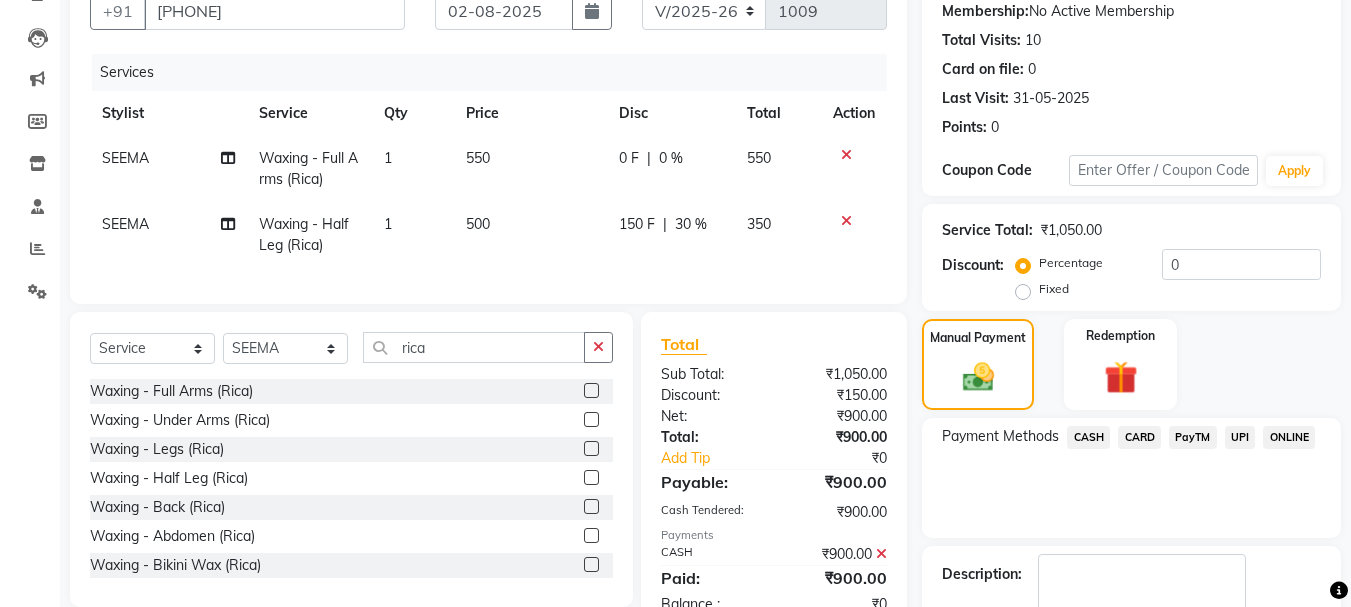 scroll, scrollTop: 309, scrollLeft: 0, axis: vertical 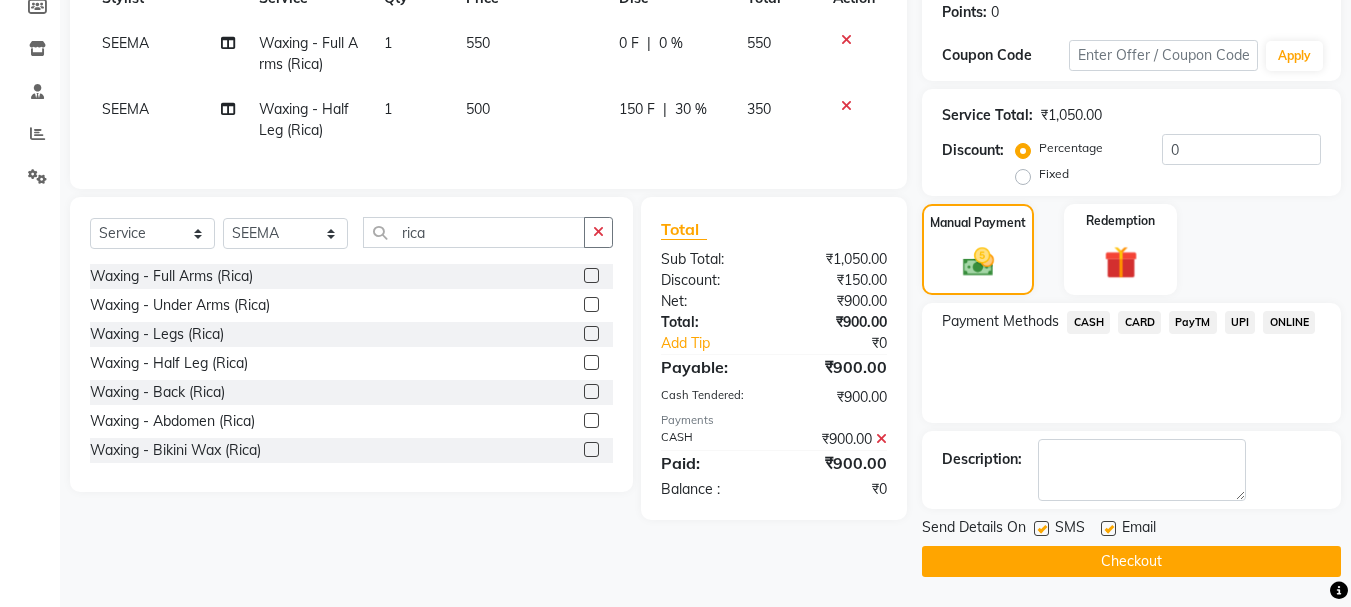 click on "Checkout" 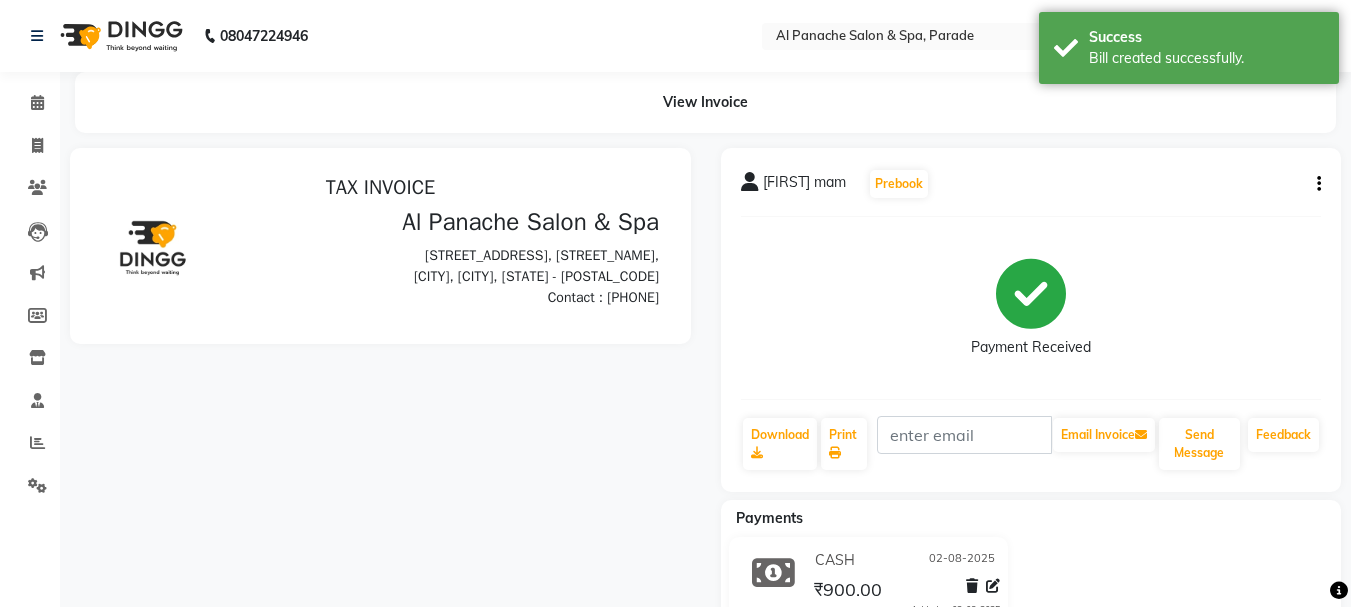 scroll, scrollTop: 0, scrollLeft: 0, axis: both 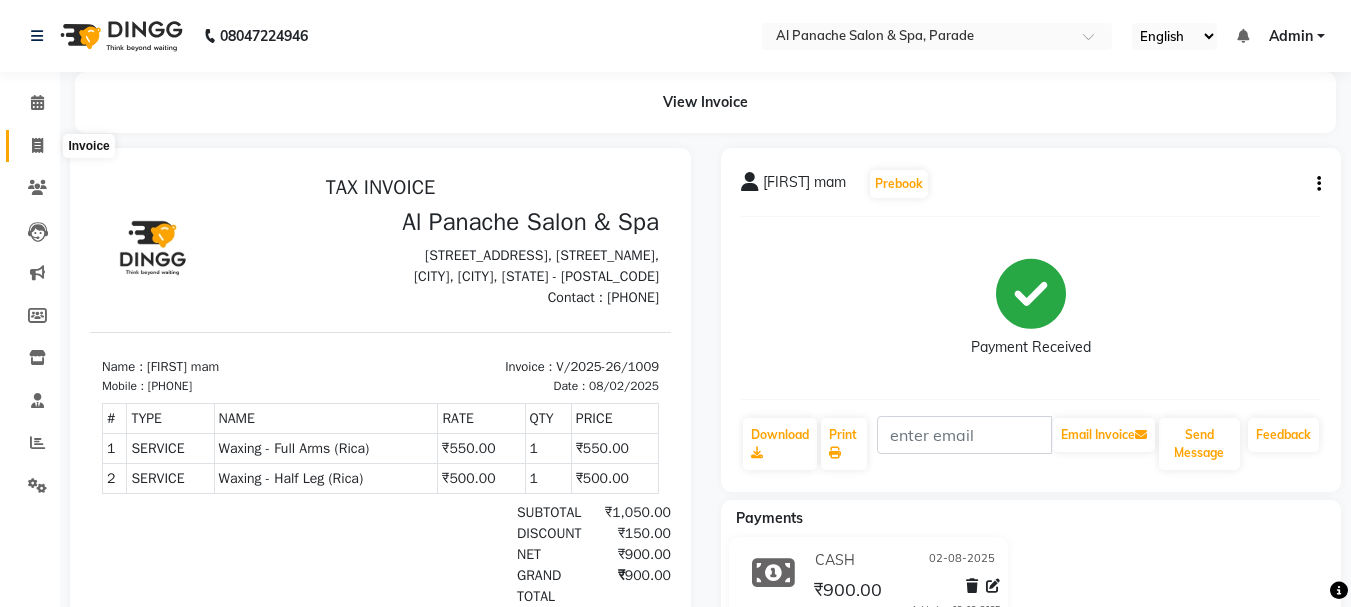 click 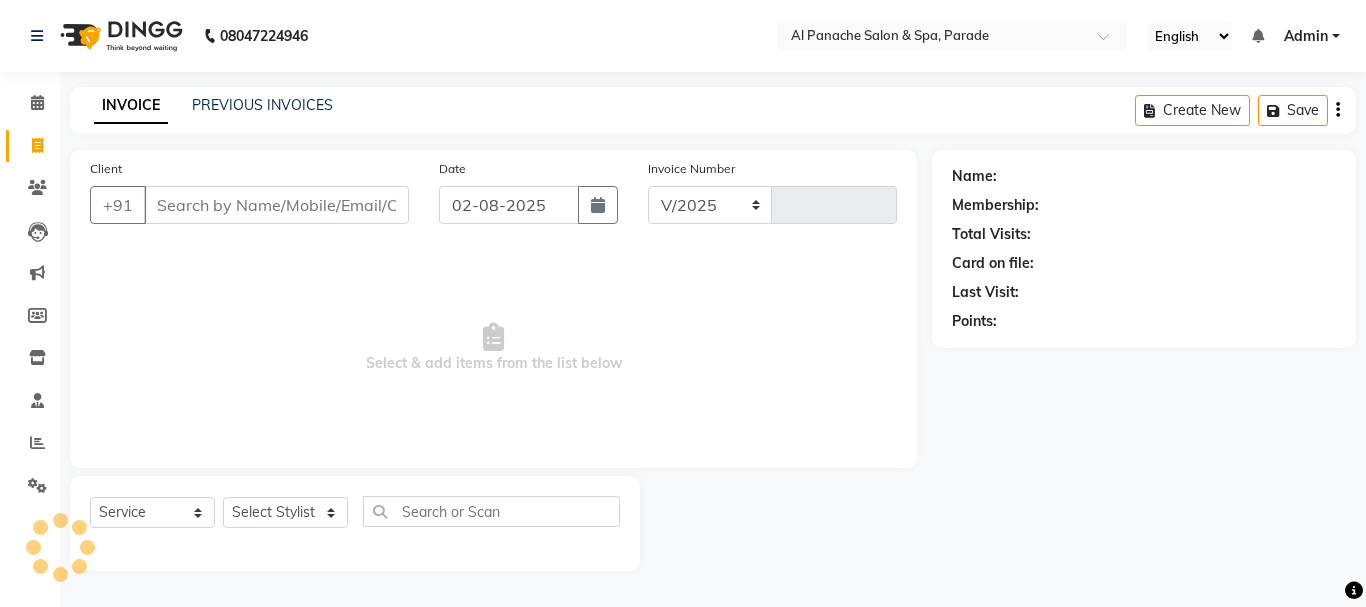 select on "463" 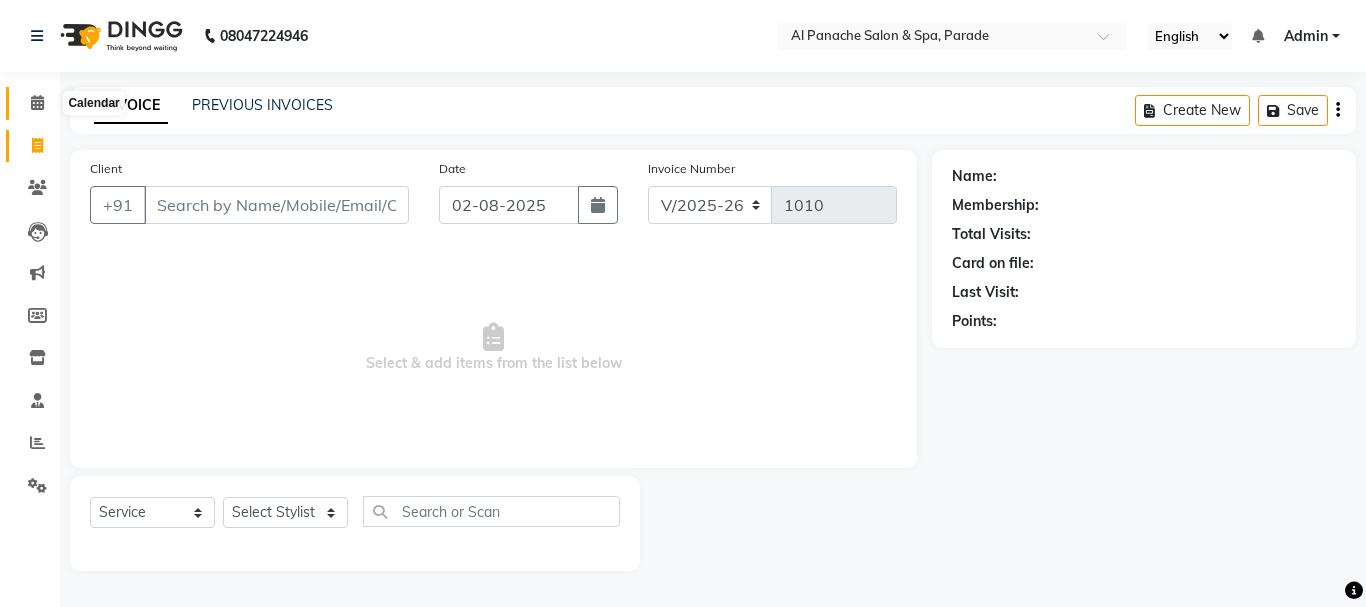 click 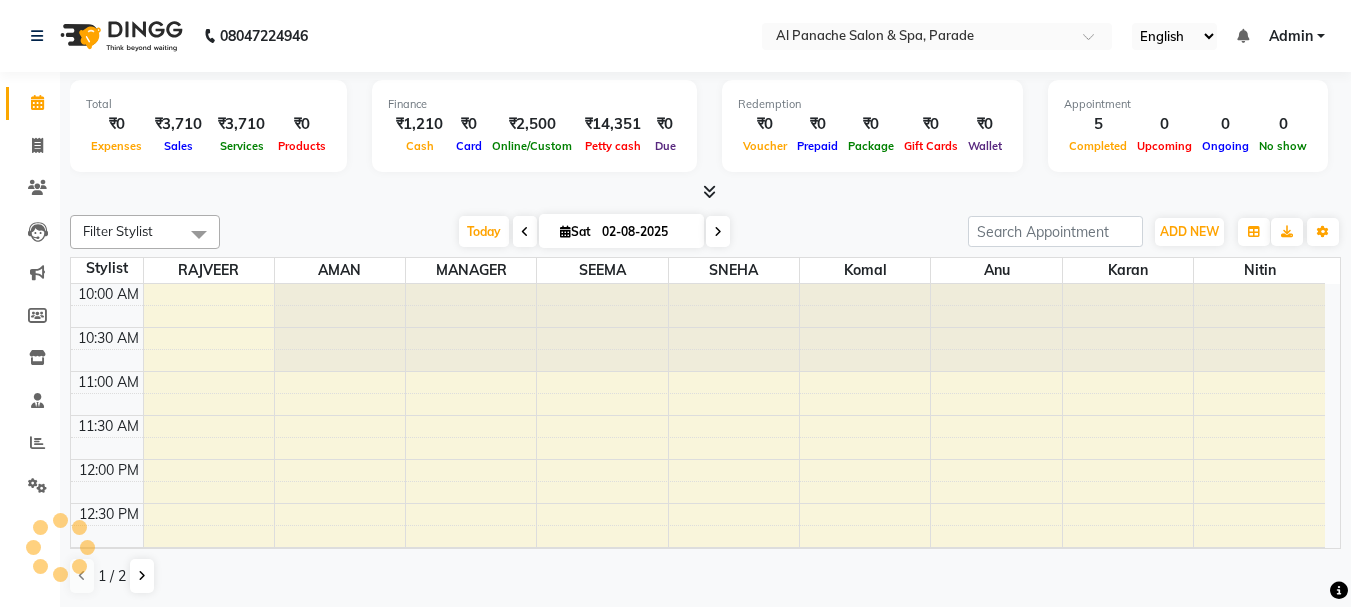 scroll, scrollTop: 0, scrollLeft: 0, axis: both 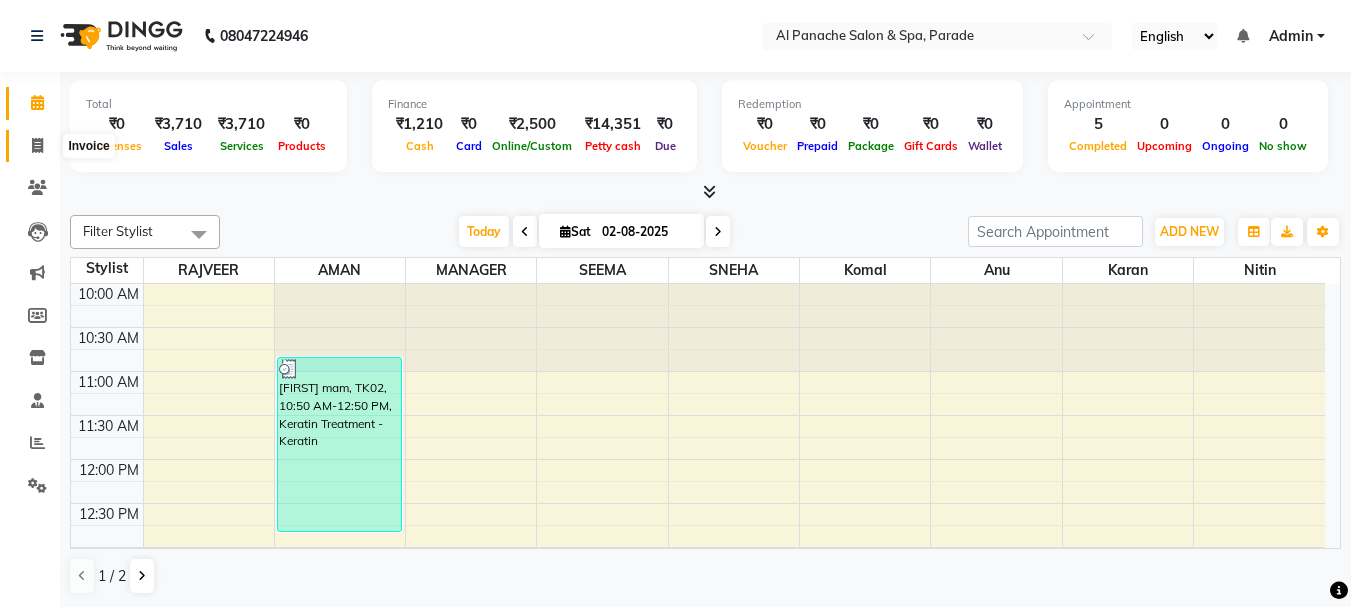 click 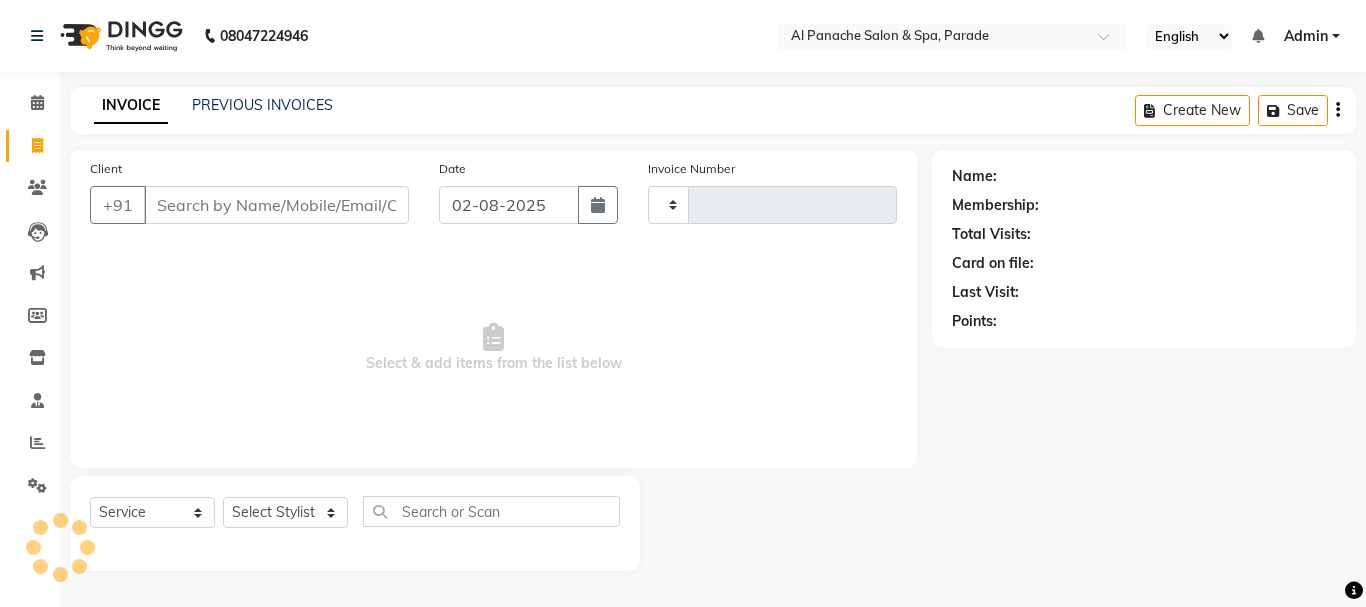 type on "1010" 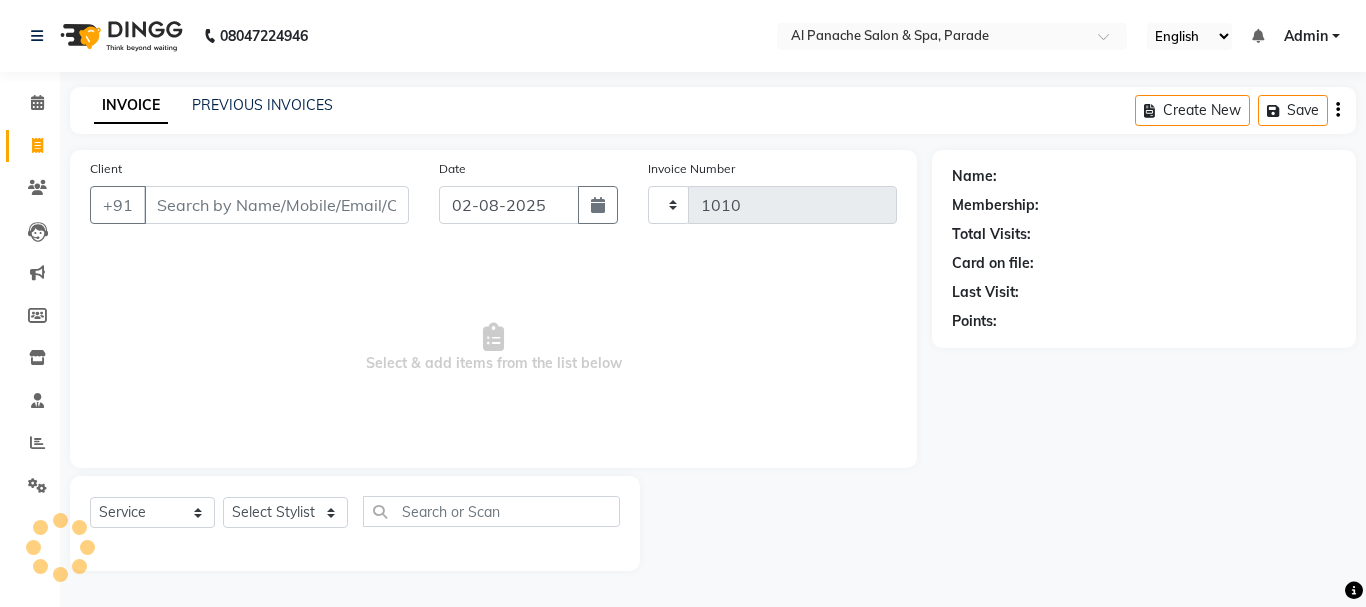 select on "463" 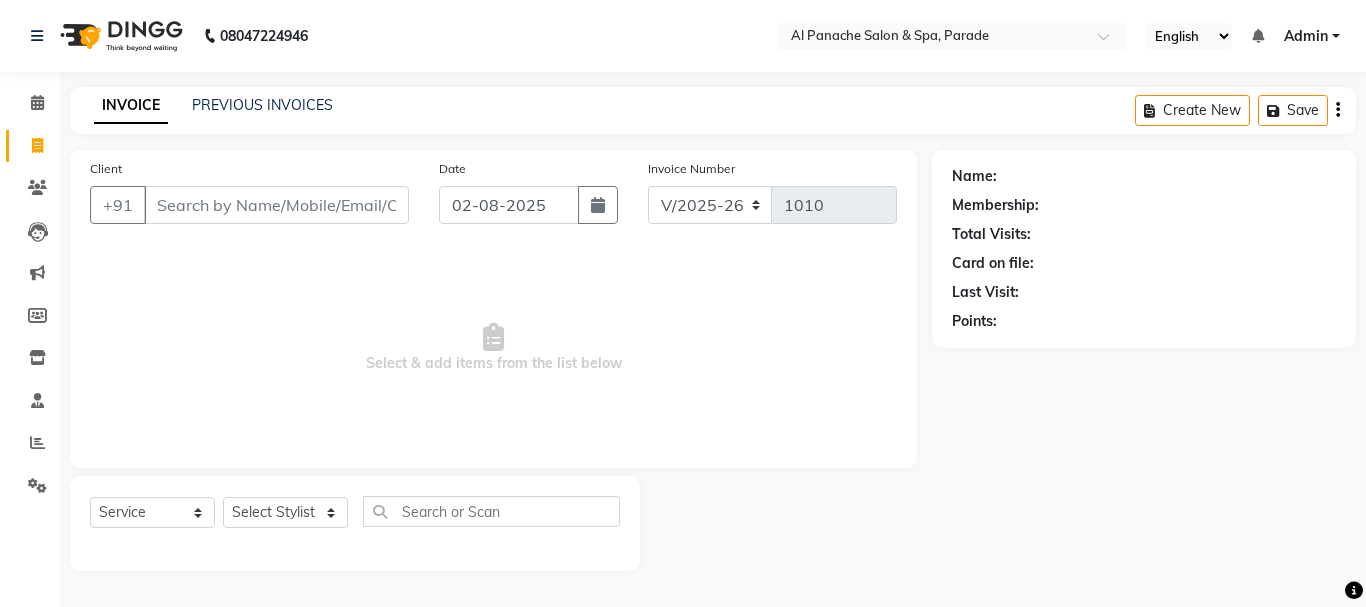 click on "Client" at bounding box center (276, 205) 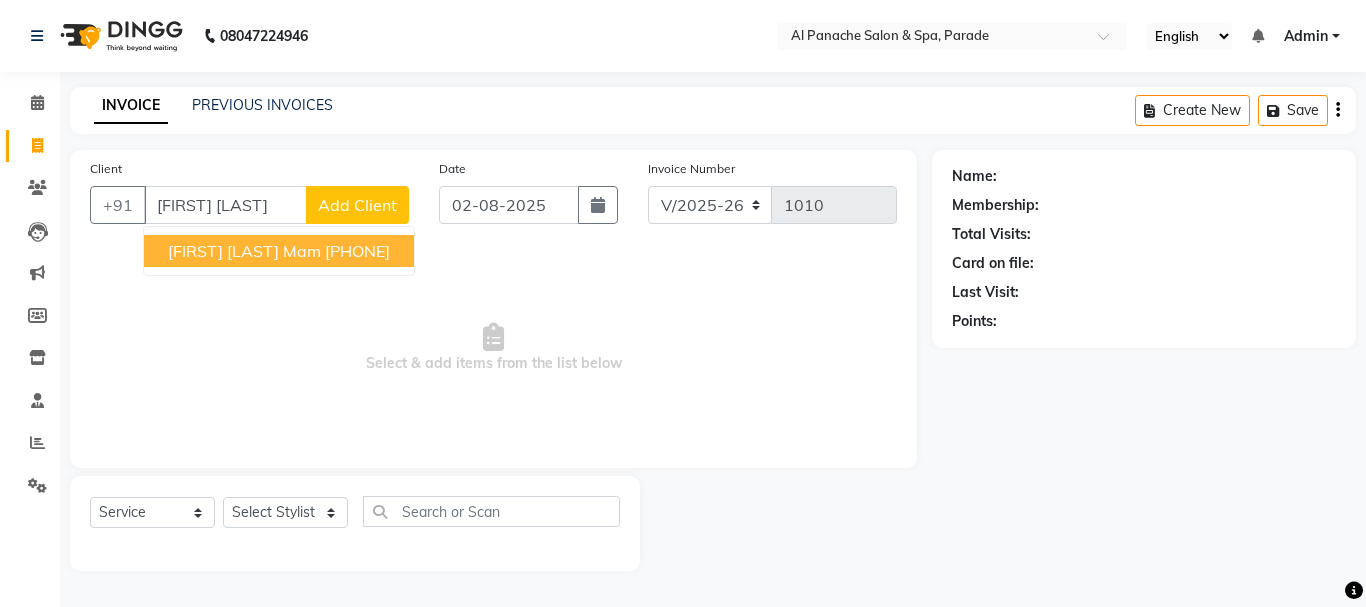 click on "[PHONE]" at bounding box center [357, 251] 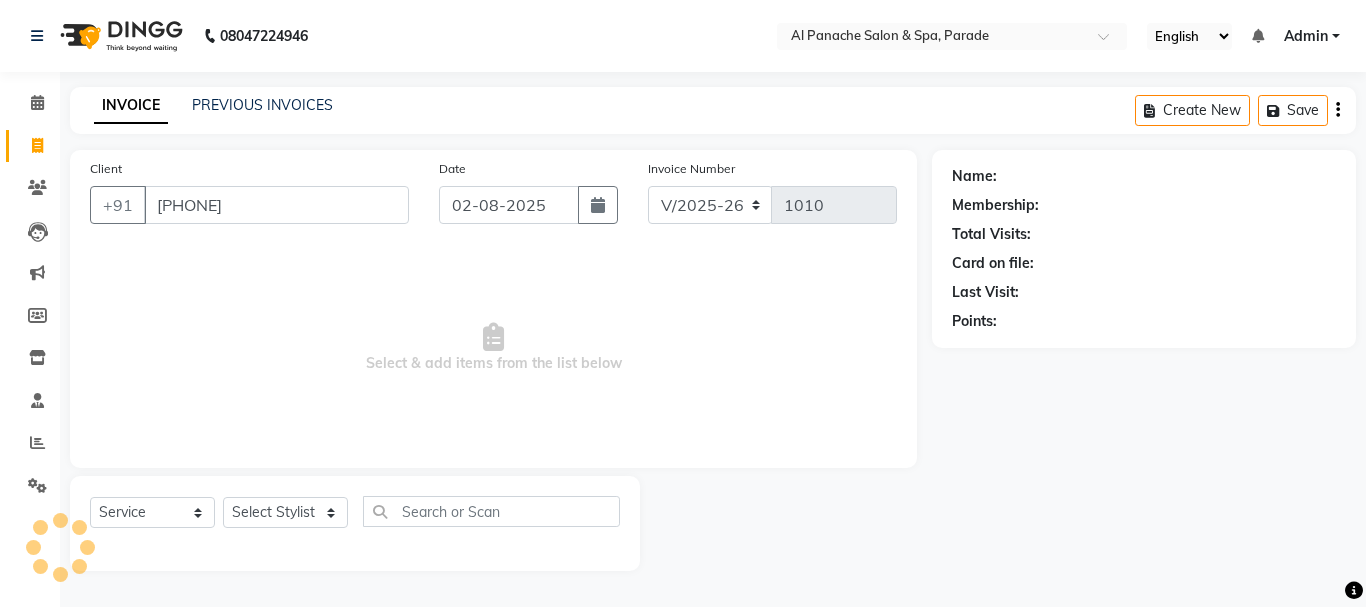 type on "[PHONE]" 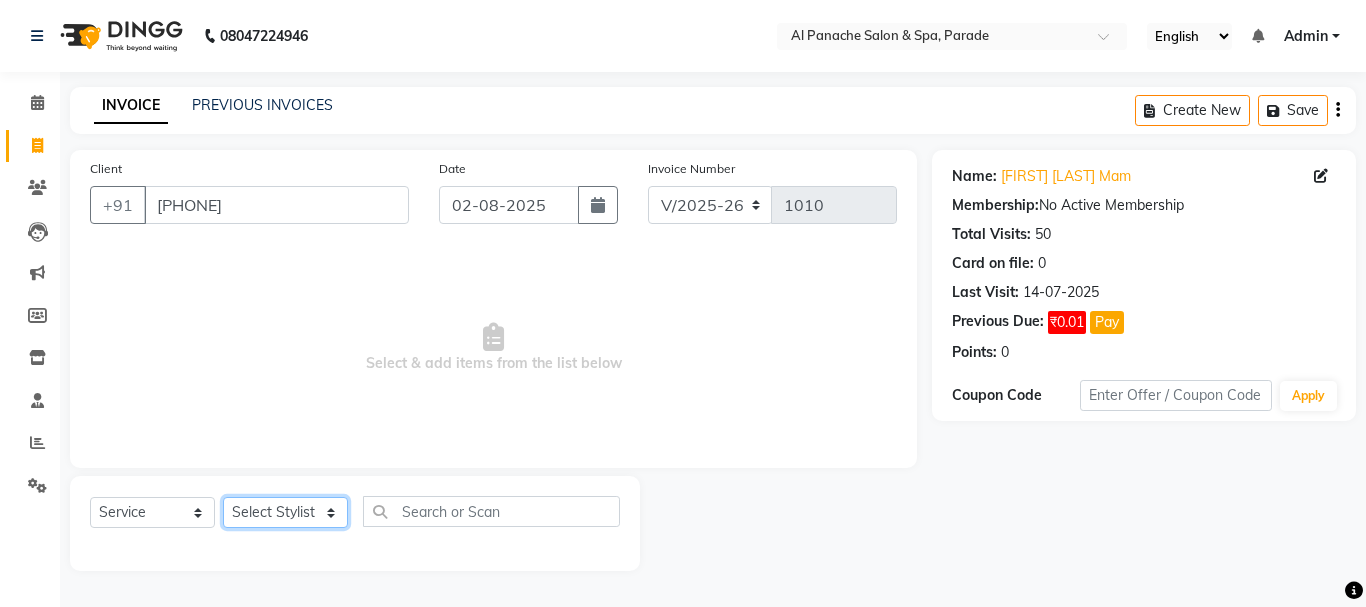 click on "Select Stylist AMAN Anu Karan Komal  MANAGER Nitin RAJVEER  SEEMA SNEHA Sunakshi" 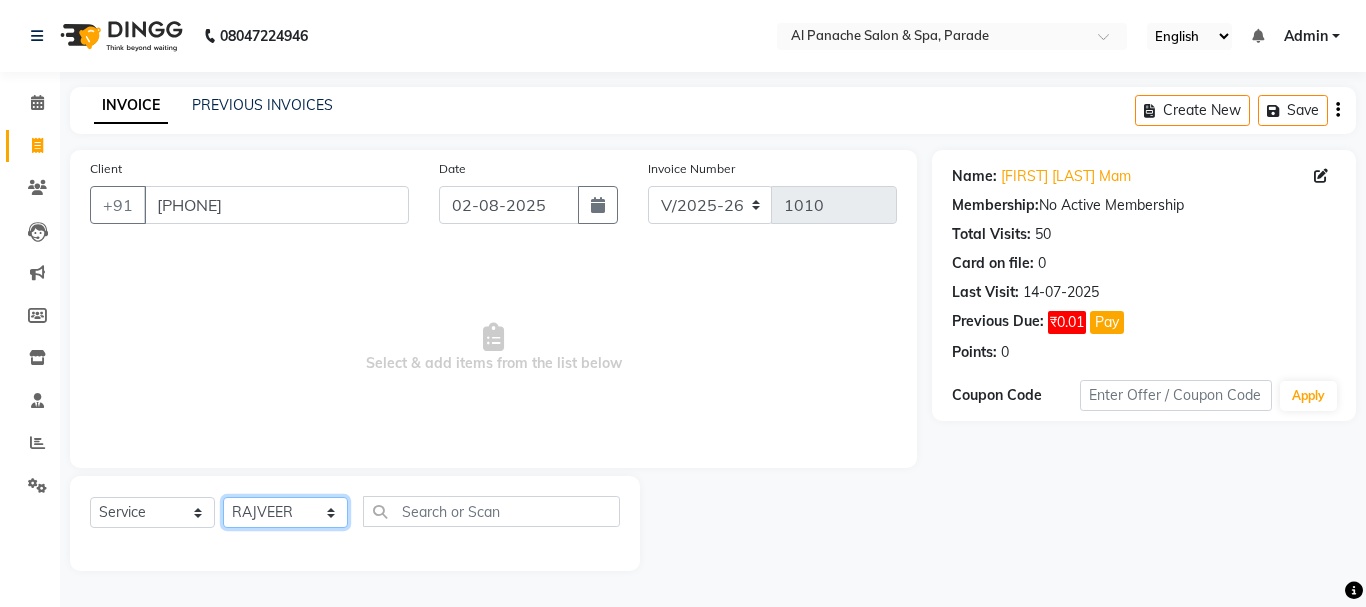 click on "Select Stylist AMAN Anu Karan Komal  MANAGER Nitin RAJVEER  SEEMA SNEHA Sunakshi" 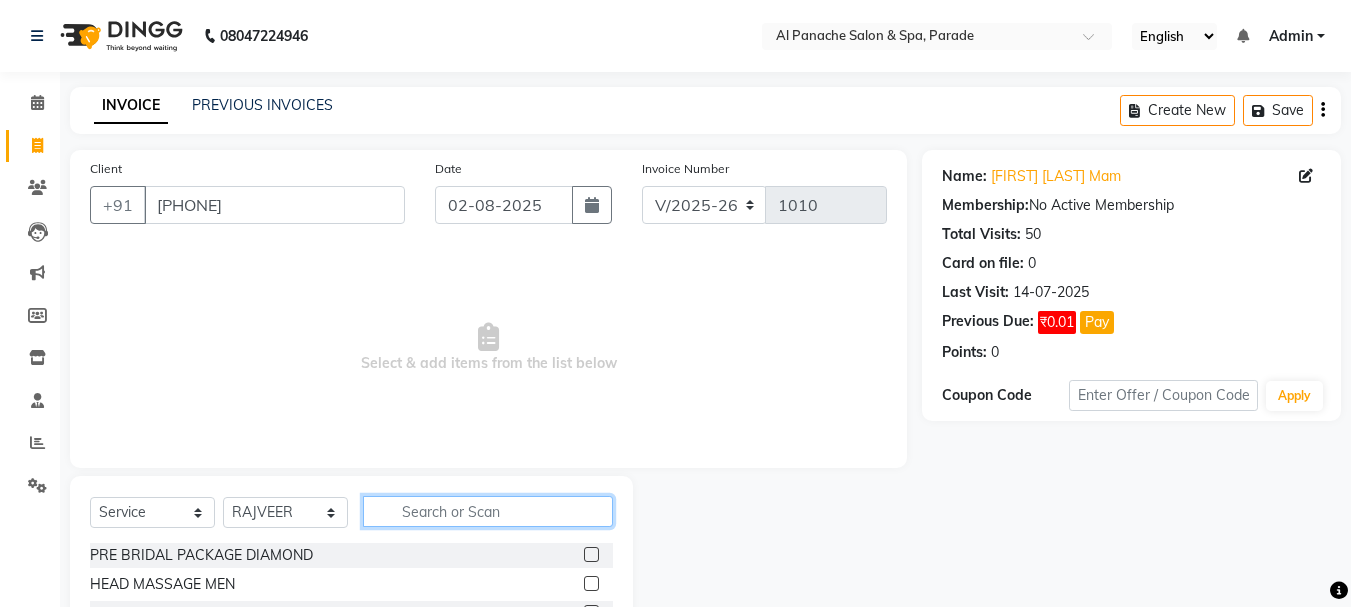 click 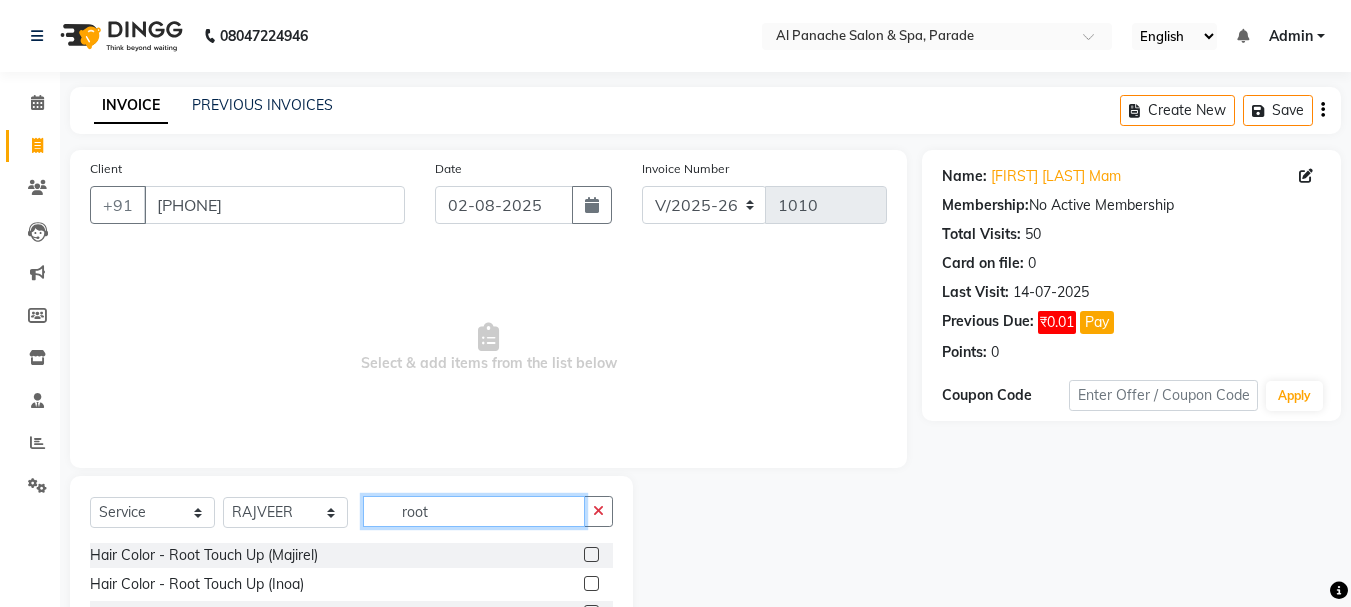 type on "root" 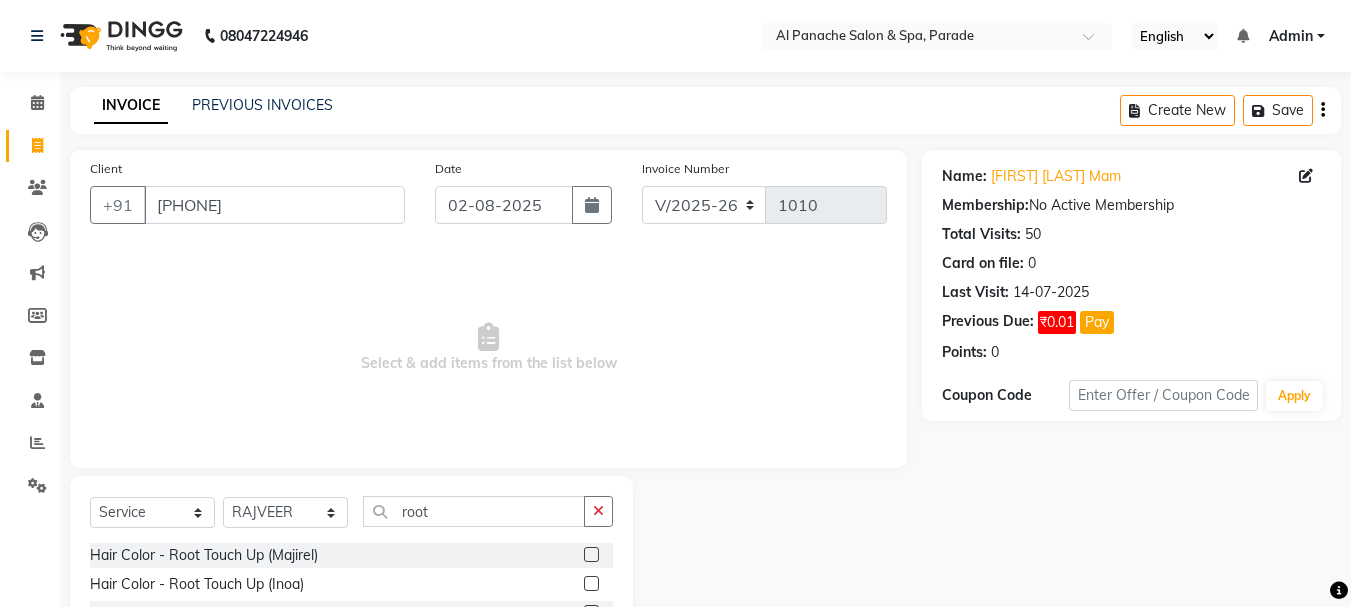 click 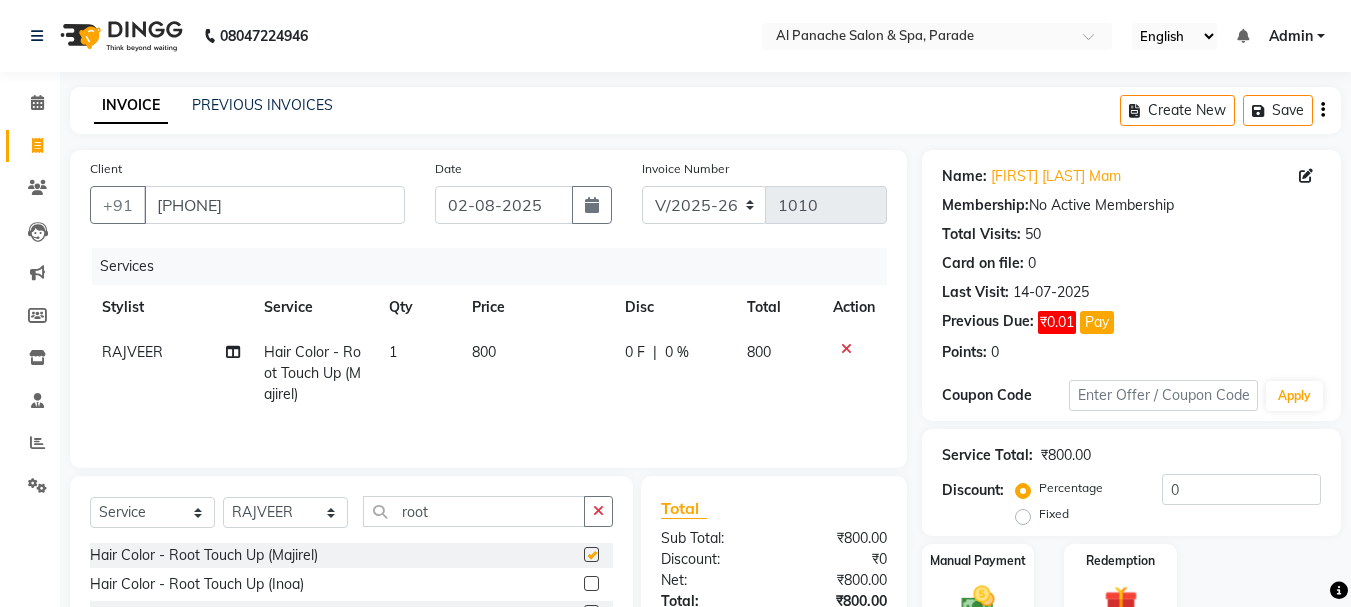 checkbox on "false" 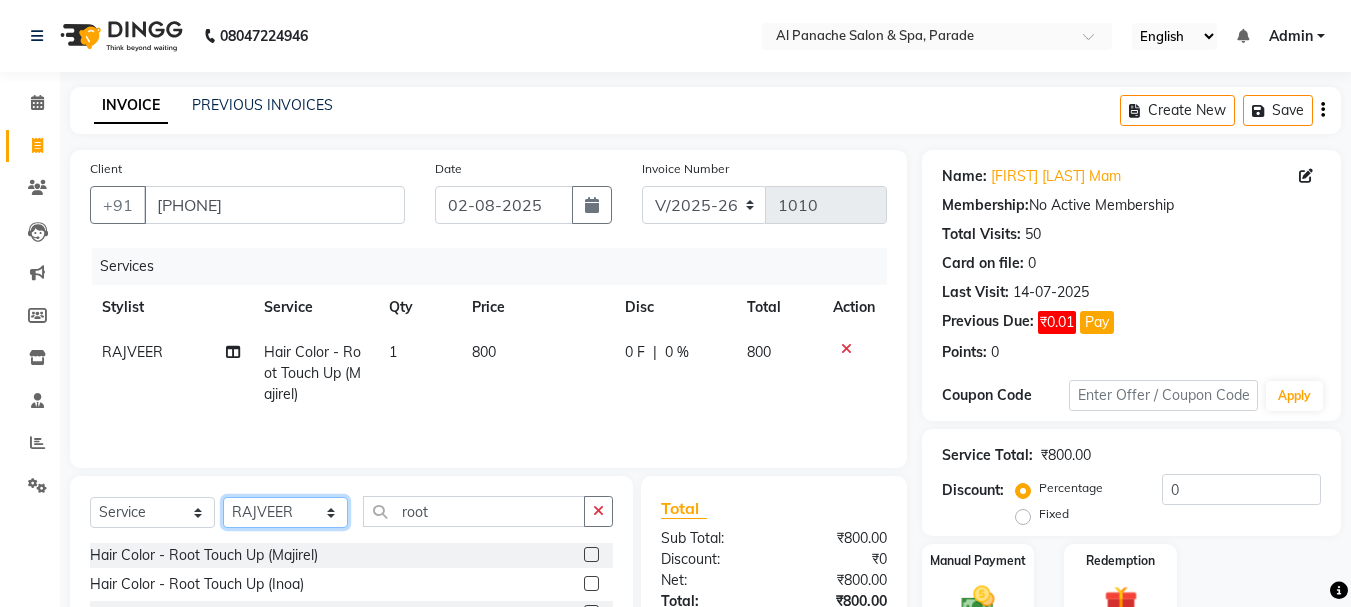 click on "Select Stylist AMAN Anu Karan Komal  MANAGER Nitin RAJVEER  SEEMA SNEHA Sunakshi" 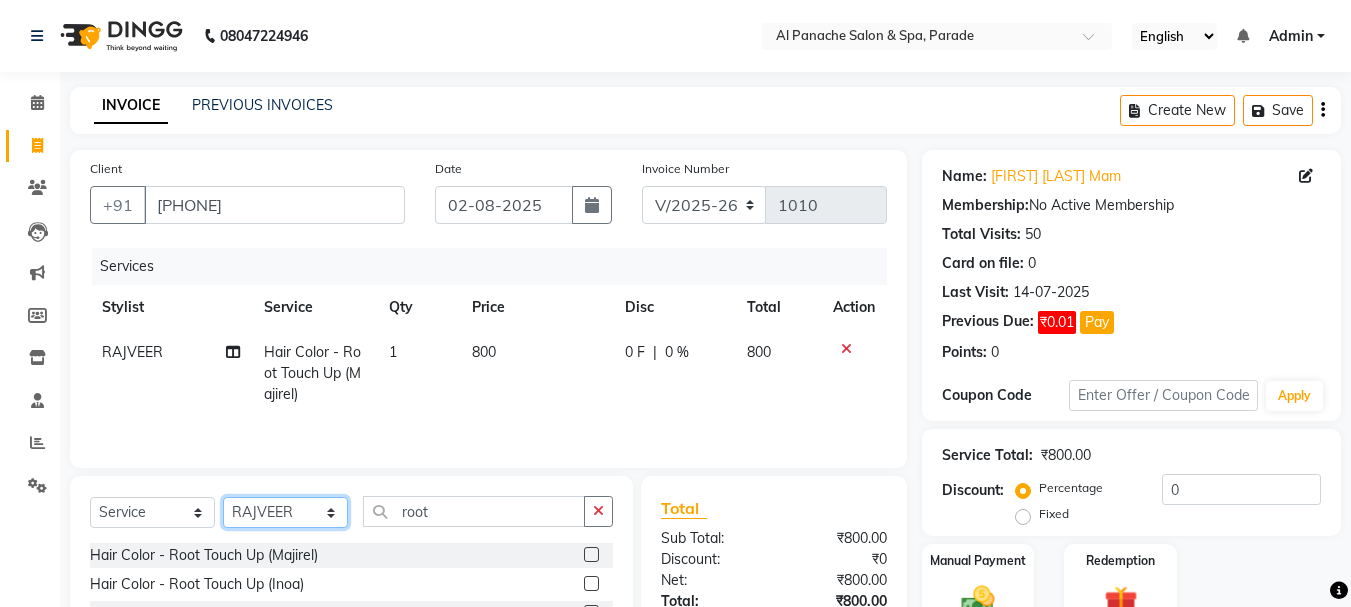 select on "48206" 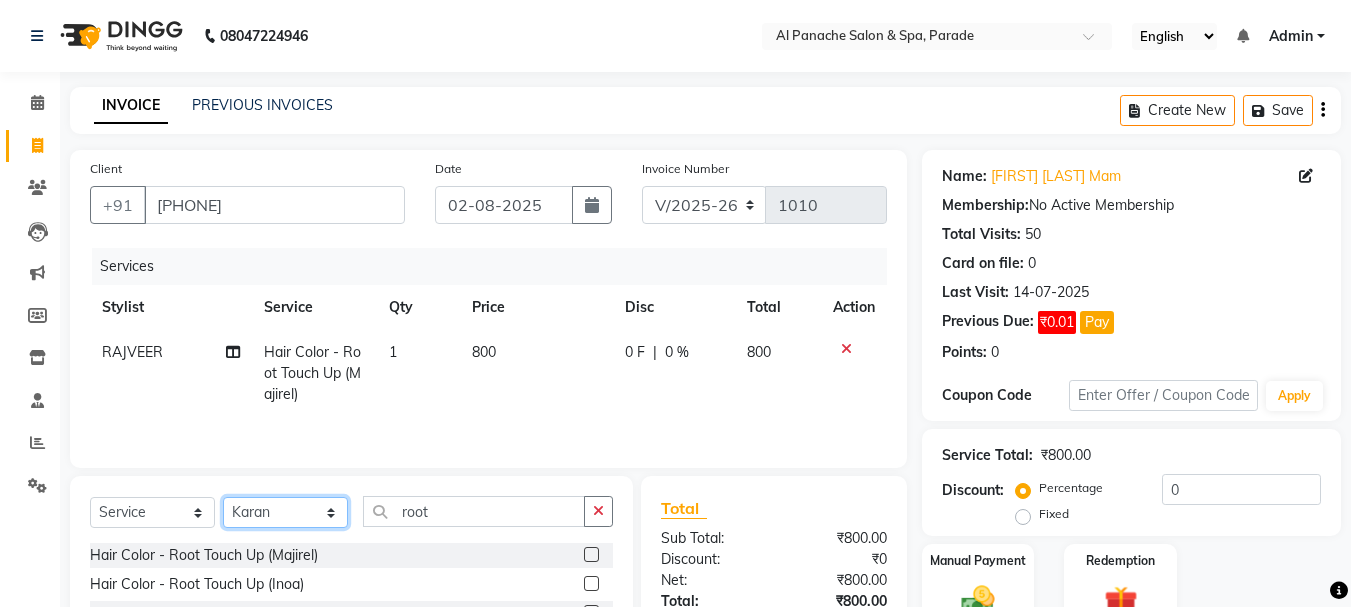 click on "Select Stylist AMAN Anu Karan Komal  MANAGER Nitin RAJVEER  SEEMA SNEHA Sunakshi" 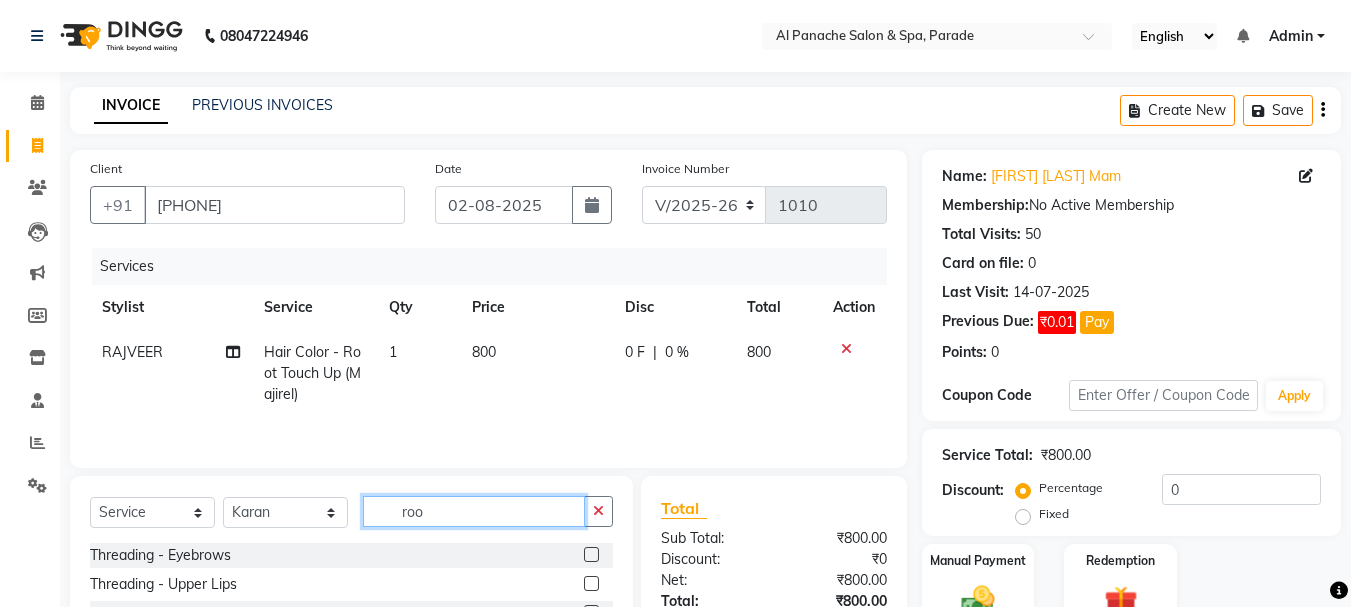 click on "roo" 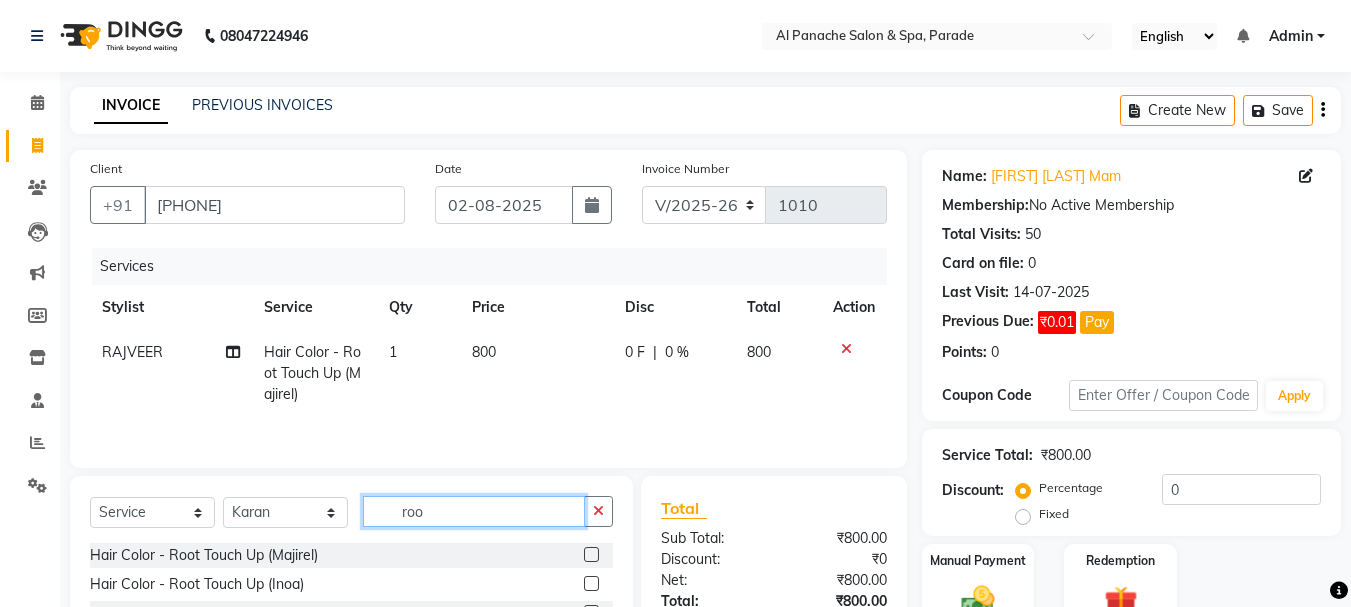 type on "root" 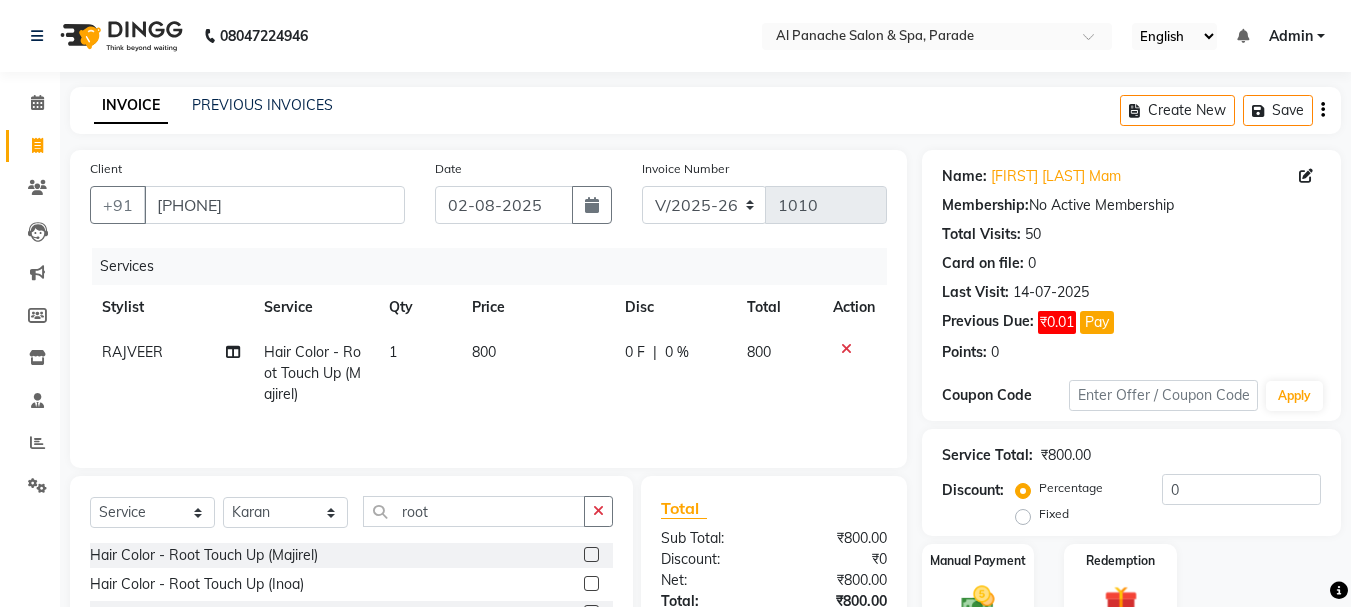 click 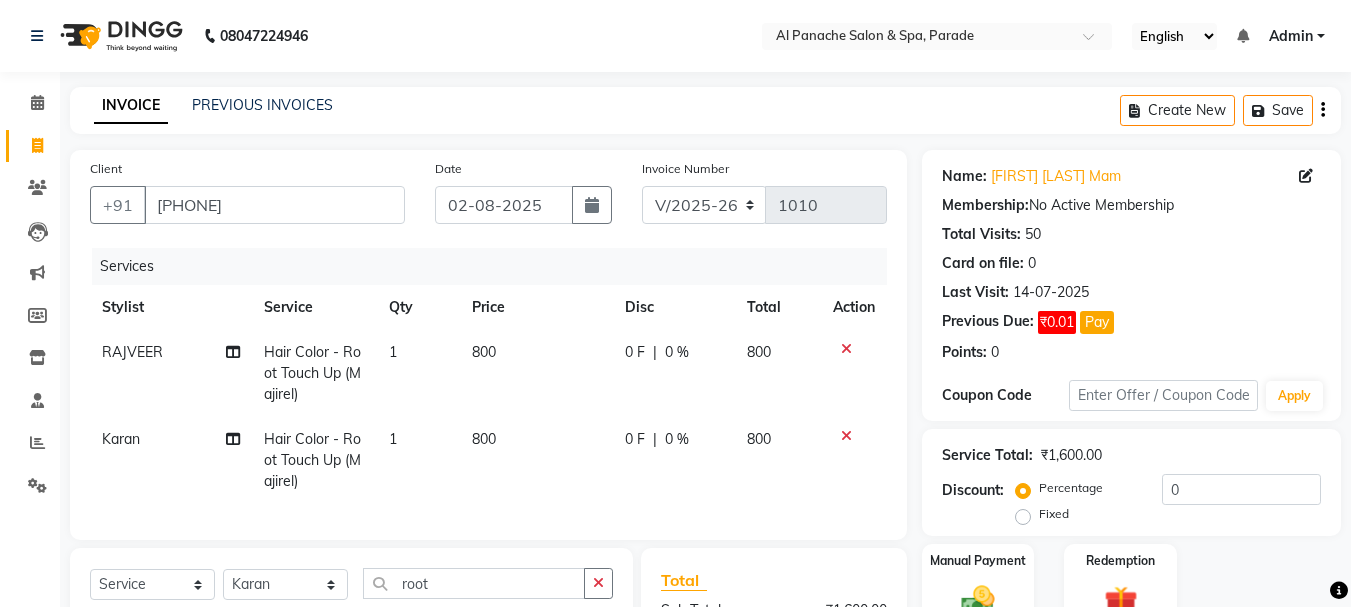 checkbox on "false" 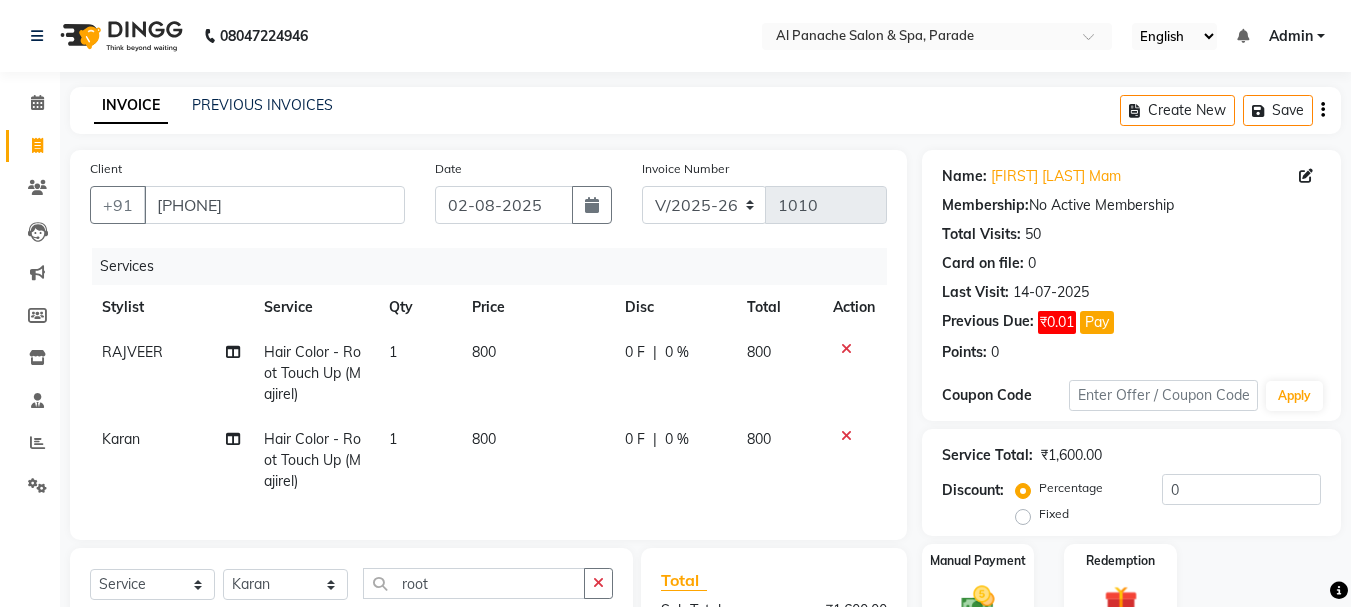 scroll, scrollTop: 238, scrollLeft: 0, axis: vertical 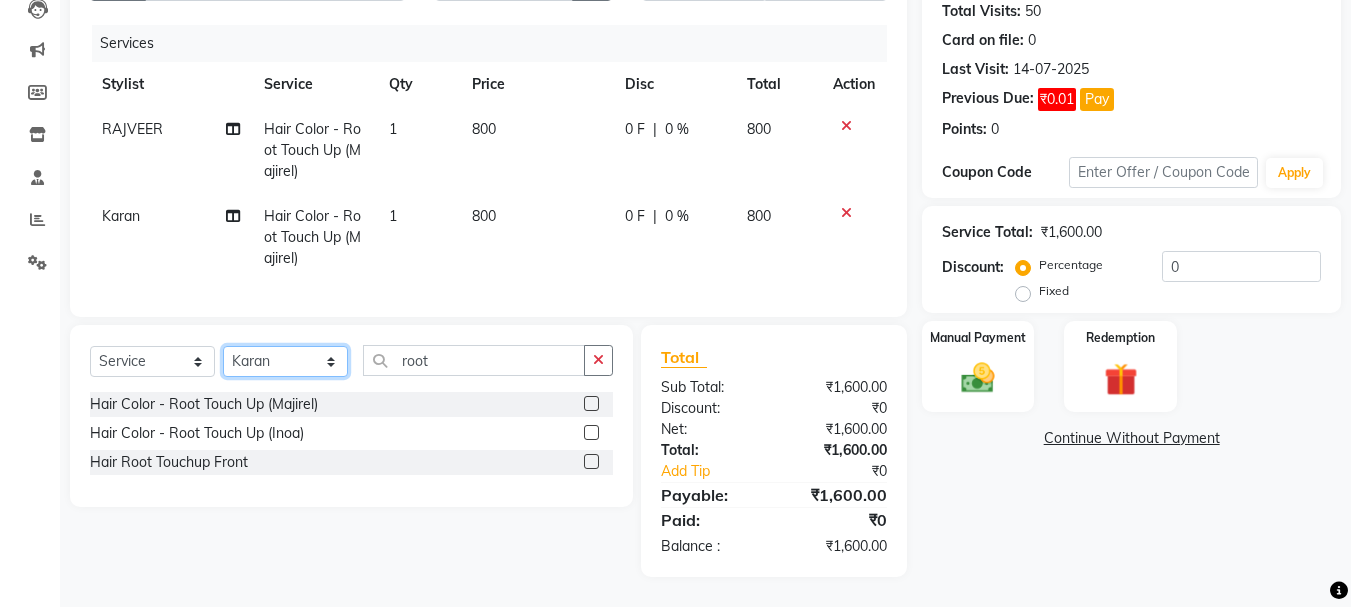 click on "Select Stylist AMAN Anu Karan Komal  MANAGER Nitin RAJVEER  SEEMA SNEHA Sunakshi" 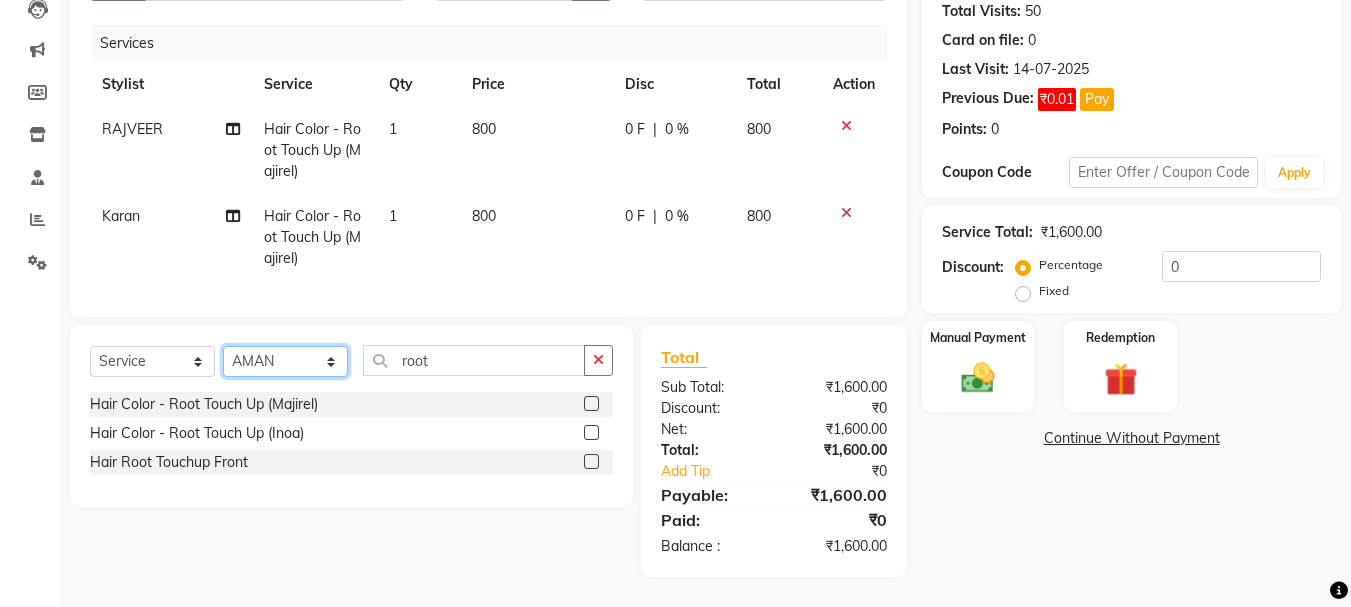click on "Select Stylist AMAN Anu Karan Komal  MANAGER Nitin RAJVEER  SEEMA SNEHA Sunakshi" 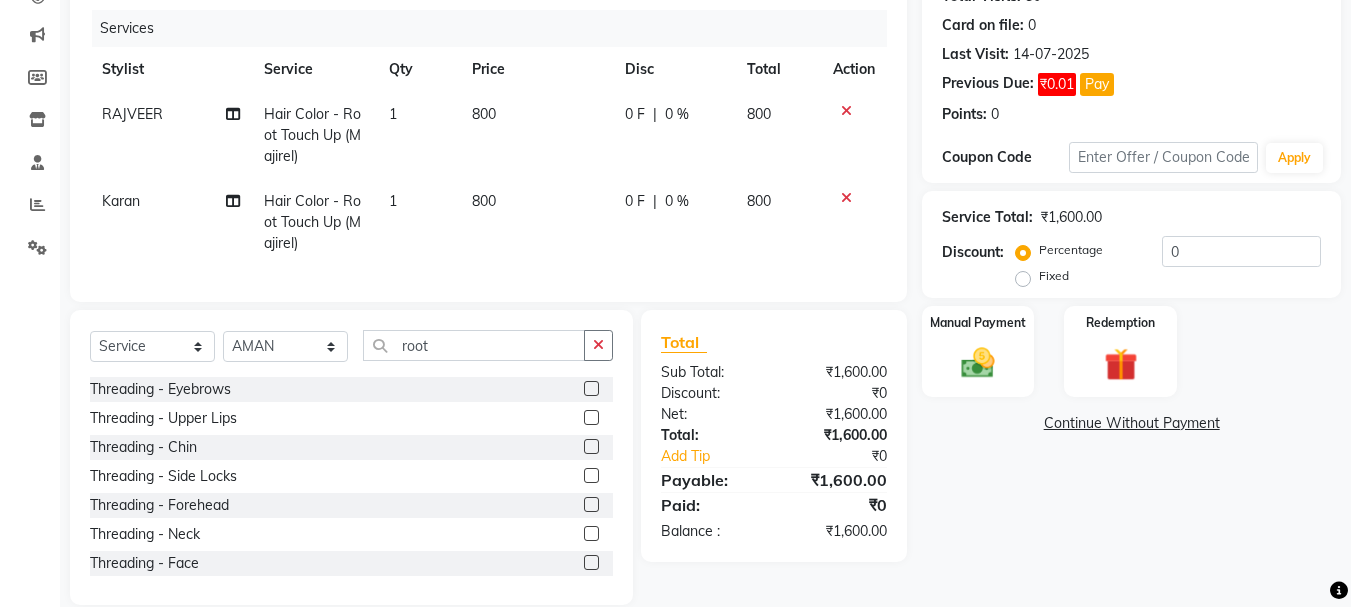 click on "Select  Service  Product  Membership  Package Voucher Prepaid Gift Card  Select Stylist AMAN Anu Karan Komal  MANAGER Nitin RAJVEER  SEEMA SNEHA Sunakshi root Threading - Eyebrows  Threading - Upper Lips  Threading - Chin  Threading - Side Locks  Threading - Forehead  Threading - Neck  Threading - Face  PRE BRIDAL PACKAGE DIAMOND  NAIL PAINT   GEL NAIL PAINT  OVERLAY  REFILL  FULL GLITTER+OVERLAY  GLITTER NAIL PAINT  HEAD MASSAGE MEN  NAIL EXTENSION WITH ART  BASIC MAKEUP COURSE  ADVANCE MAKEUP COURSE  SELF MAKEUP COURSE  ORGANIC CLEANUP  O3 FACIAL  CLEAN OUT   INSTA CLEAR CLEANUP  O3 CLEANUP  O3 DE-TAN  TAN BLEACH  Sari Draping  Nail Accessories Per Finger  Eyelash  Eye Lens  Full Threading (Eyebrow,upperlip,Forhead)  Choco Wax - Upper Lips  Choco Wax - Chin  Choco Wax - Side Locks  Choco Wax - Forehead  Choco Wax - Face  Hair - Hair Trimming  Hair - Hair Cut  Hair - Hair Wash + Plain Dry  Hair - Splitants  Hair - Baby Haircut  Hair - Fringes  Hair - Deep Conditioning  HAIR CUT GENTS   BEARD SETTING" 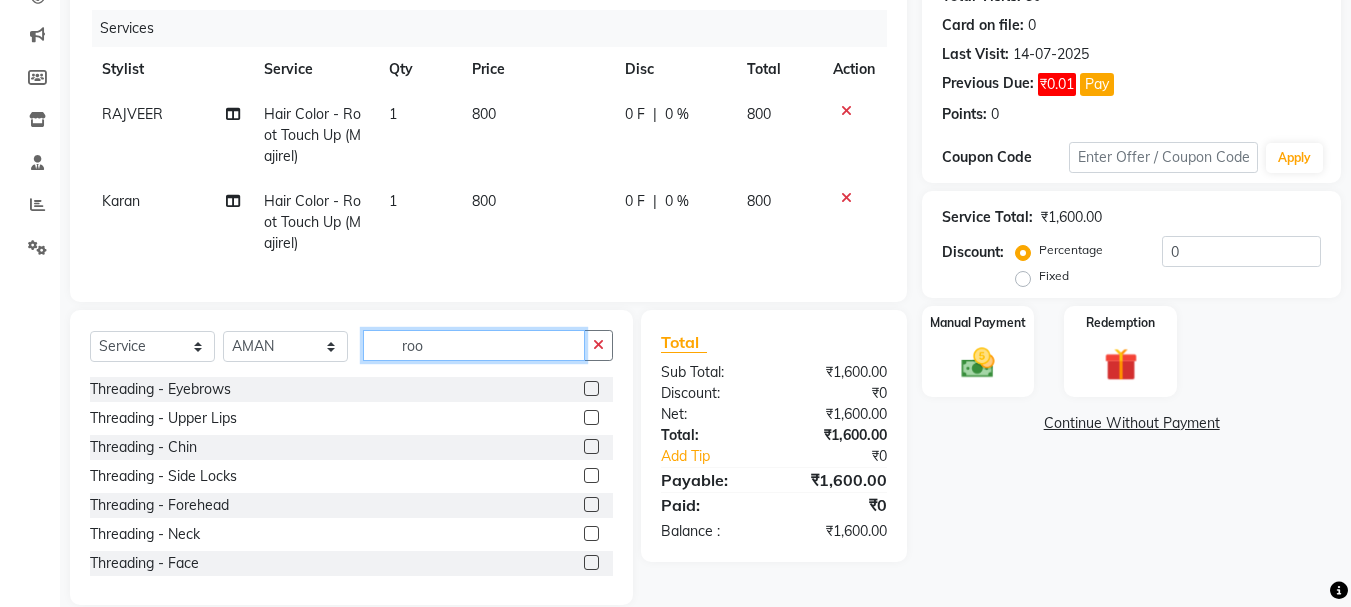 click on "roo" 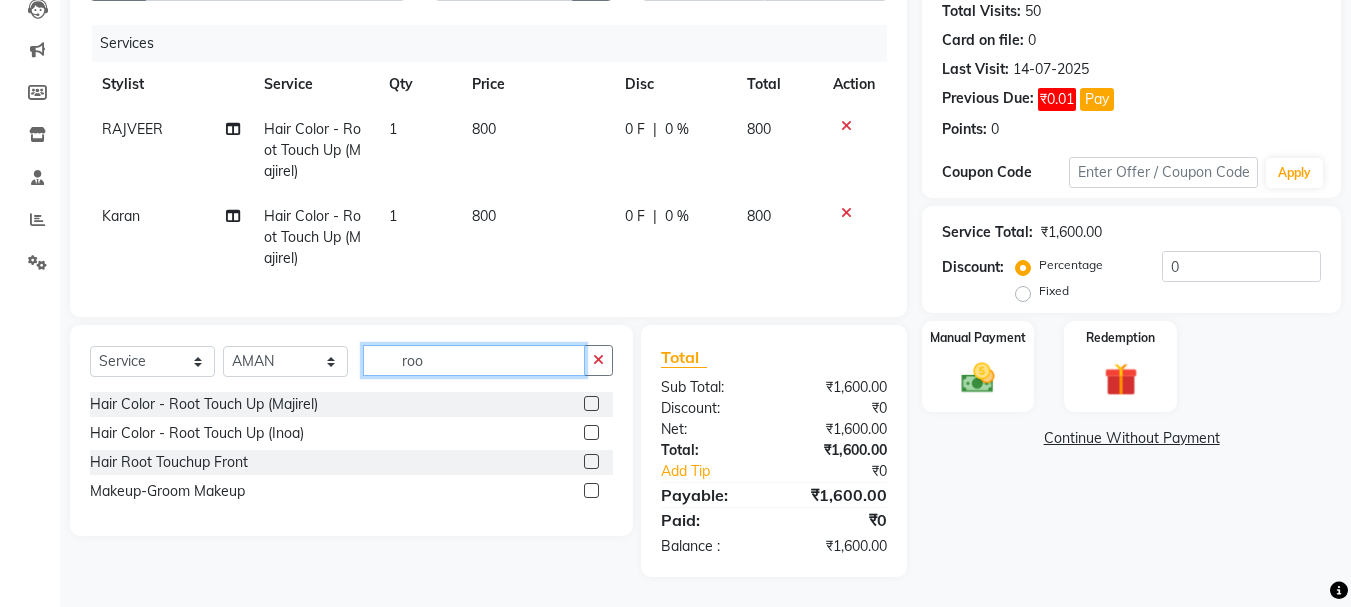 type on "root" 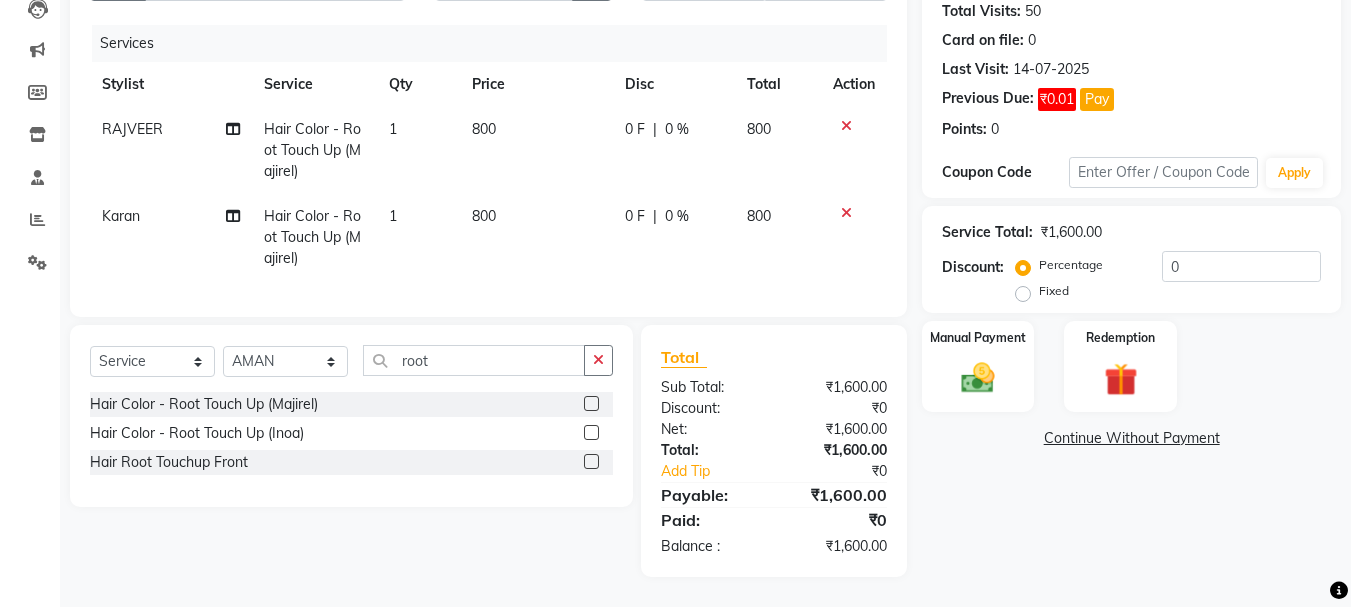 click 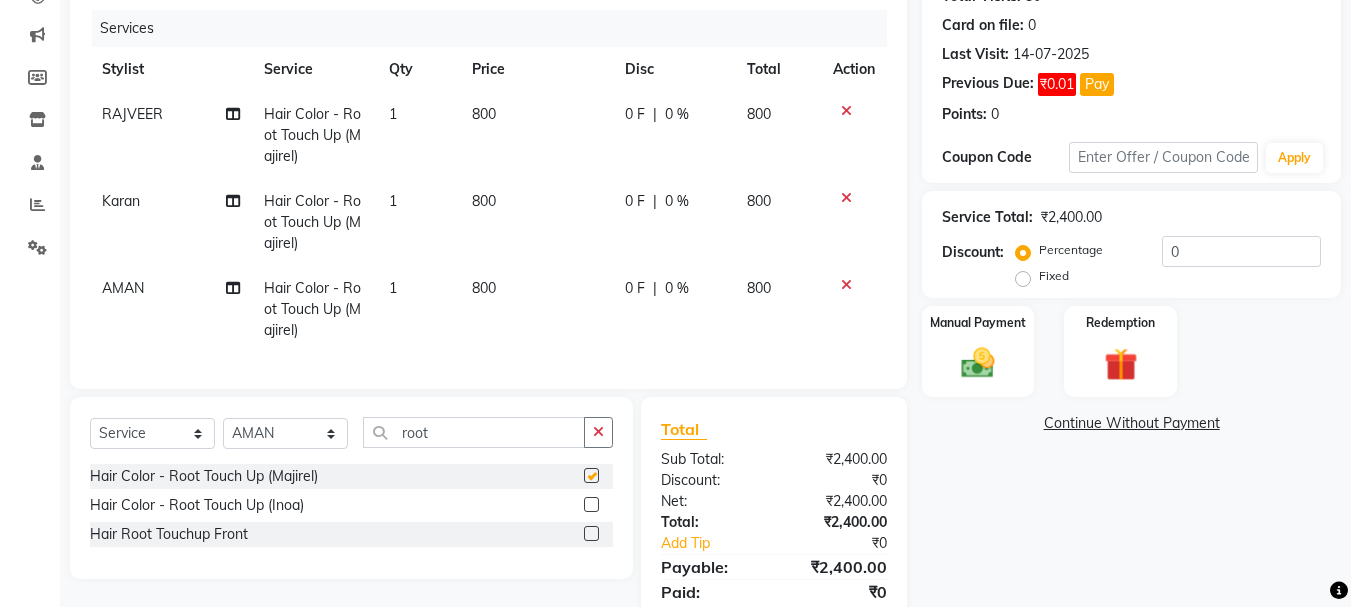 checkbox on "false" 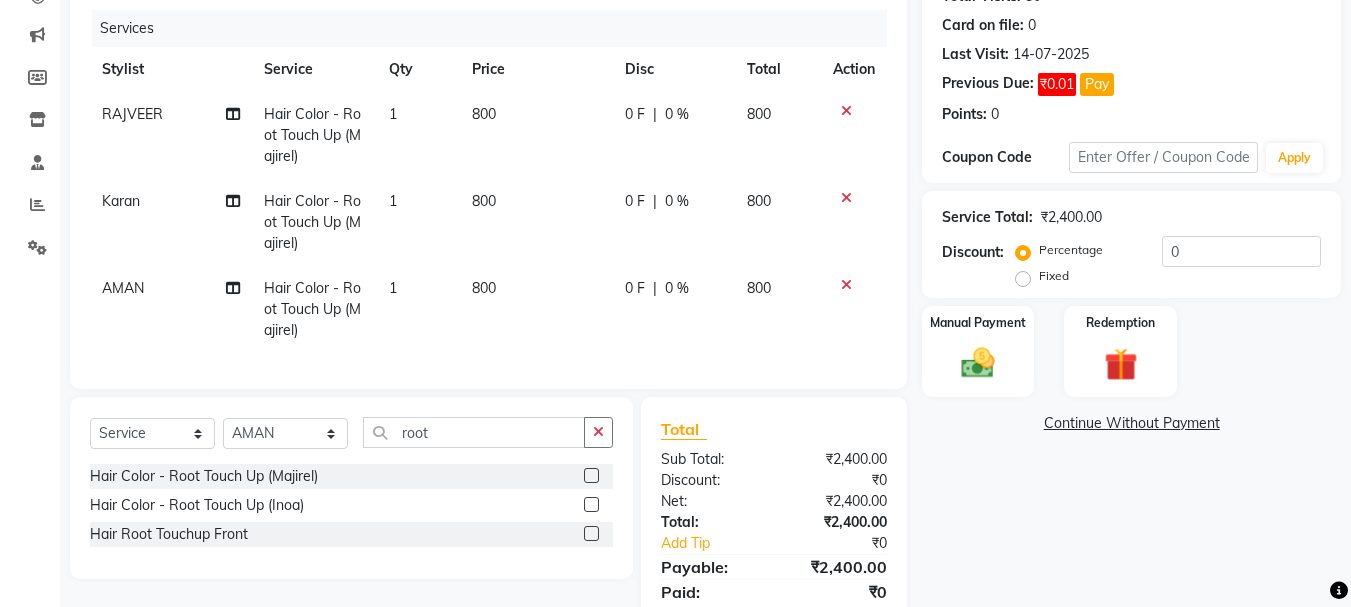 click on "Fixed" 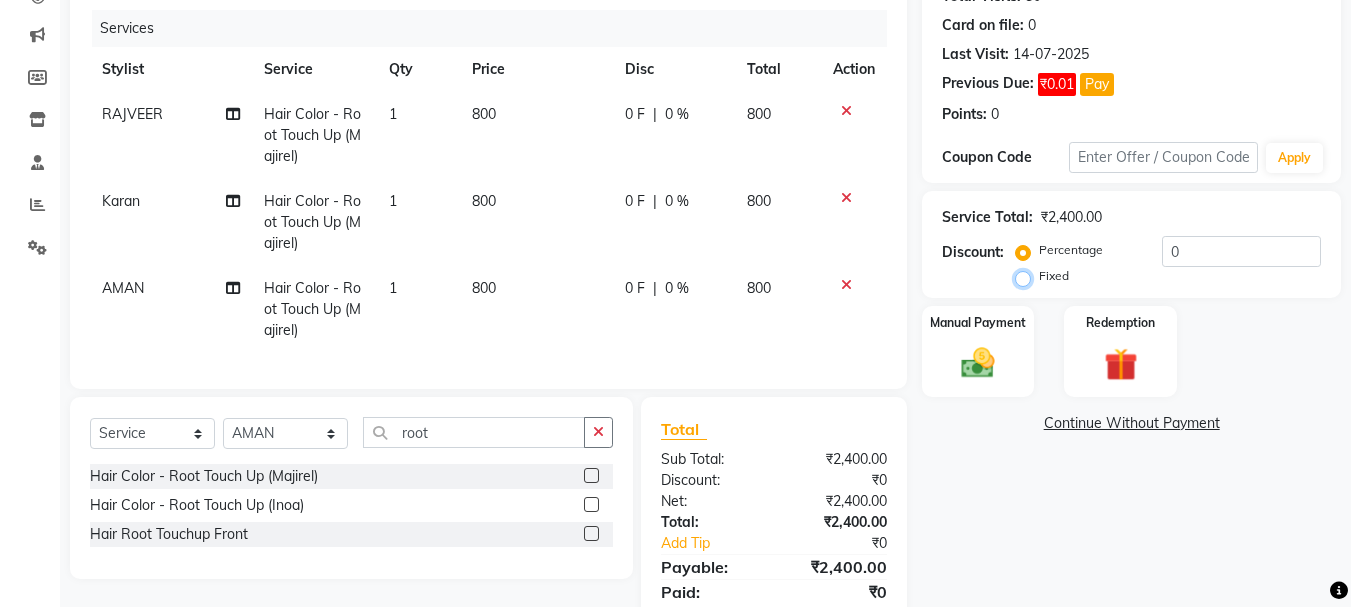 click on "Fixed" at bounding box center [1027, 276] 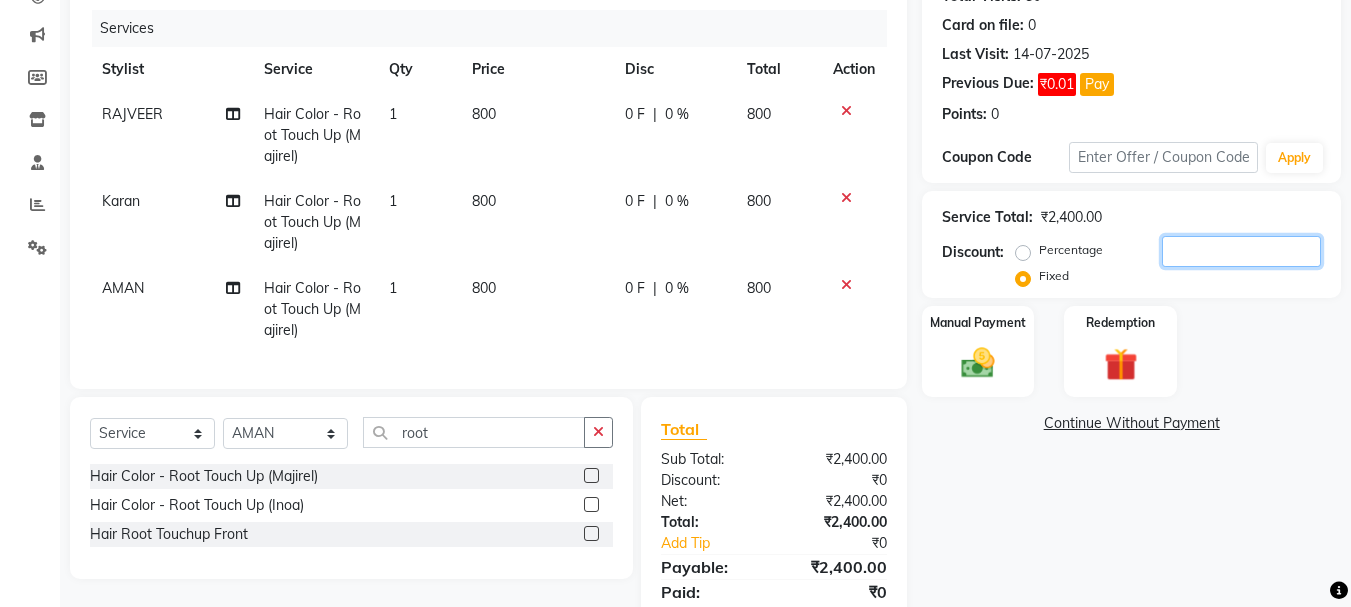 click 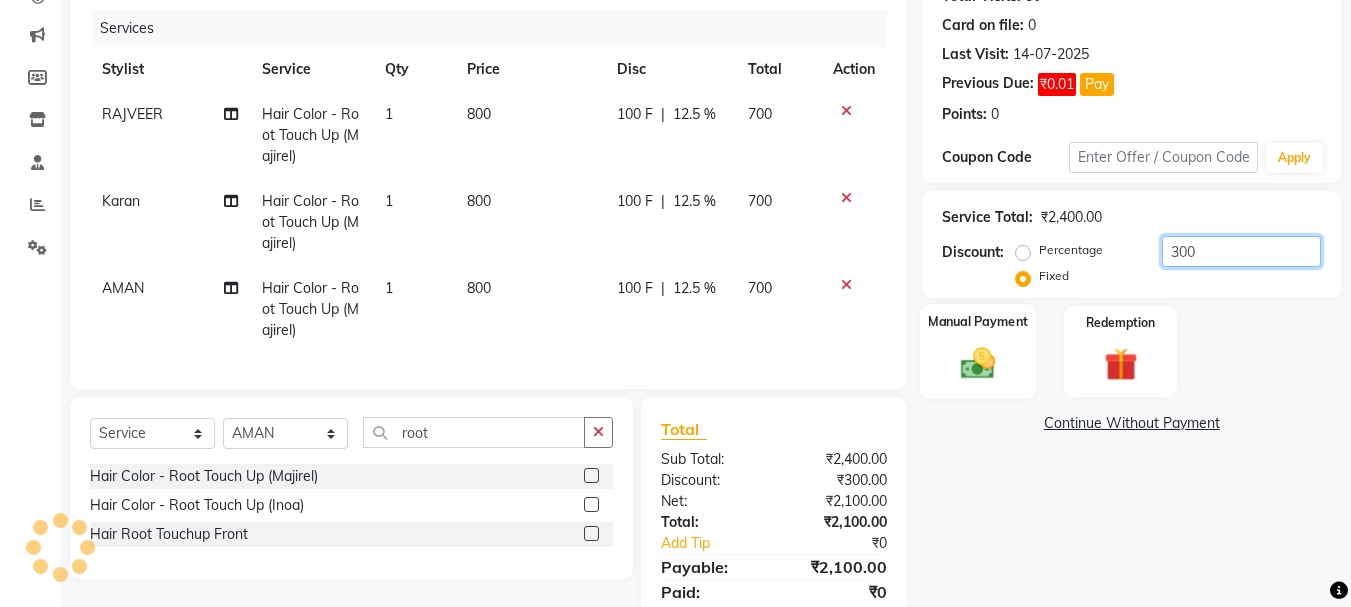 type on "300" 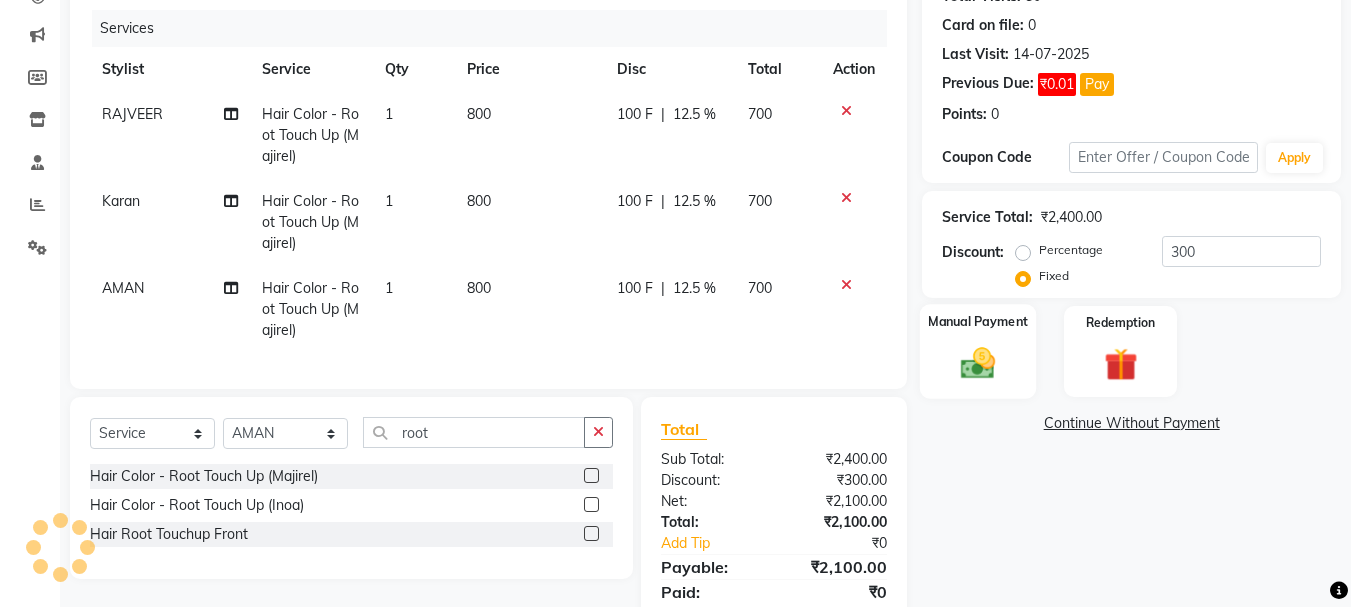 click 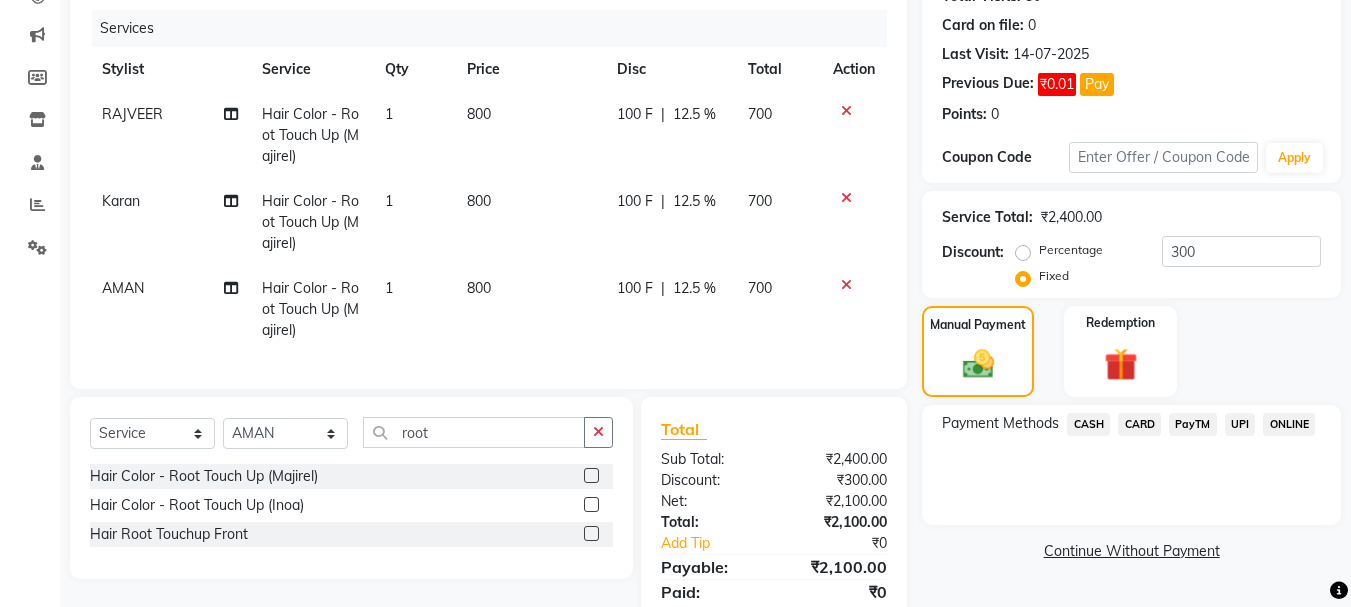 click on "PayTM" 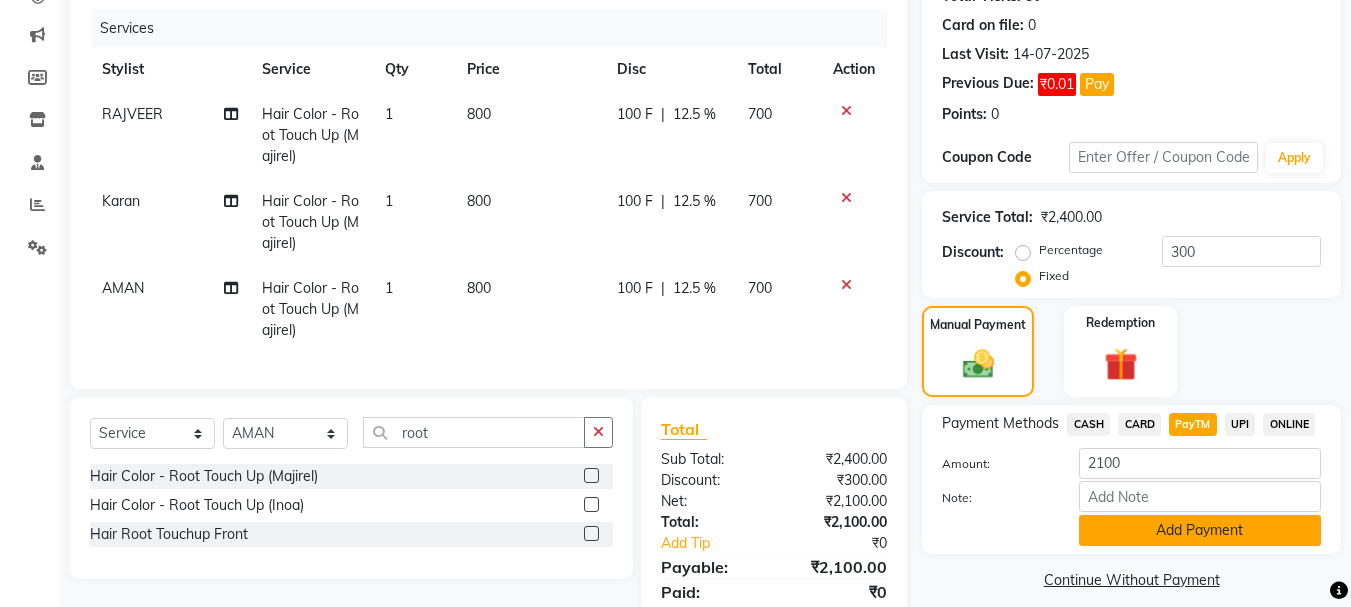 click on "Add Payment" 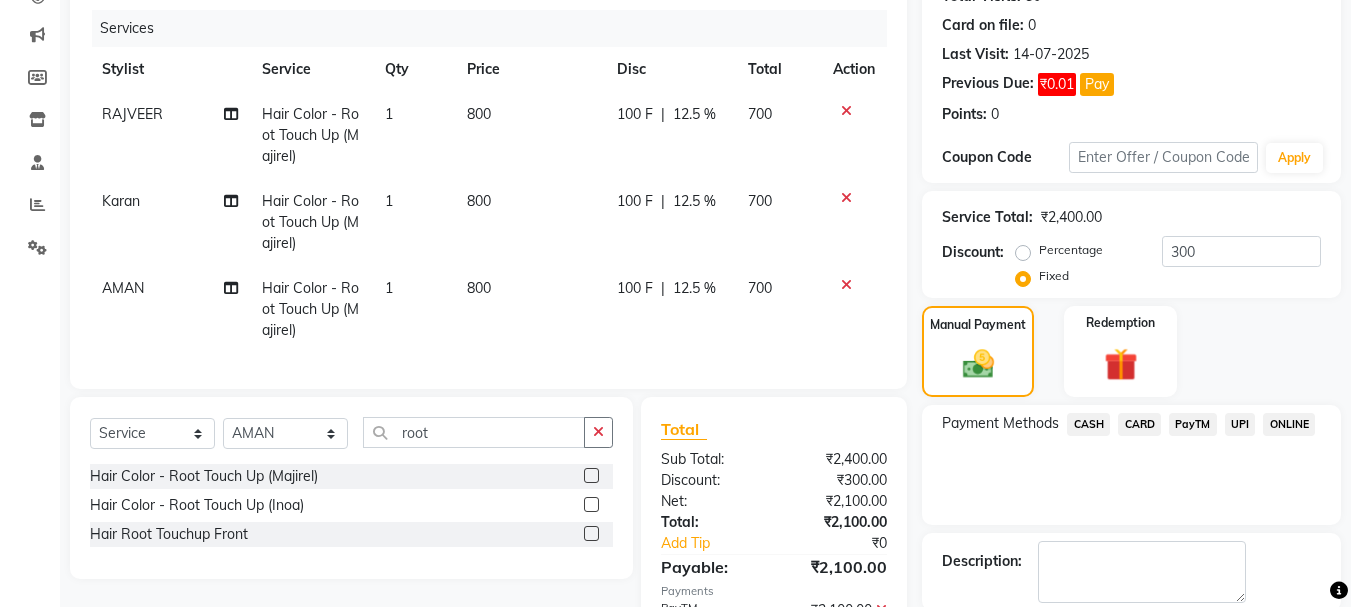 scroll, scrollTop: 367, scrollLeft: 0, axis: vertical 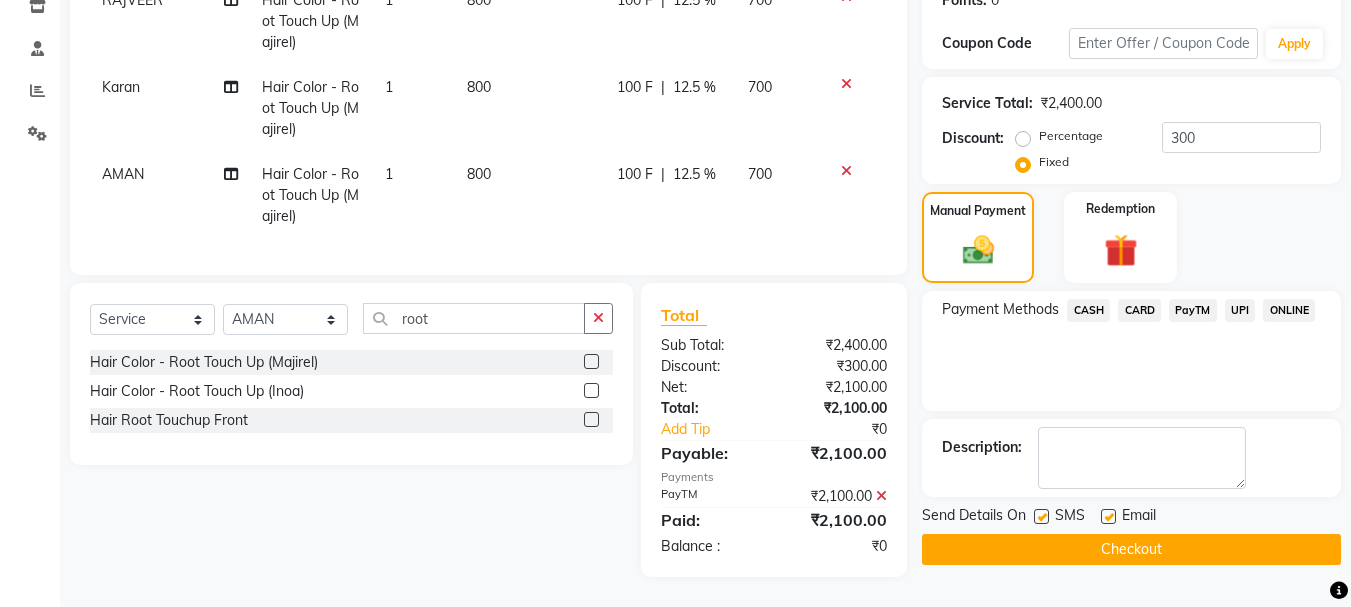 click on "Checkout" 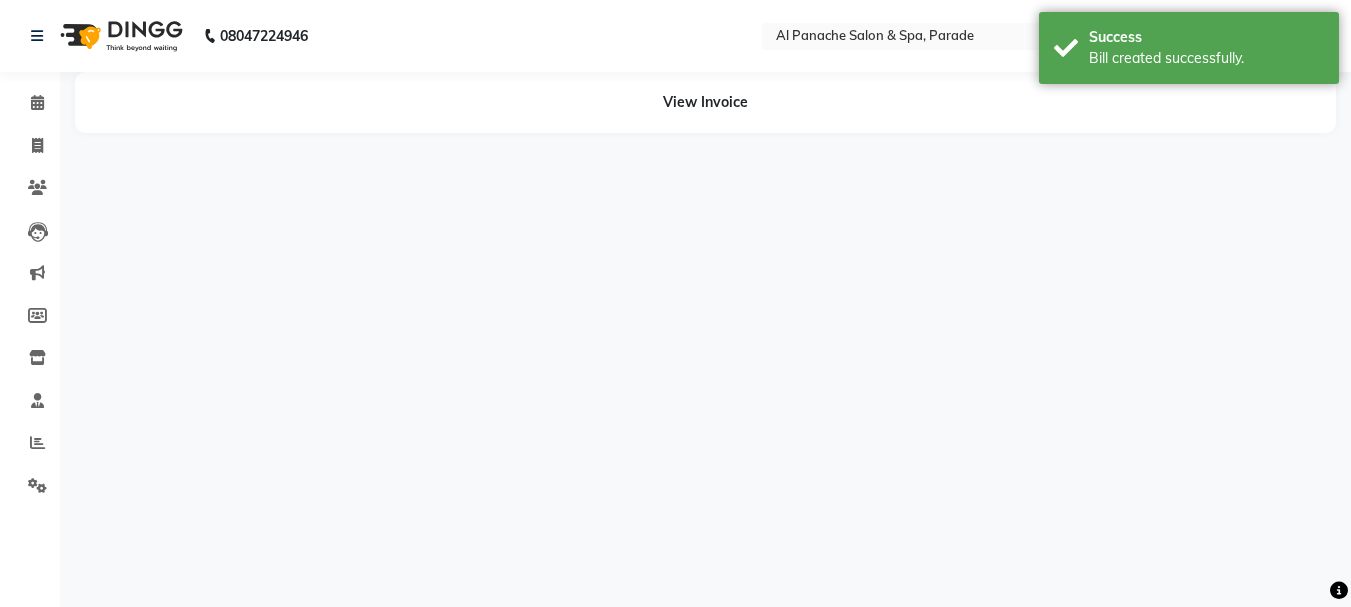 scroll, scrollTop: 0, scrollLeft: 0, axis: both 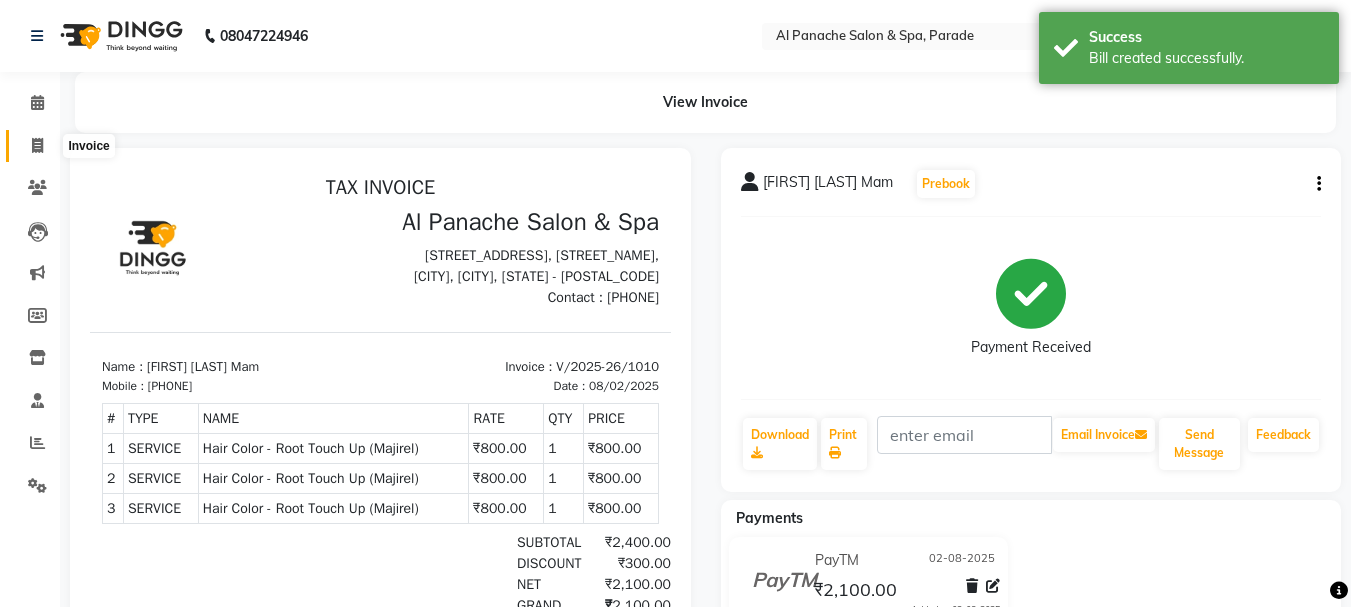 click 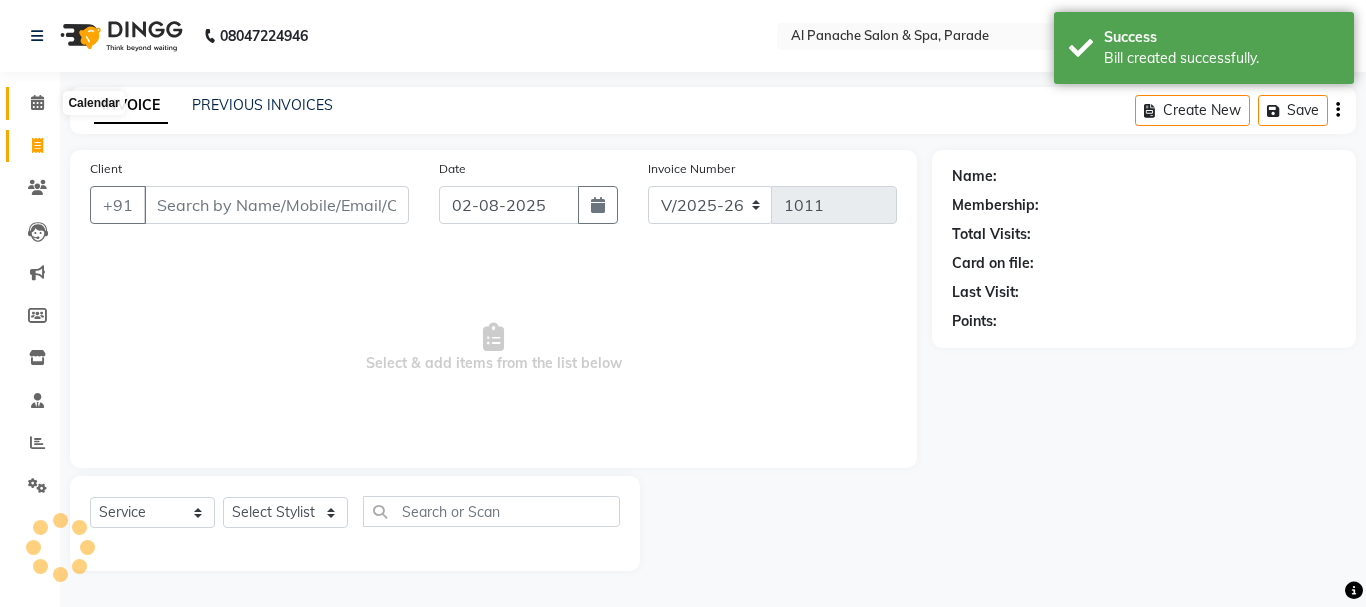 click 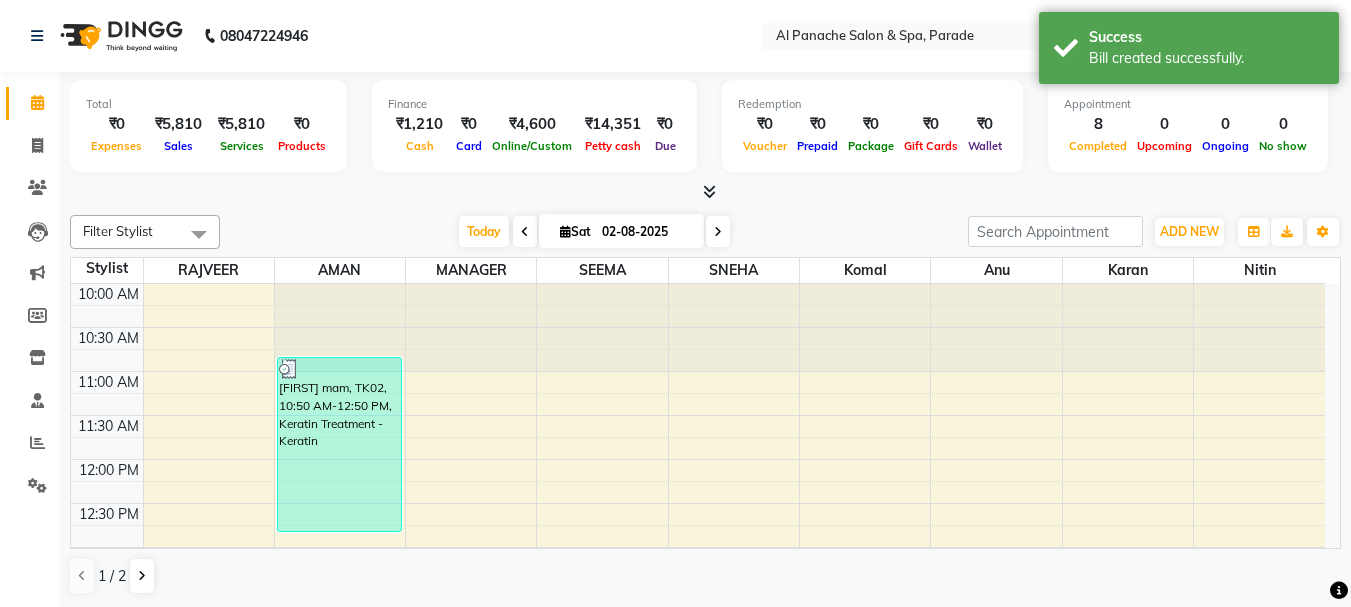 scroll, scrollTop: 0, scrollLeft: 0, axis: both 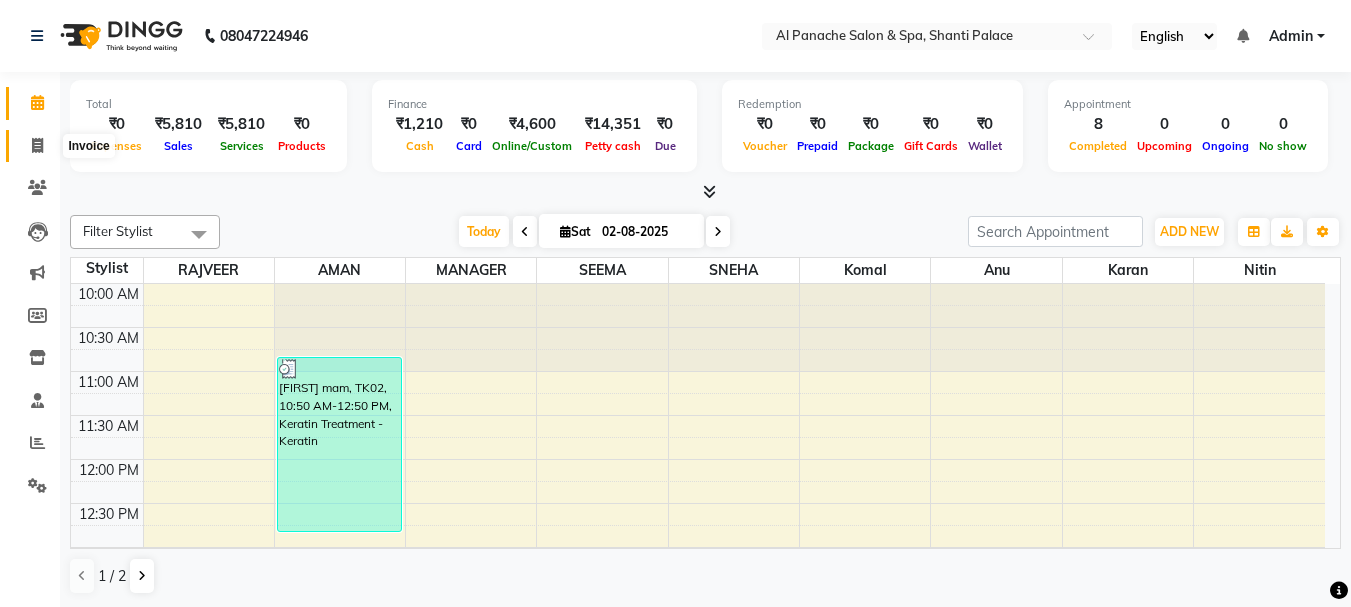 click 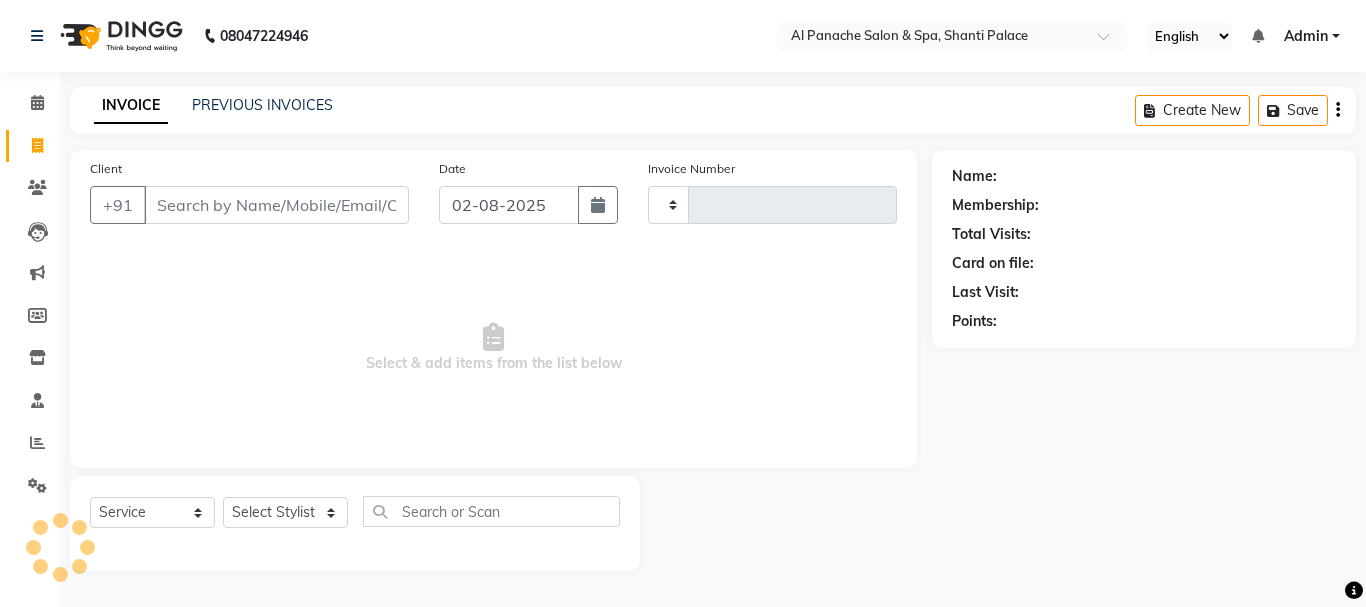 type on "1676" 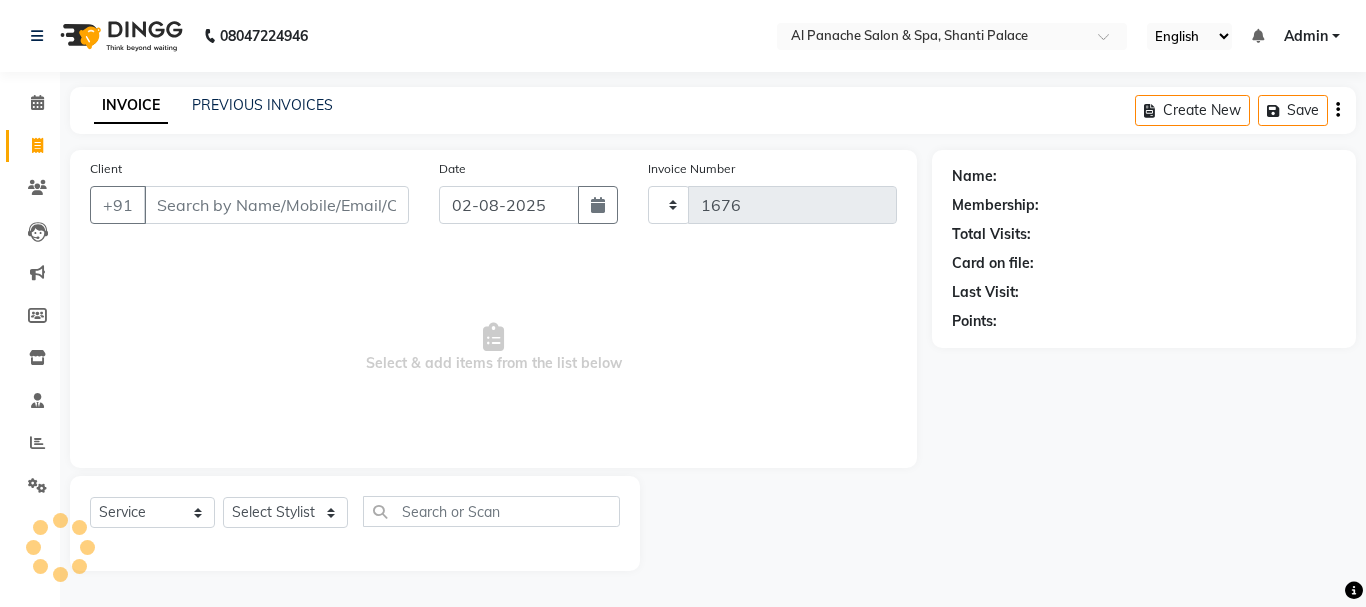 select on "751" 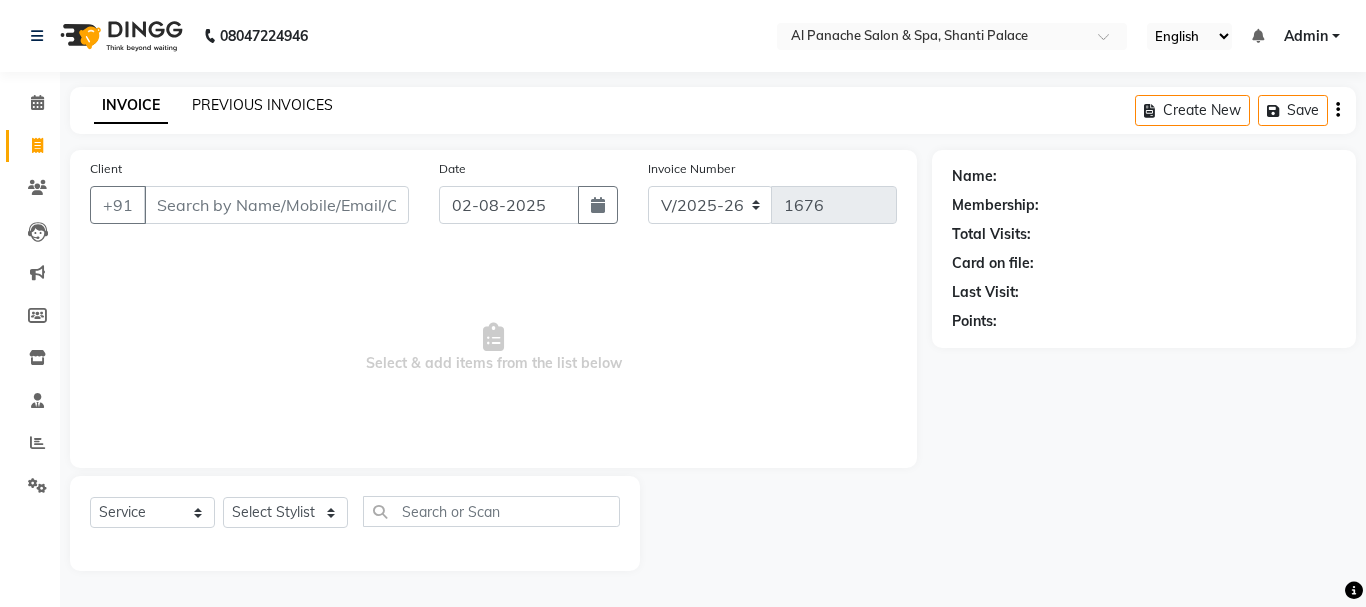 click on "PREVIOUS INVOICES" 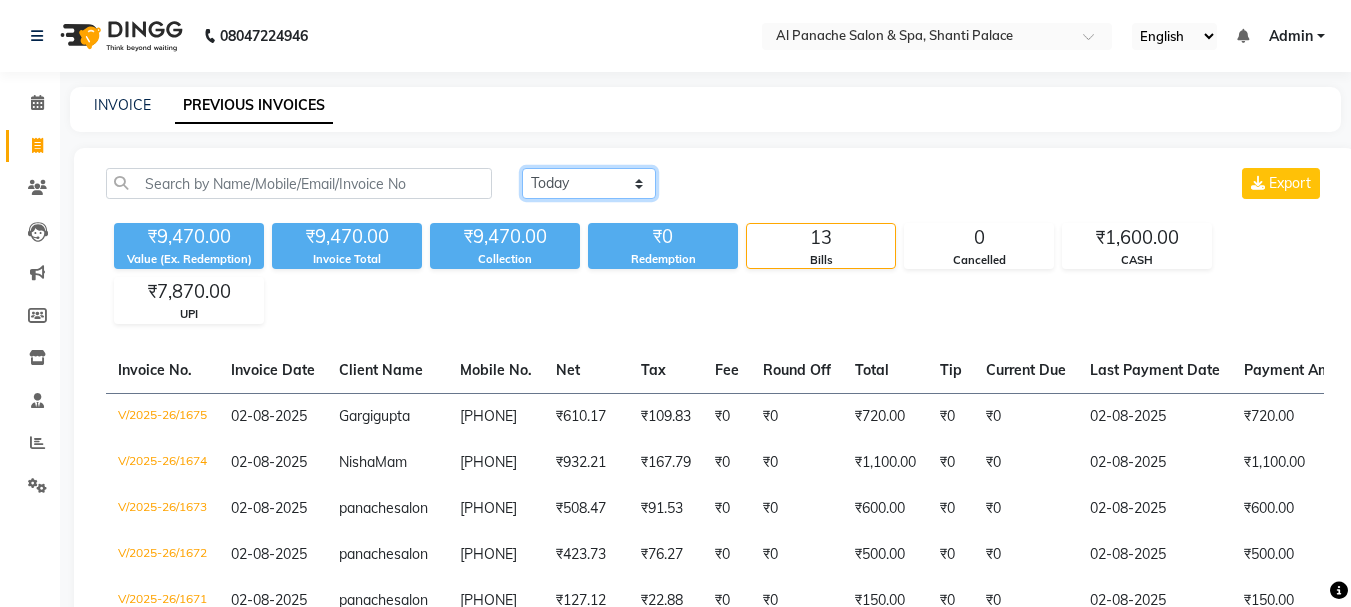 click on "Today Yesterday Custom Range" 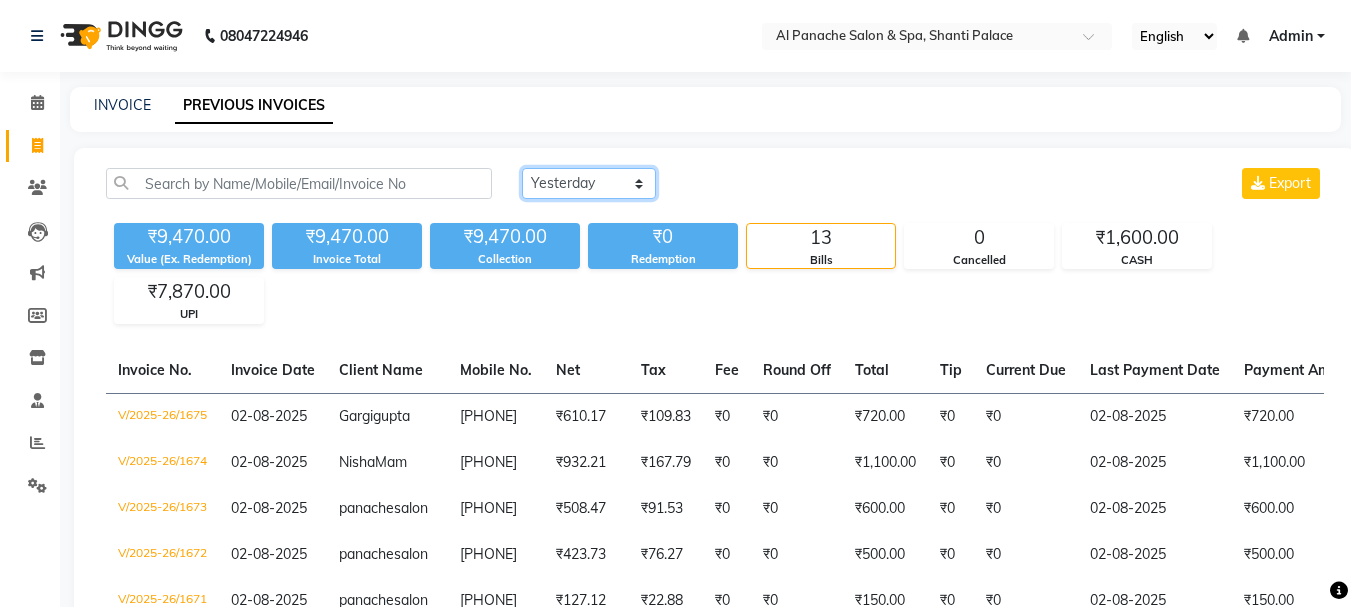 click on "Today Yesterday Custom Range" 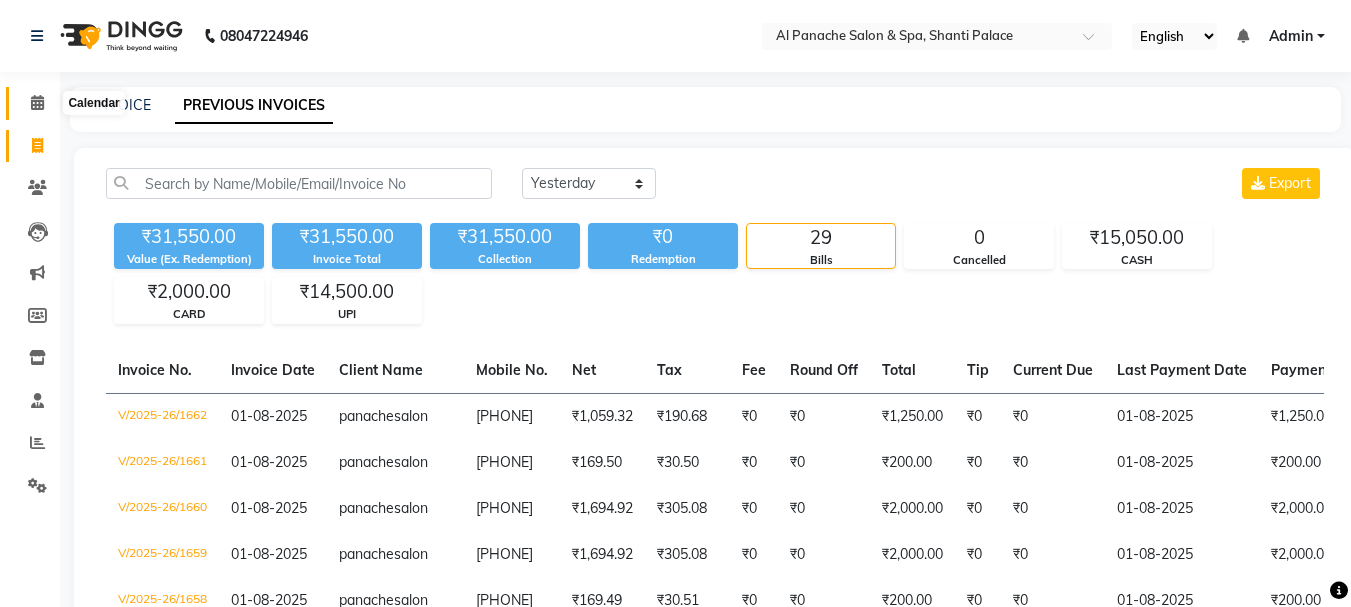 click 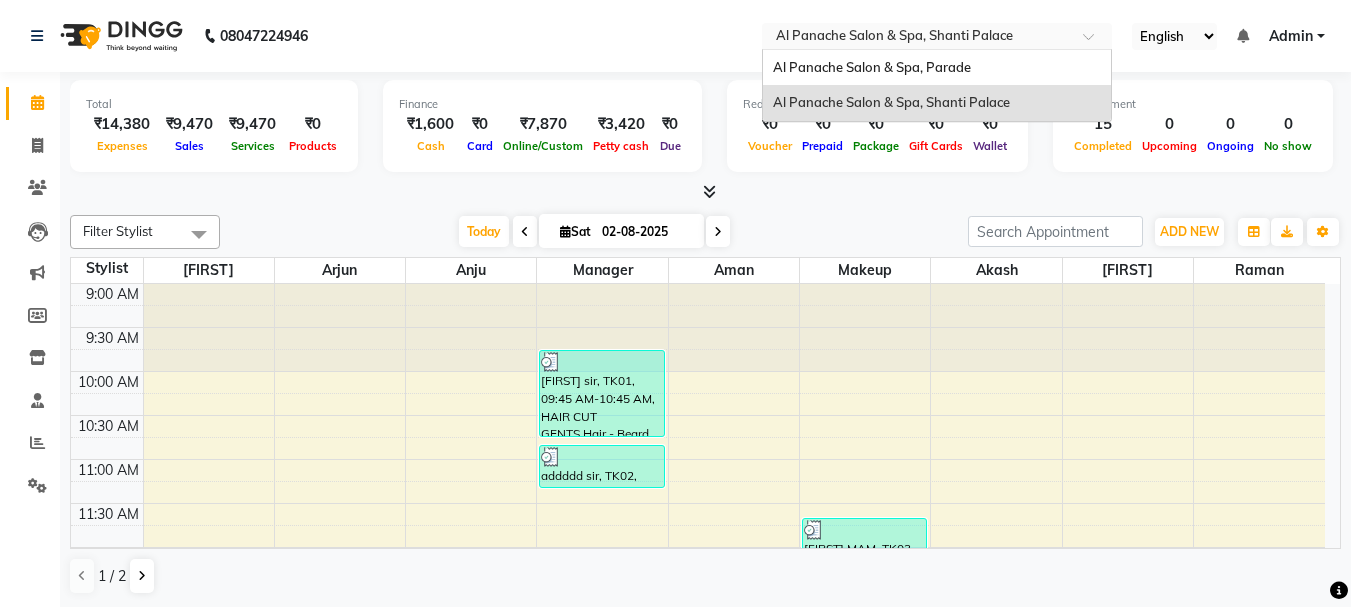 click at bounding box center (917, 38) 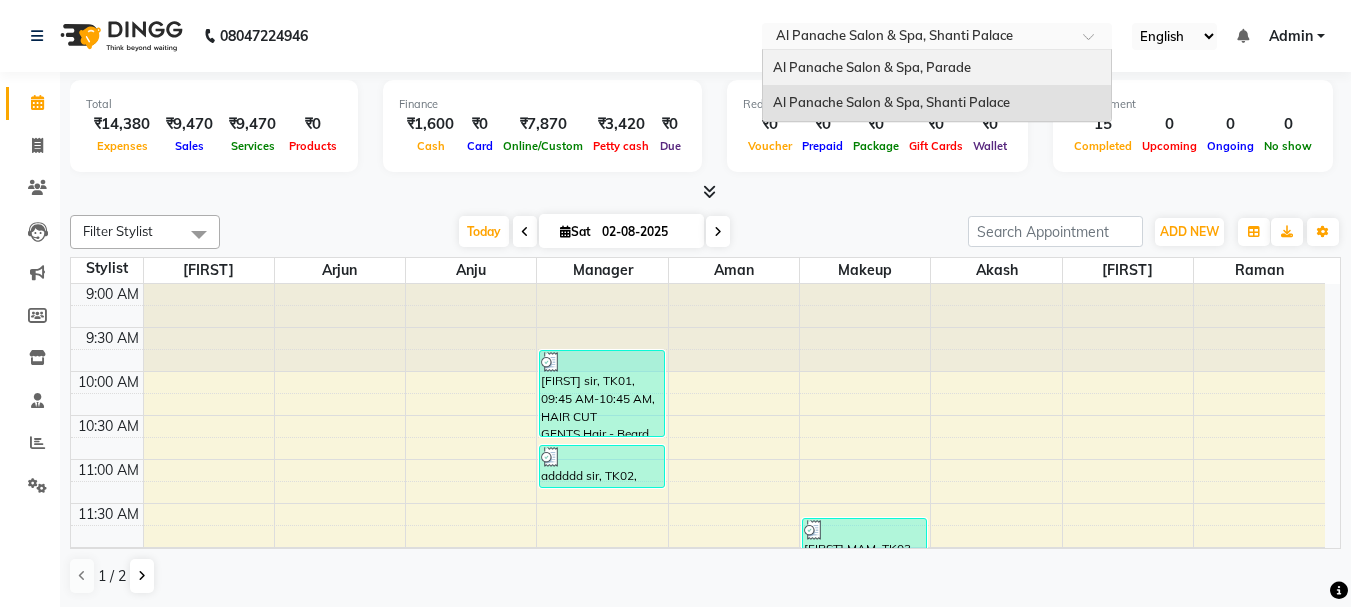 click on "Al Panache Salon & Spa, Parade" at bounding box center (872, 67) 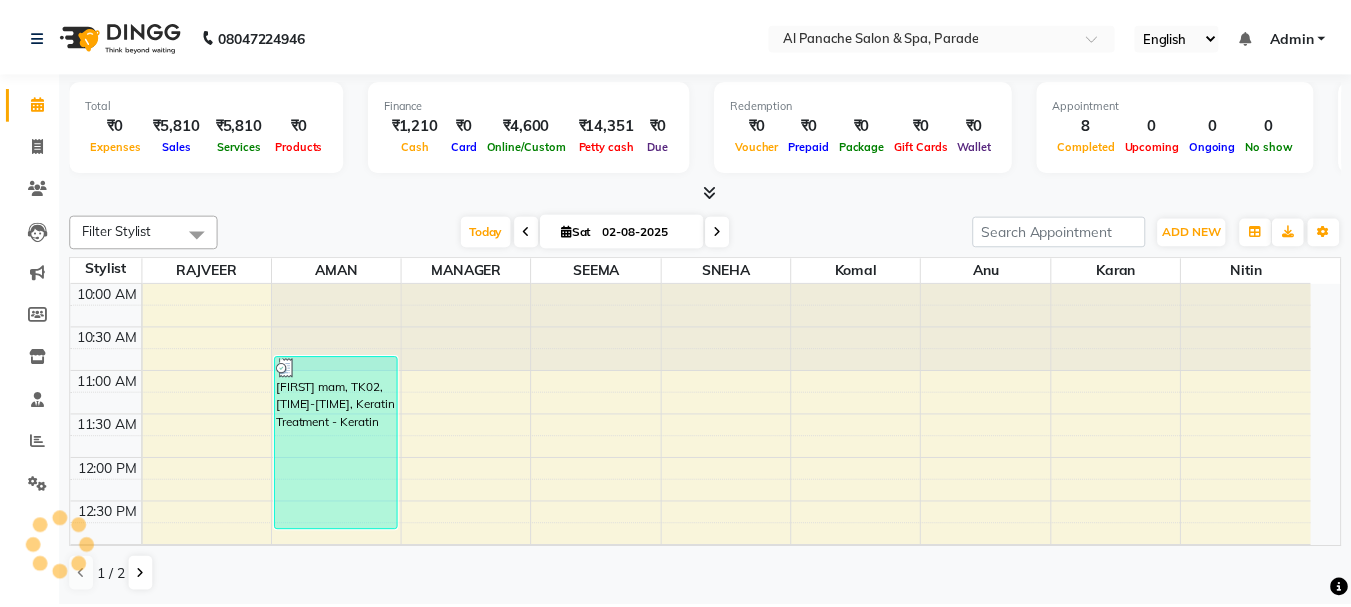 scroll, scrollTop: 0, scrollLeft: 0, axis: both 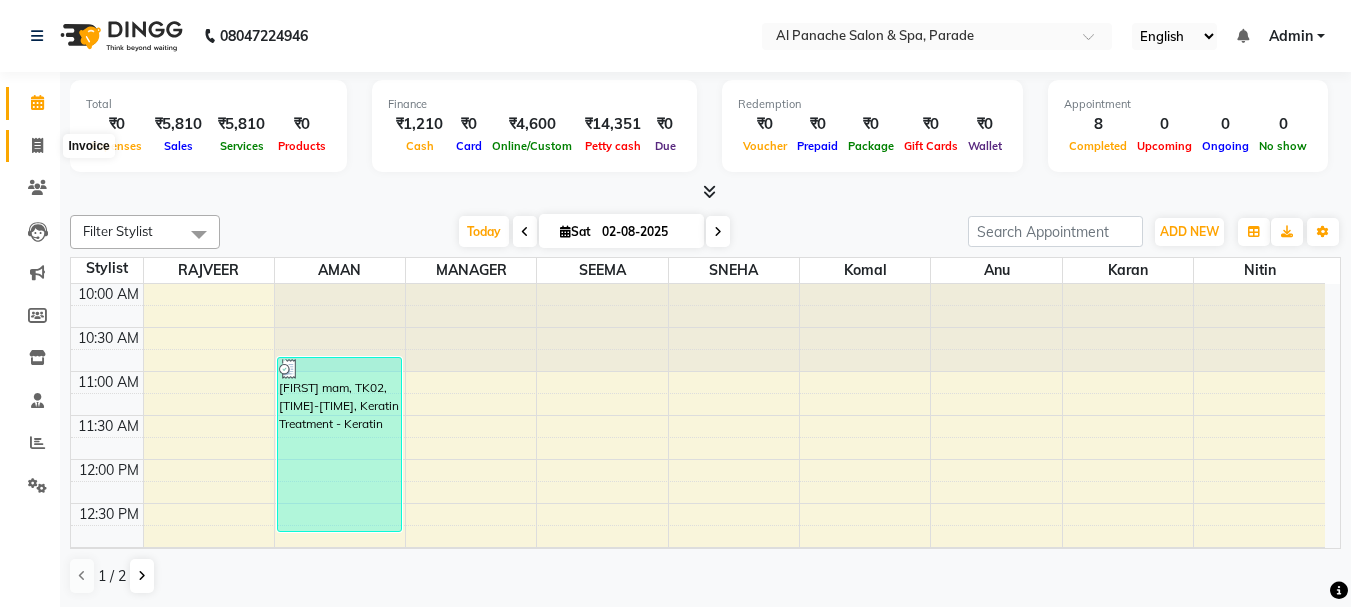 click 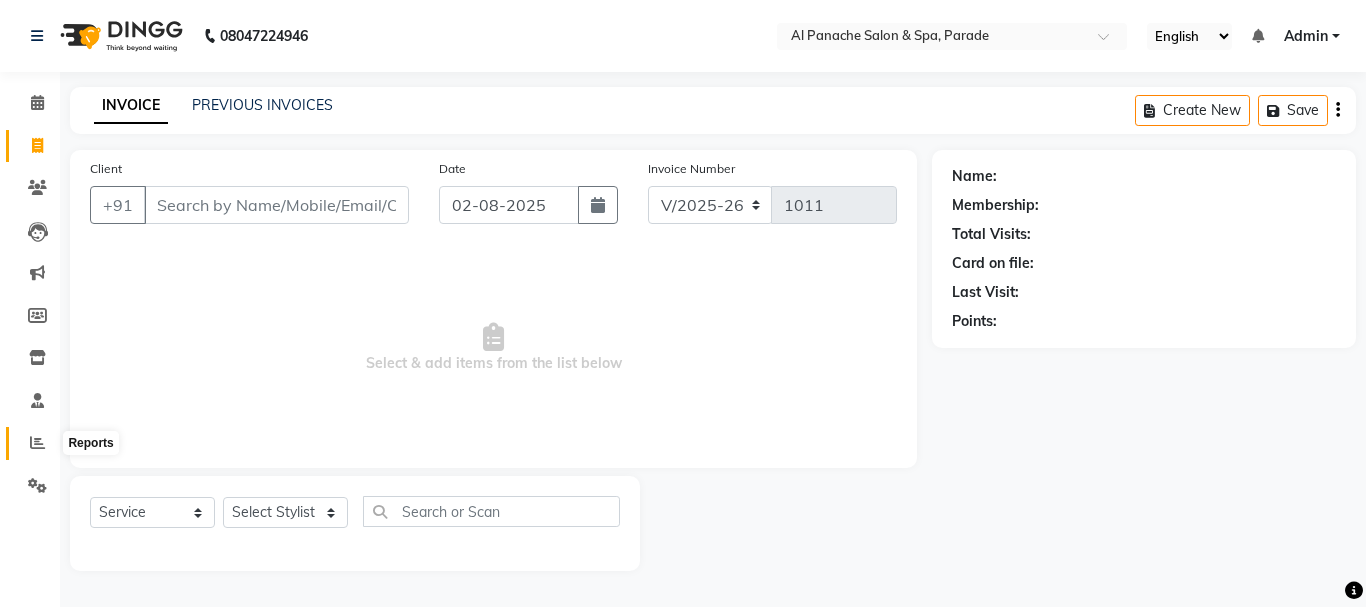 click 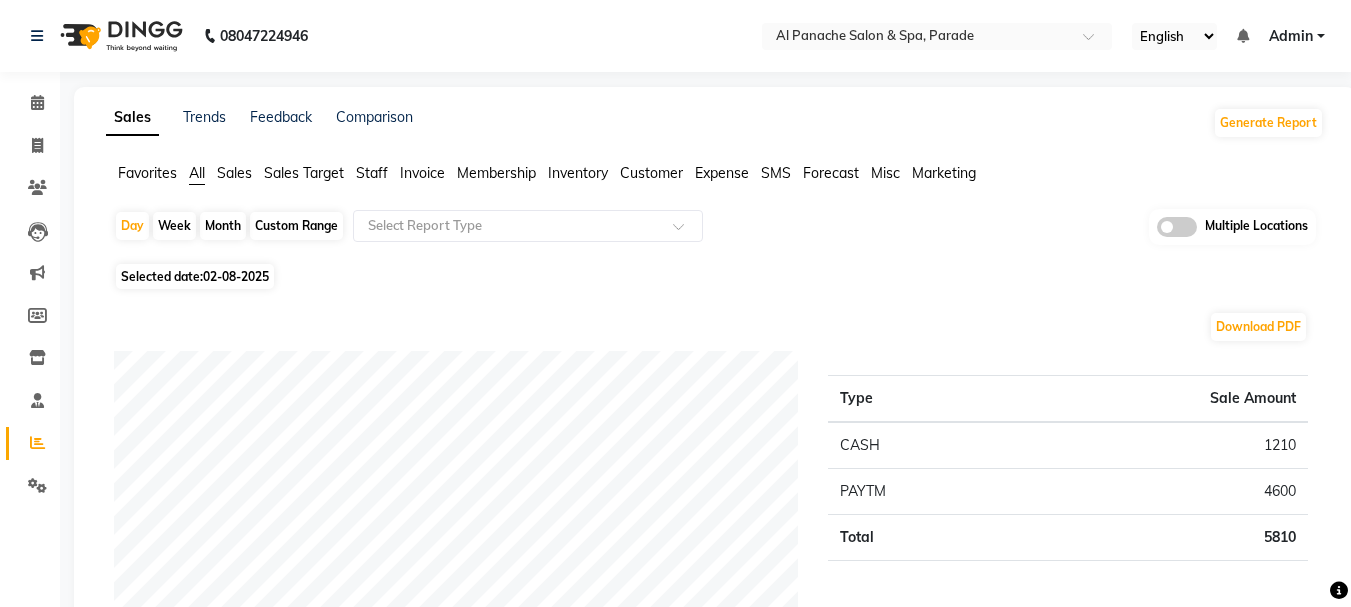 click on "Month" 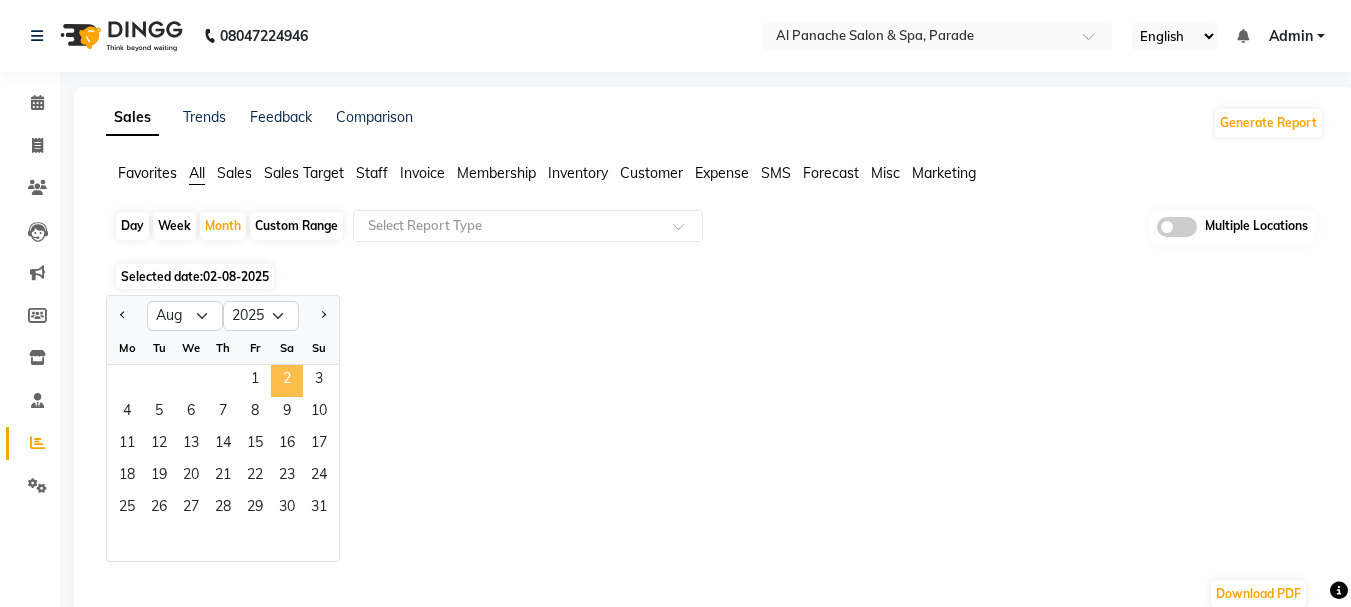click on "2" 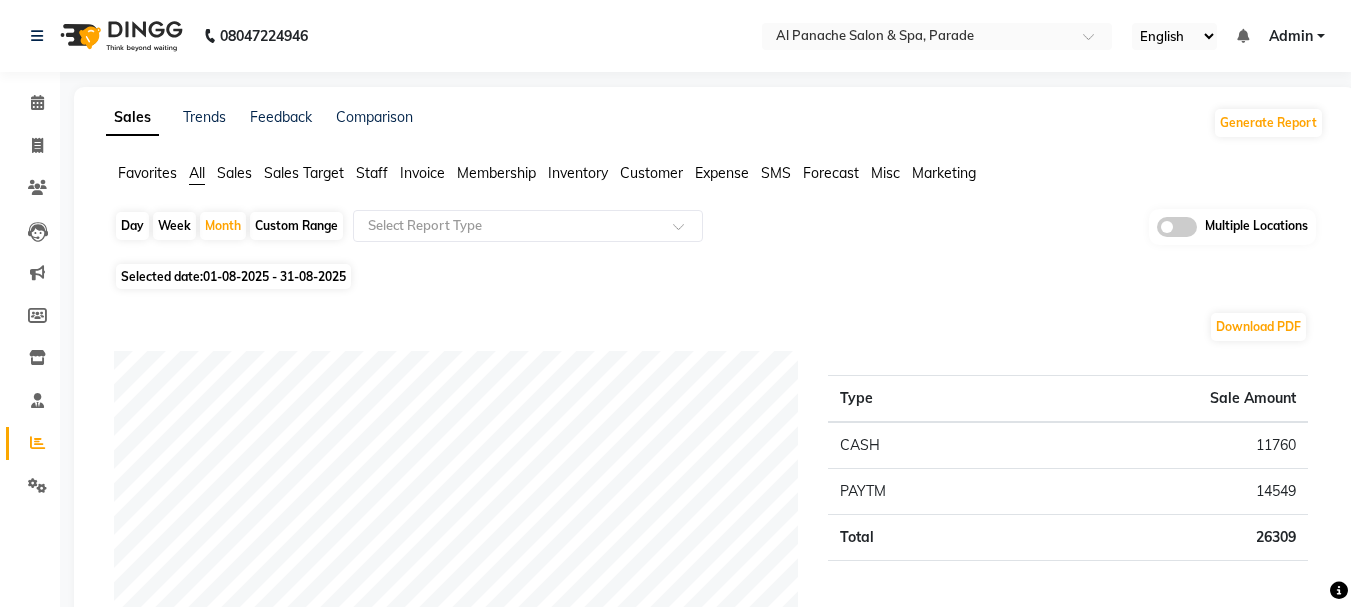 scroll, scrollTop: 531, scrollLeft: 0, axis: vertical 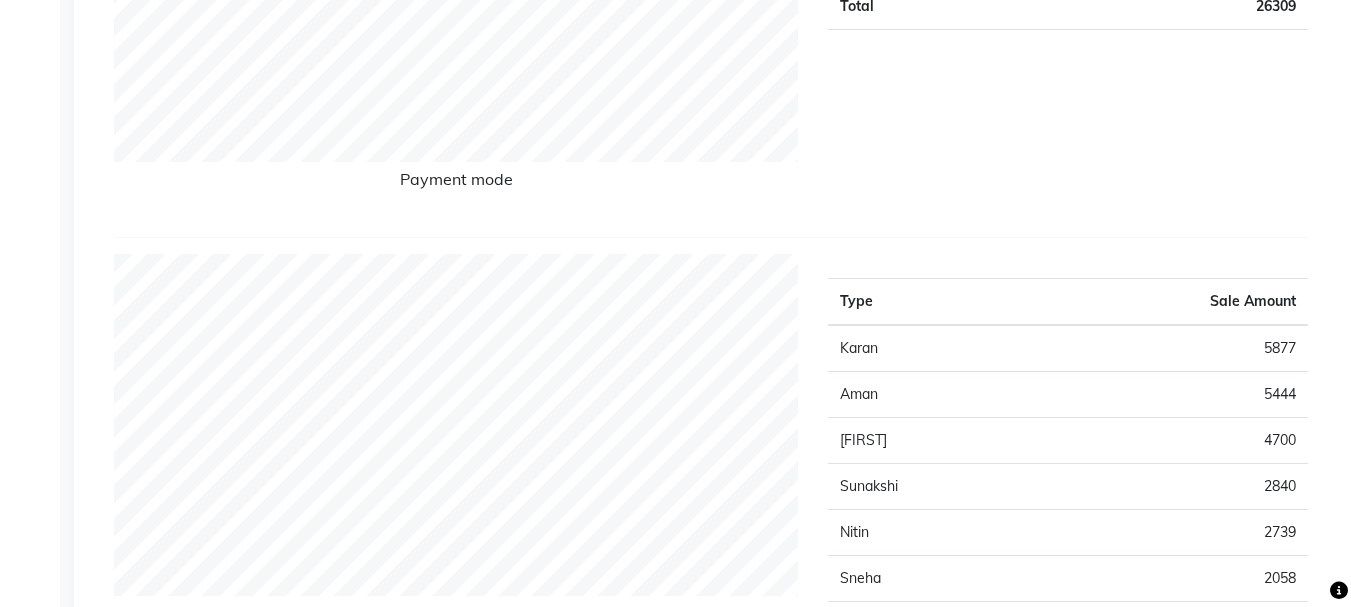 select on "service" 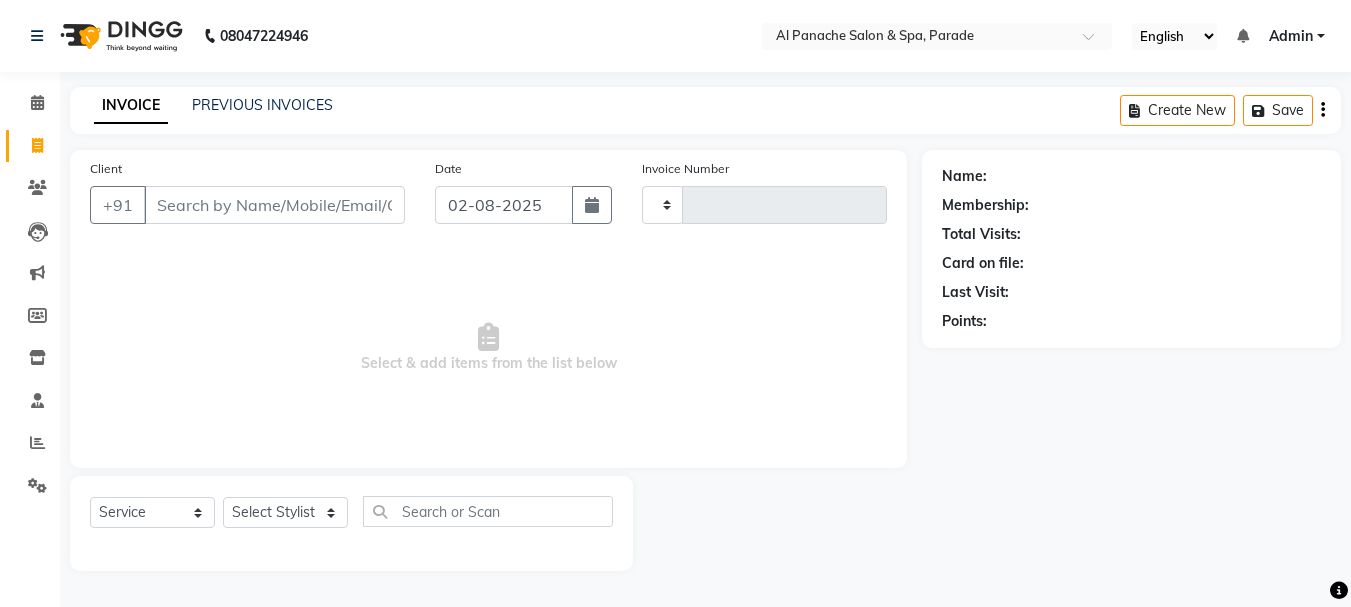 type on "1011" 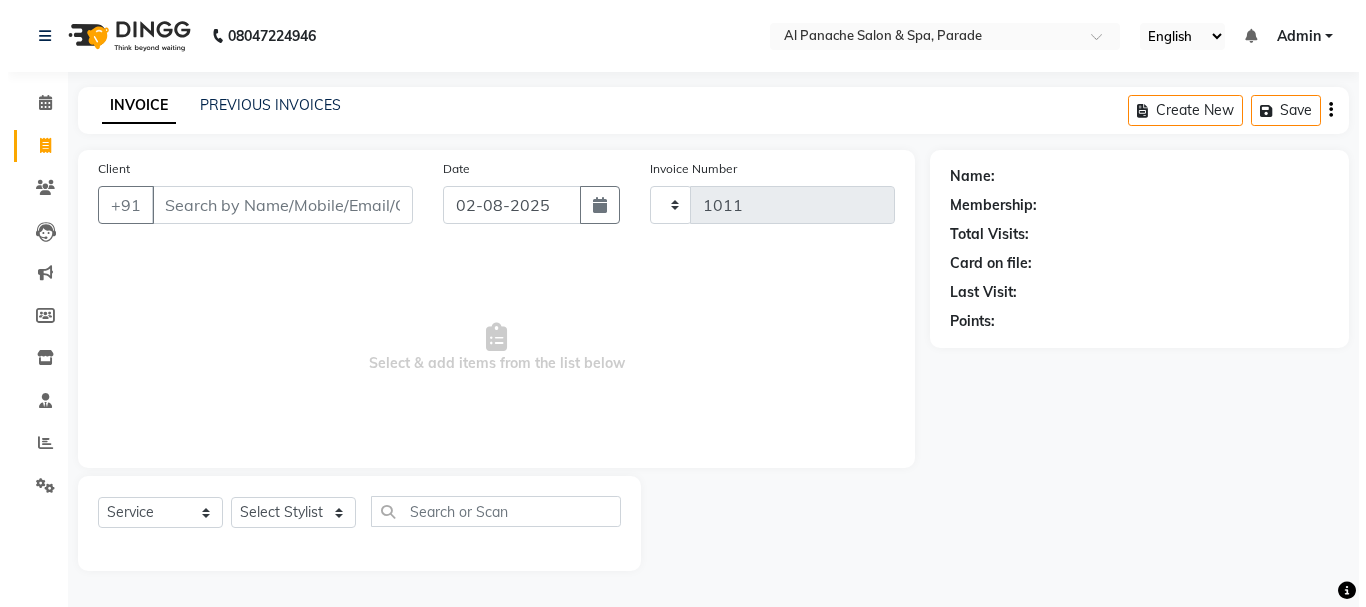 scroll, scrollTop: 0, scrollLeft: 0, axis: both 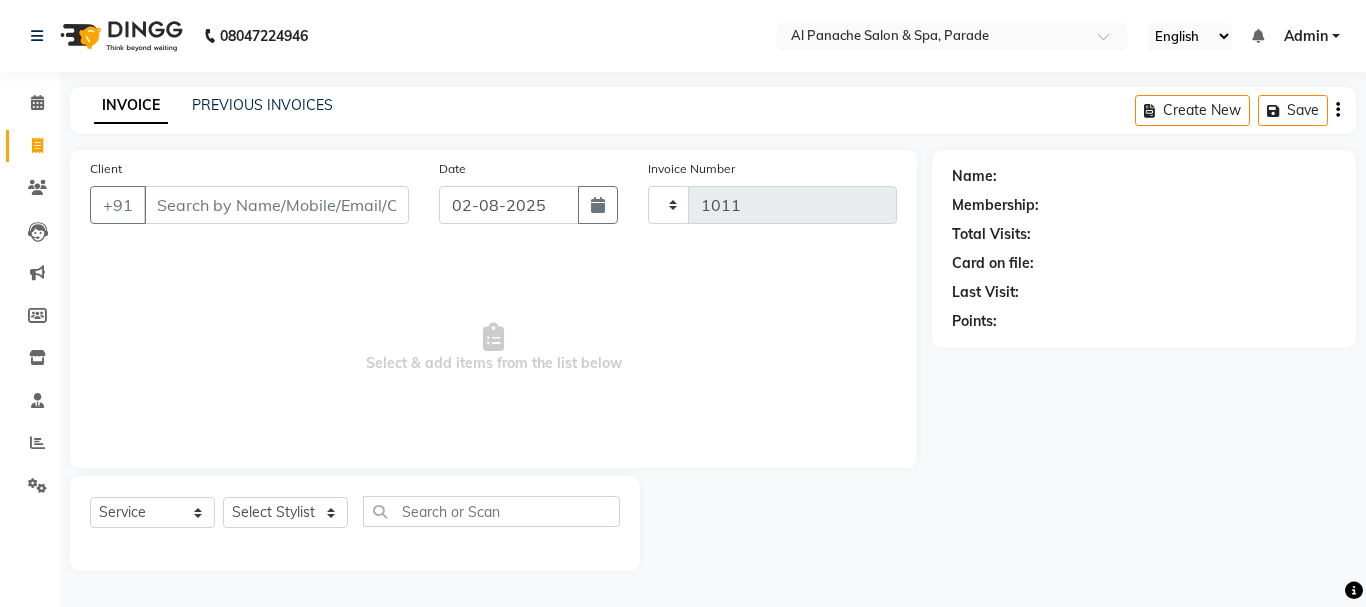 select on "463" 